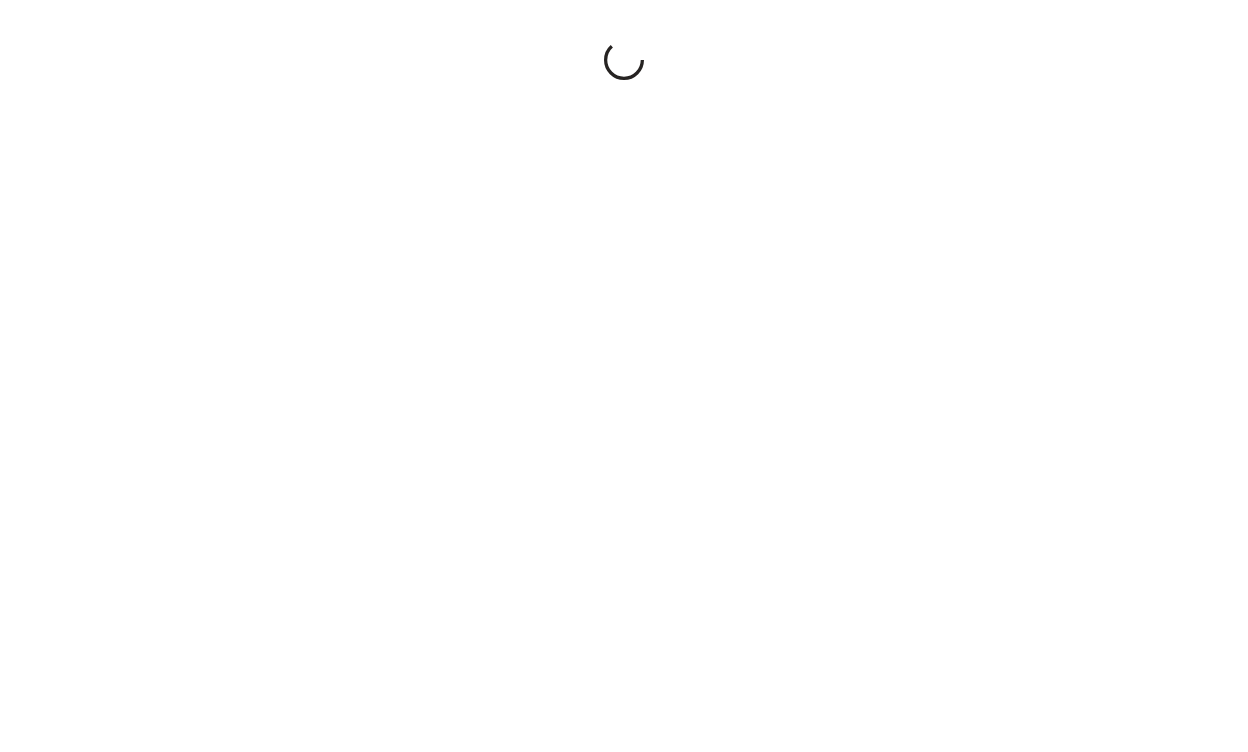 scroll, scrollTop: 0, scrollLeft: 0, axis: both 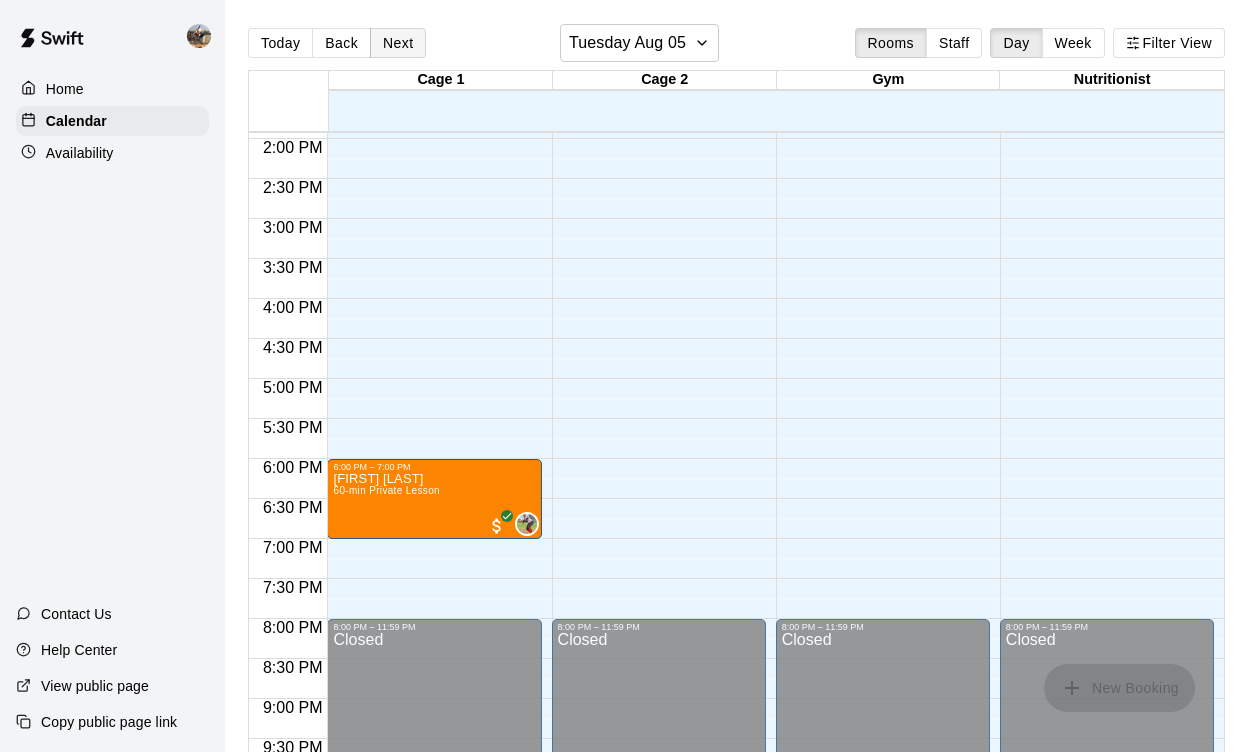 click on "Next" at bounding box center (398, 43) 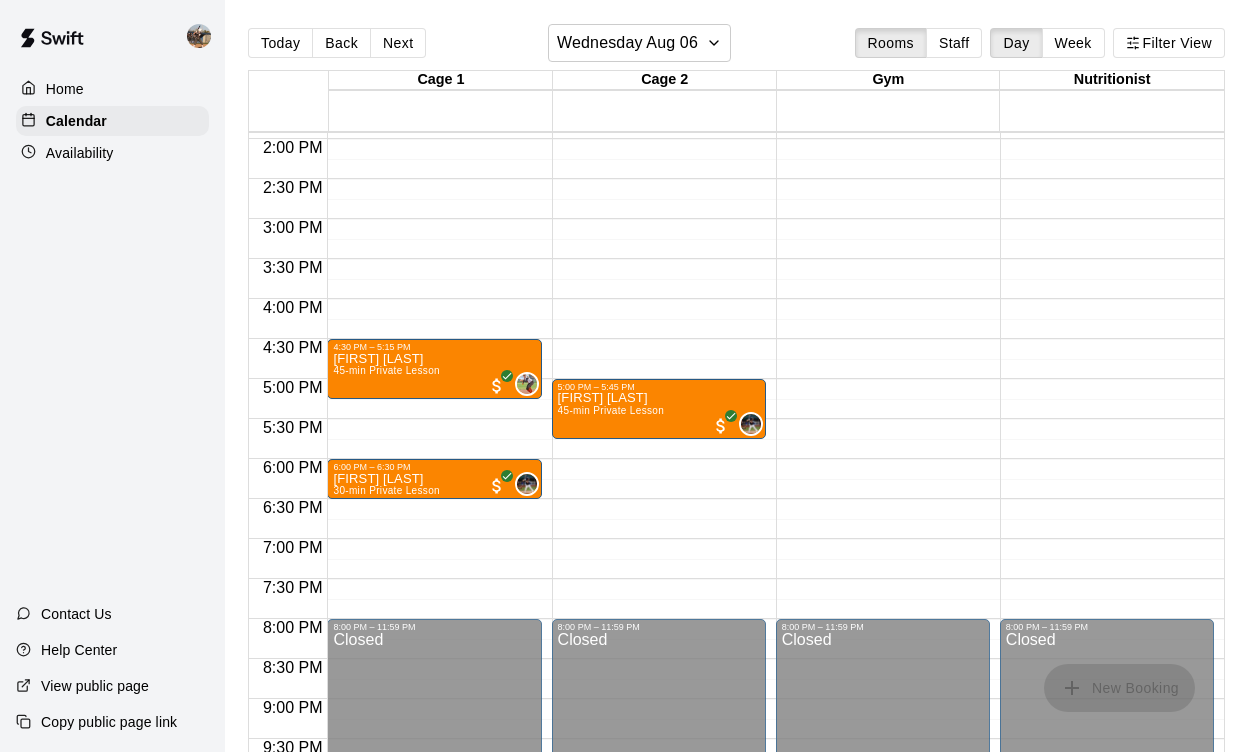 scroll, scrollTop: 1076, scrollLeft: 0, axis: vertical 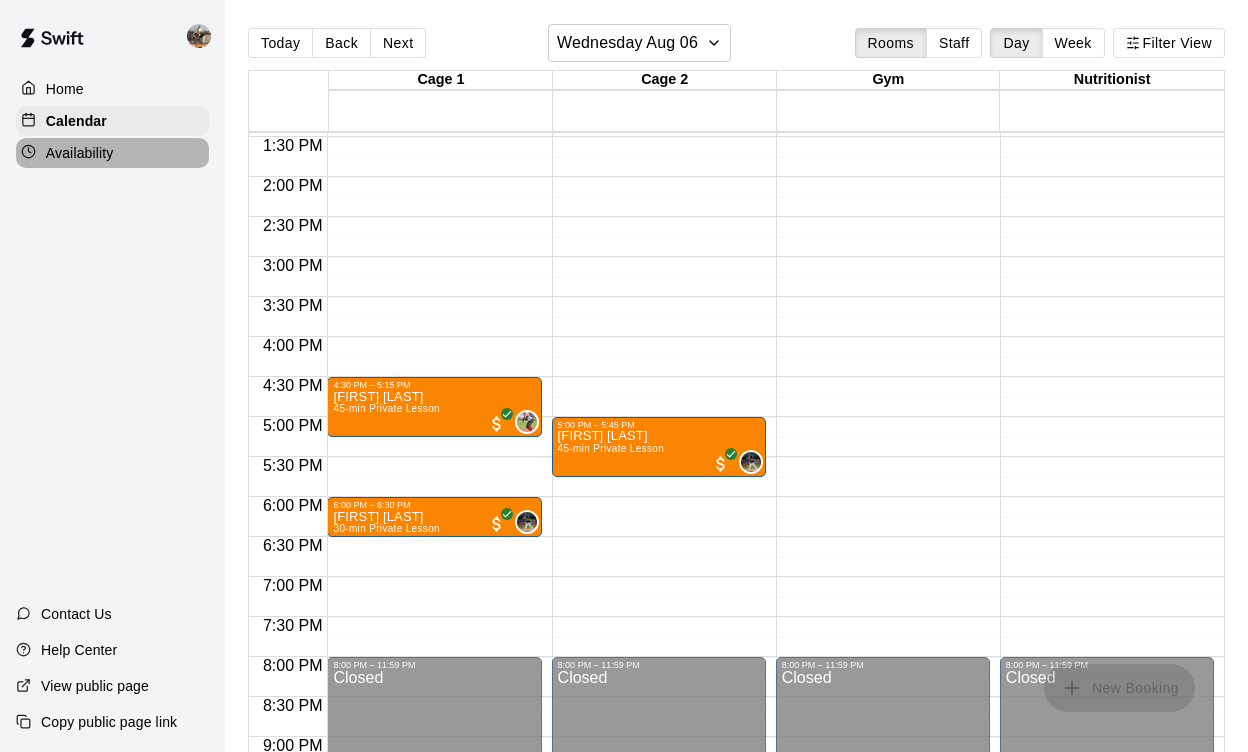 click on "Availability" at bounding box center [80, 153] 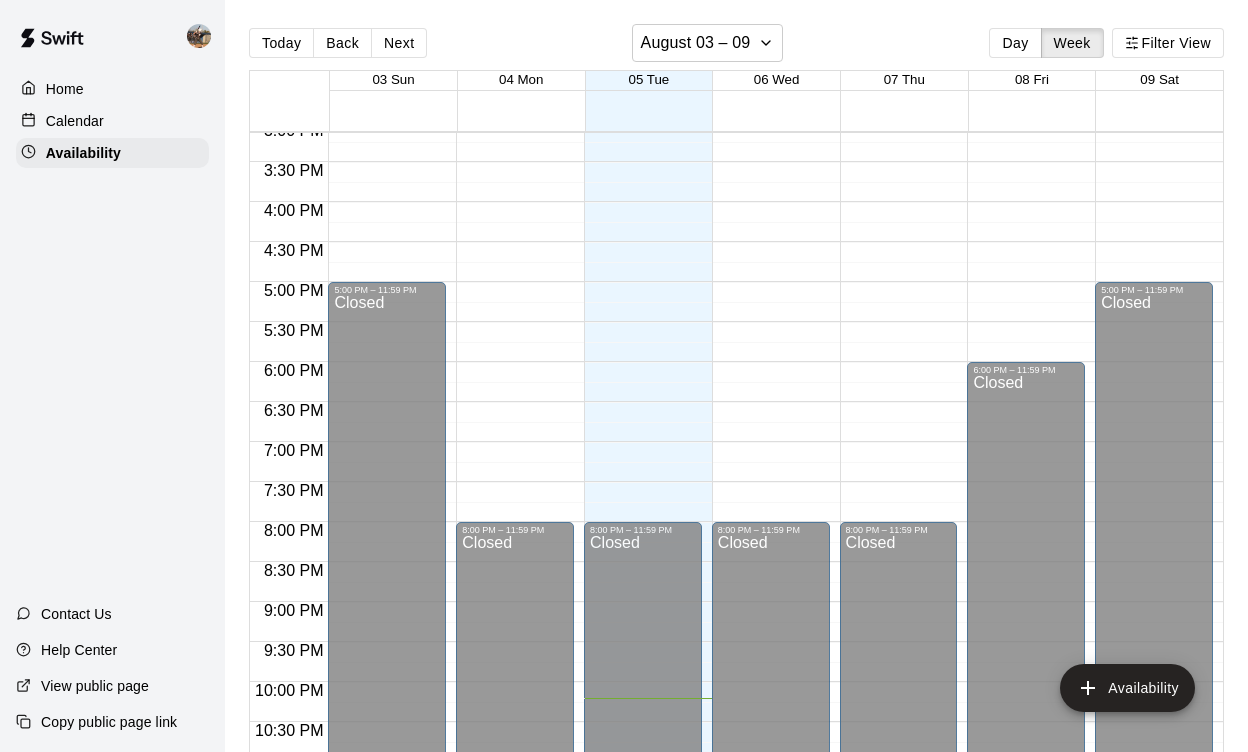 scroll, scrollTop: 1206, scrollLeft: 0, axis: vertical 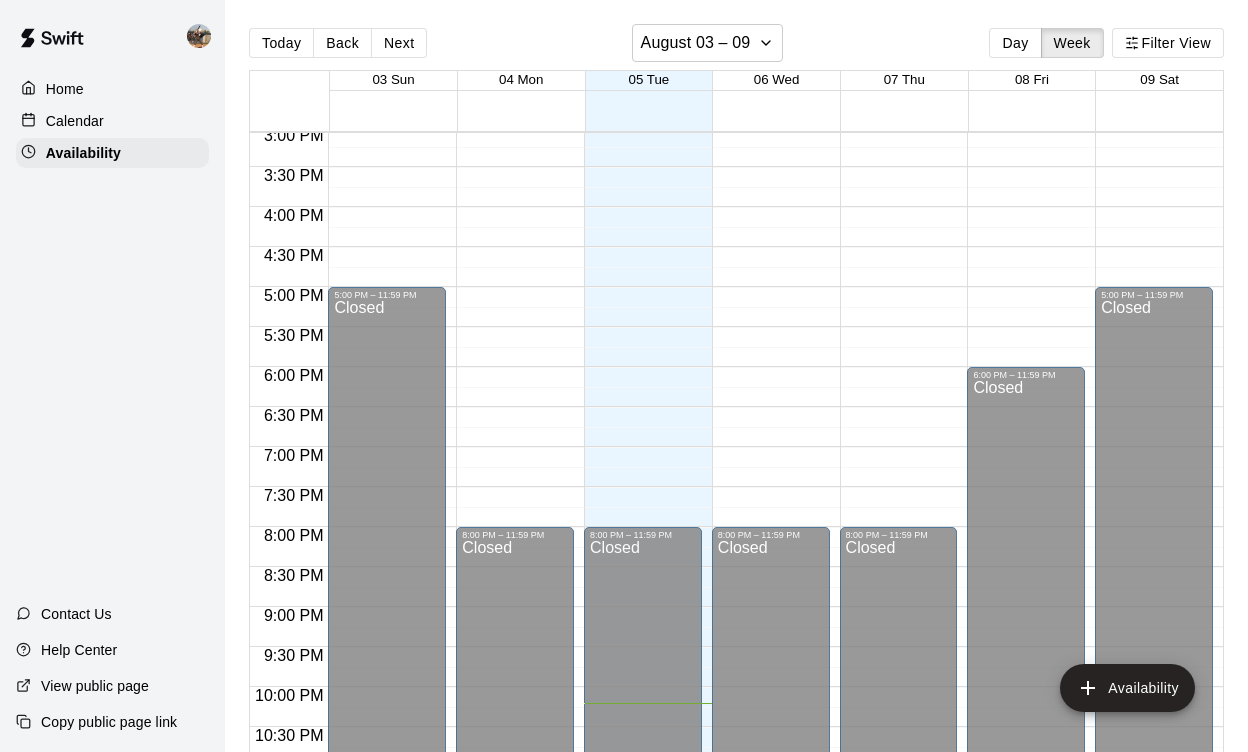 click on "12:00 AM – 10:00 AM Closed 8:00 PM – 11:59 PM Closed" at bounding box center (771, -113) 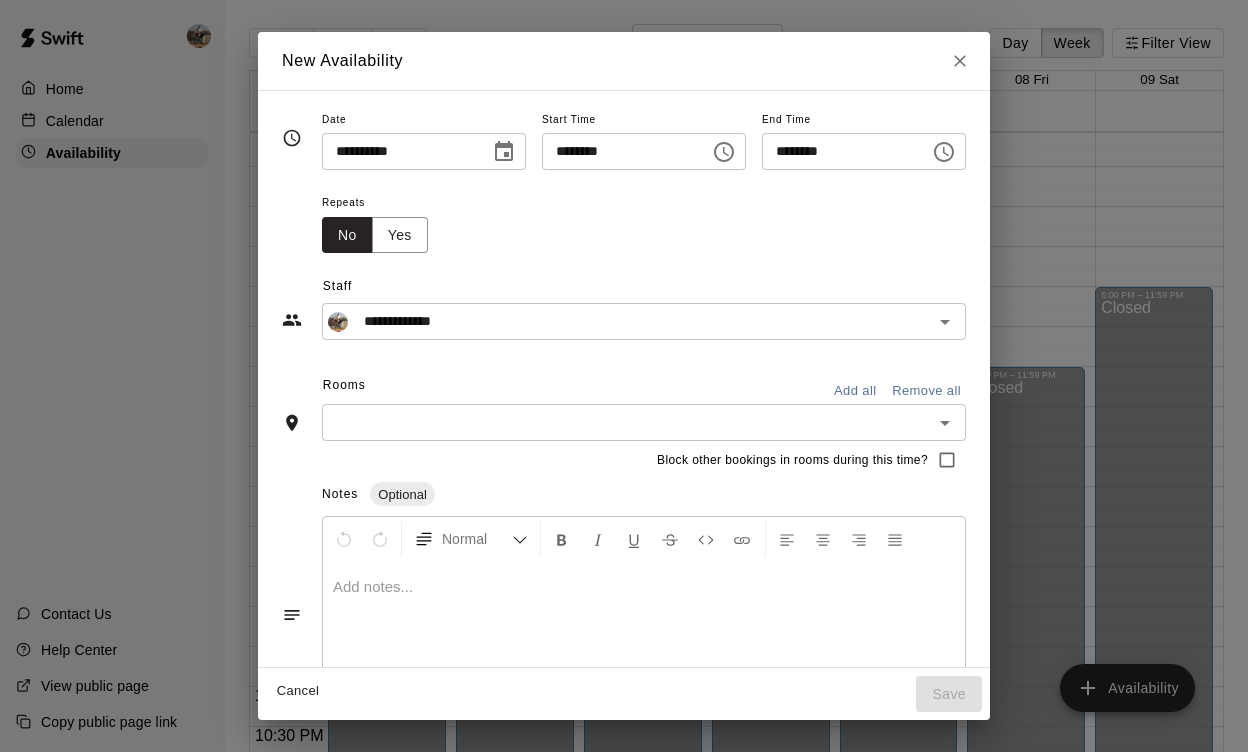 click 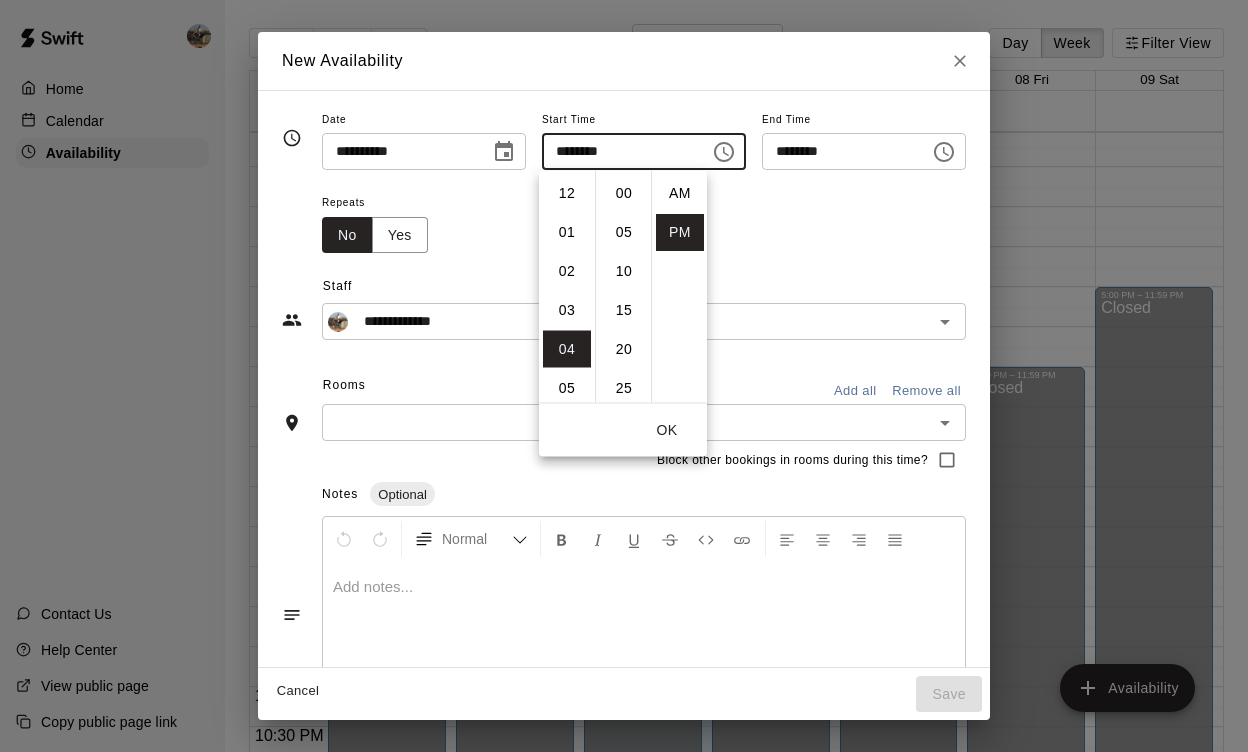 scroll, scrollTop: 156, scrollLeft: 0, axis: vertical 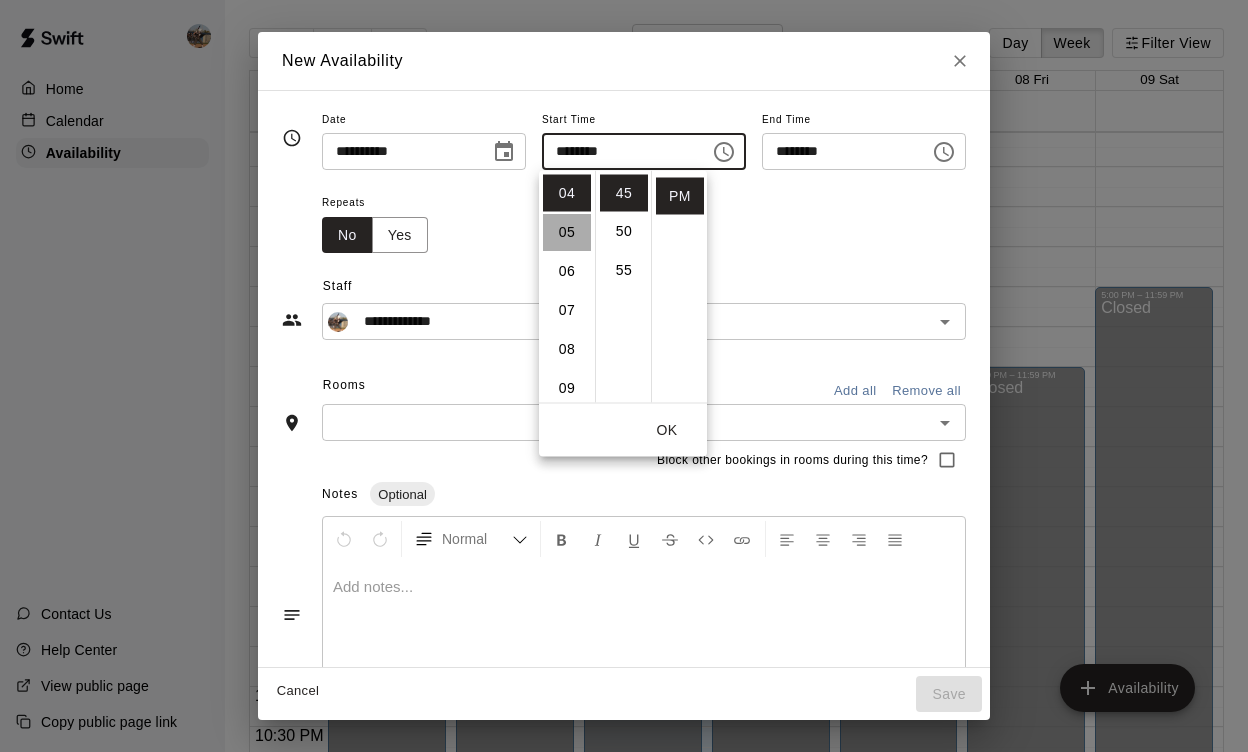 click on "05" at bounding box center (567, 232) 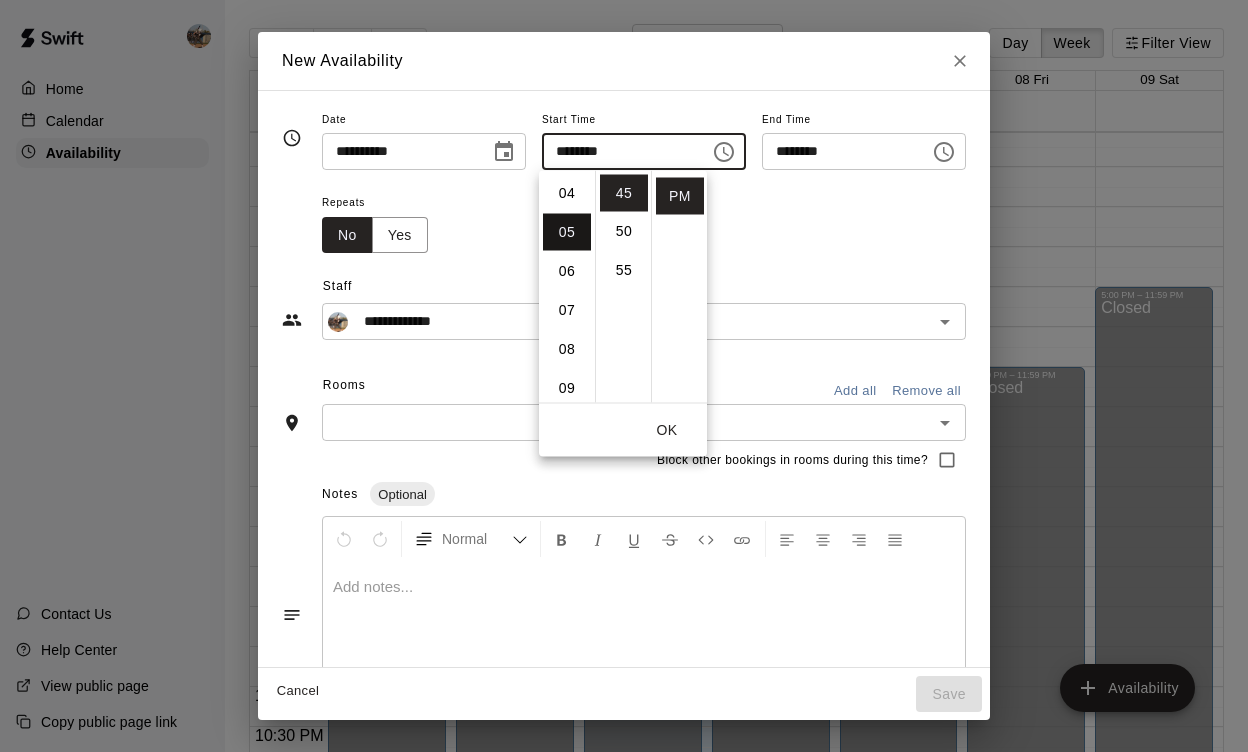 scroll, scrollTop: 195, scrollLeft: 0, axis: vertical 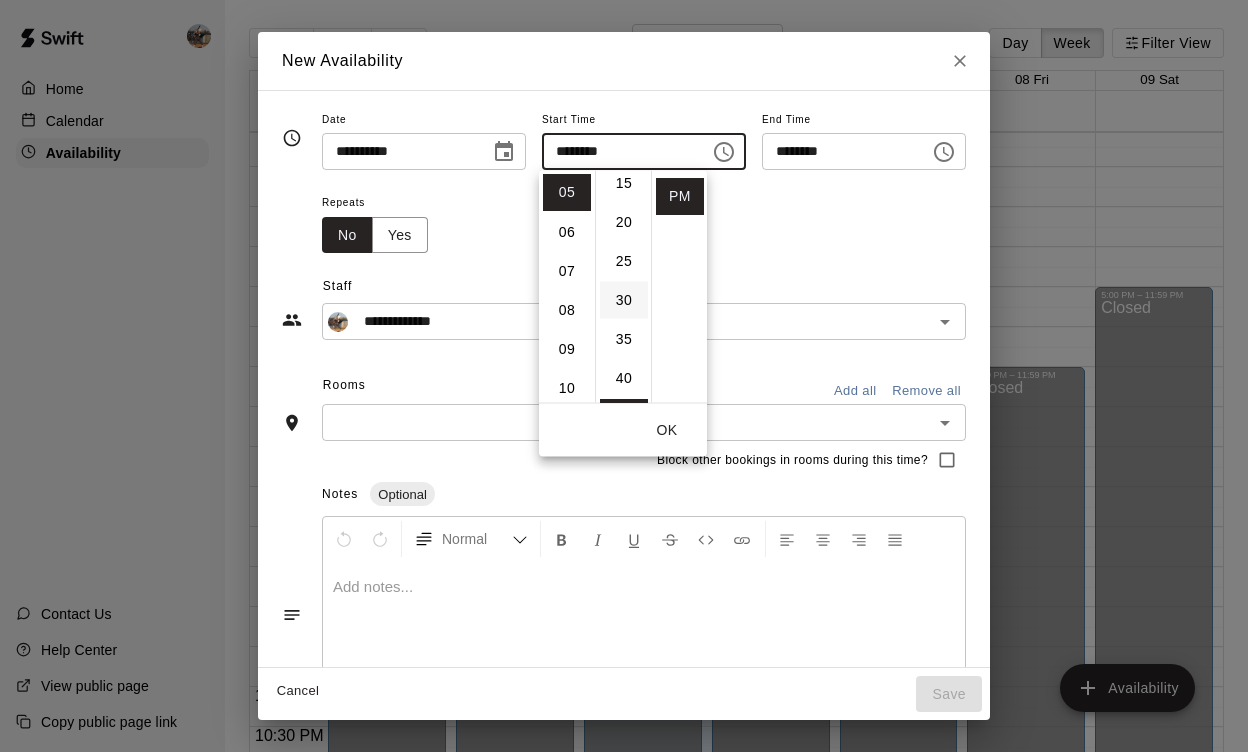 click on "30" at bounding box center (624, 300) 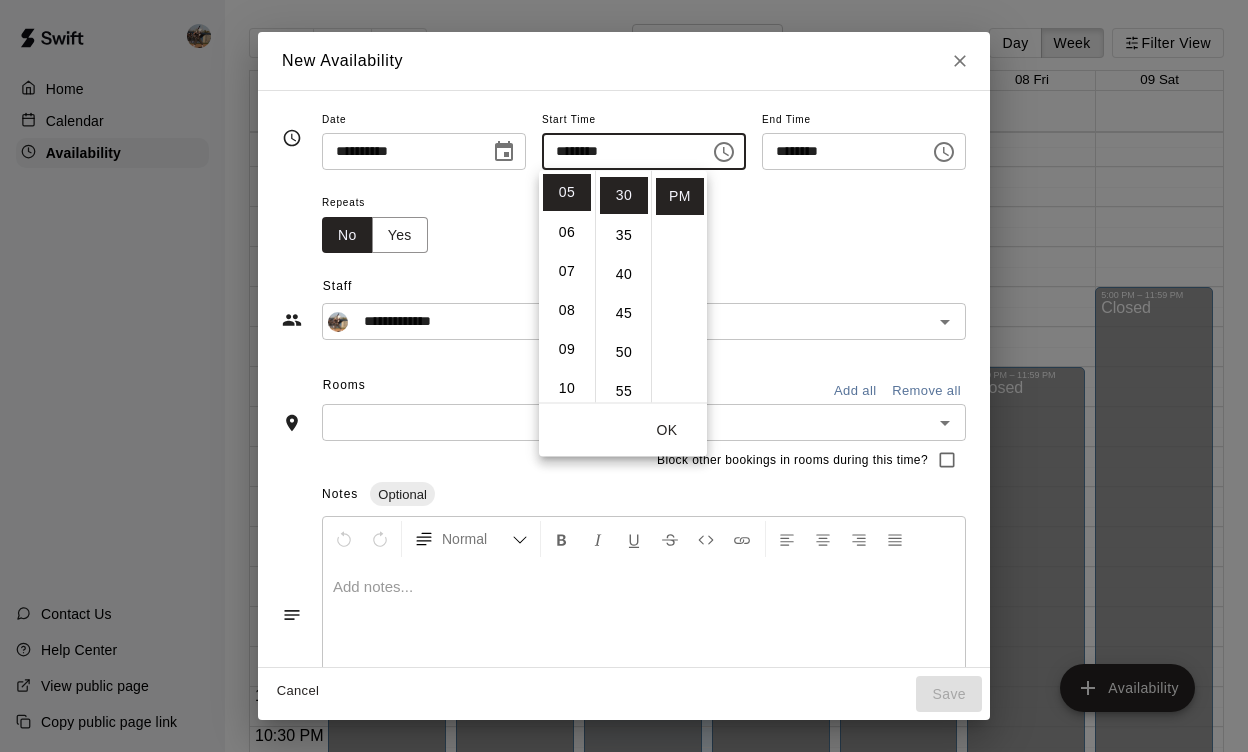 scroll, scrollTop: 234, scrollLeft: 0, axis: vertical 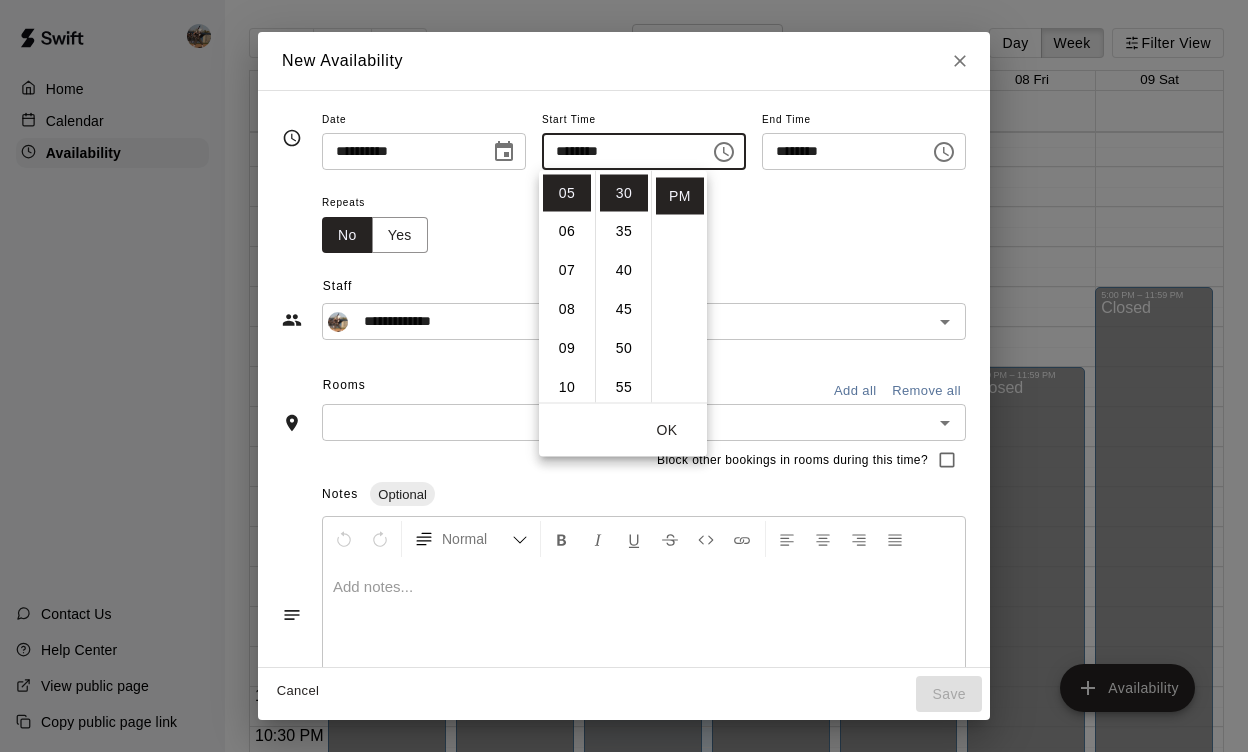 click on "********" at bounding box center (839, 151) 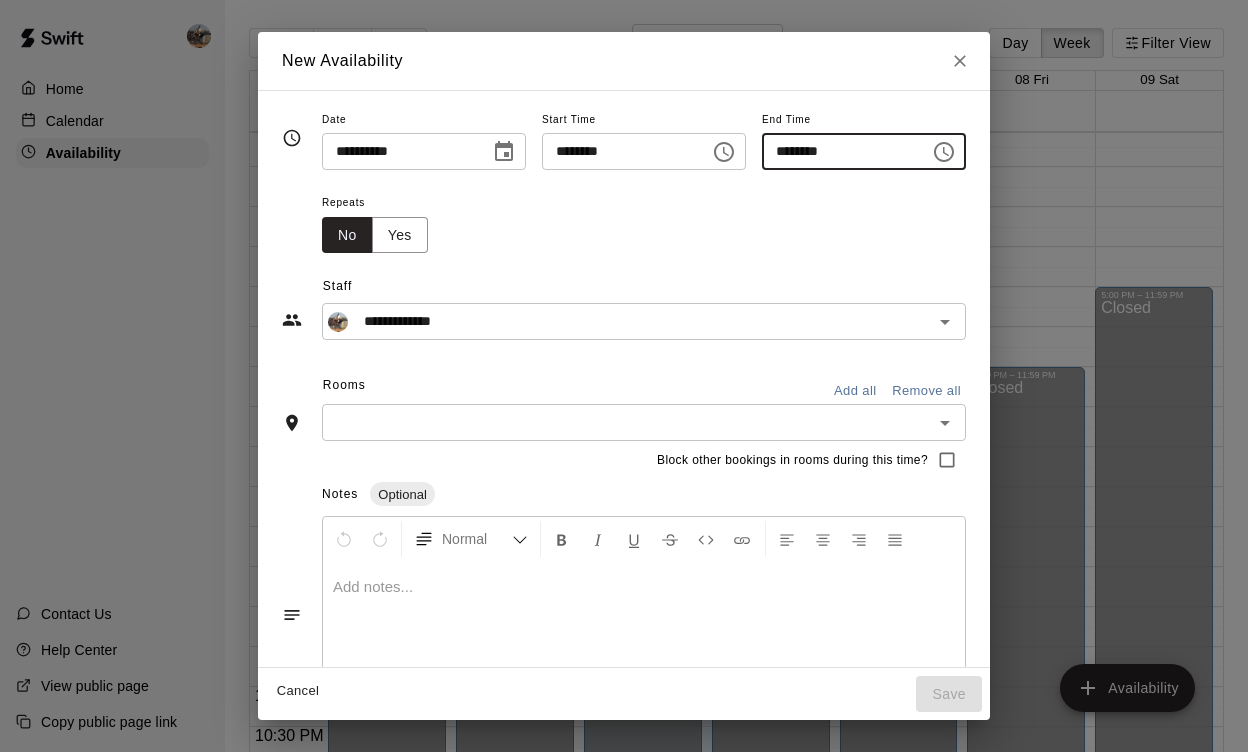 click on "********" at bounding box center [839, 151] 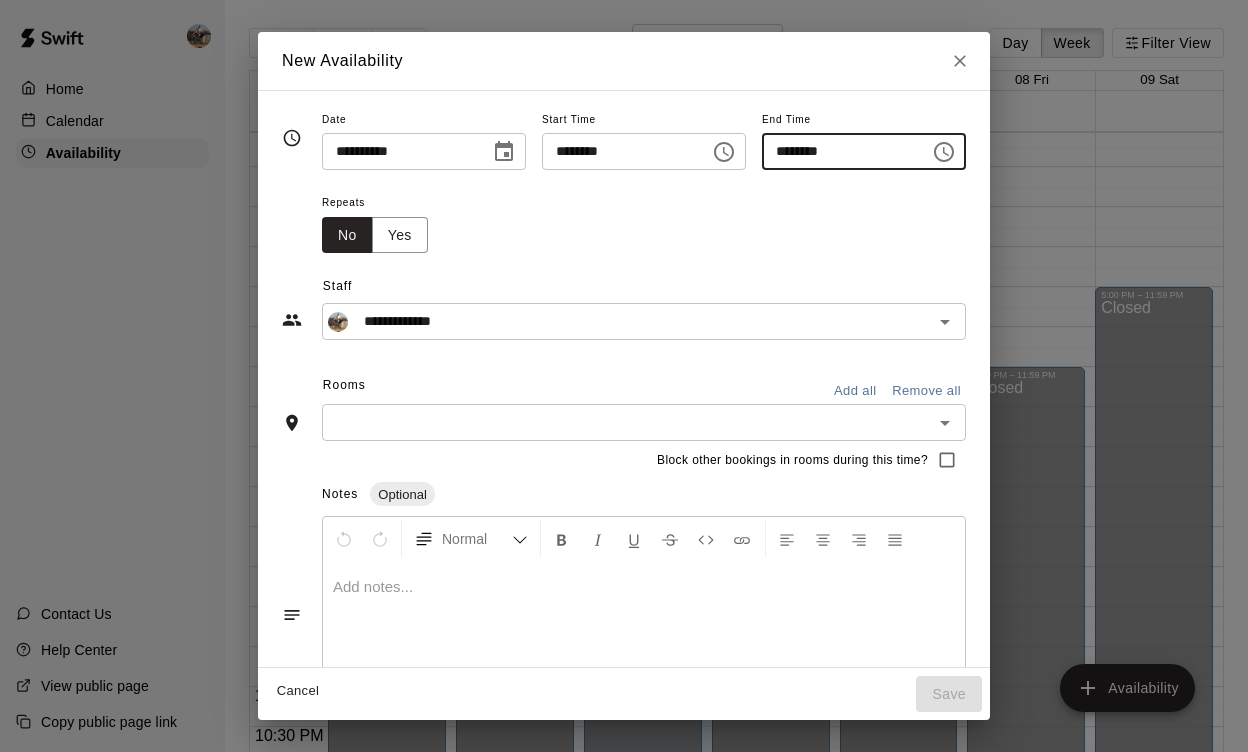 click on "********" at bounding box center (839, 151) 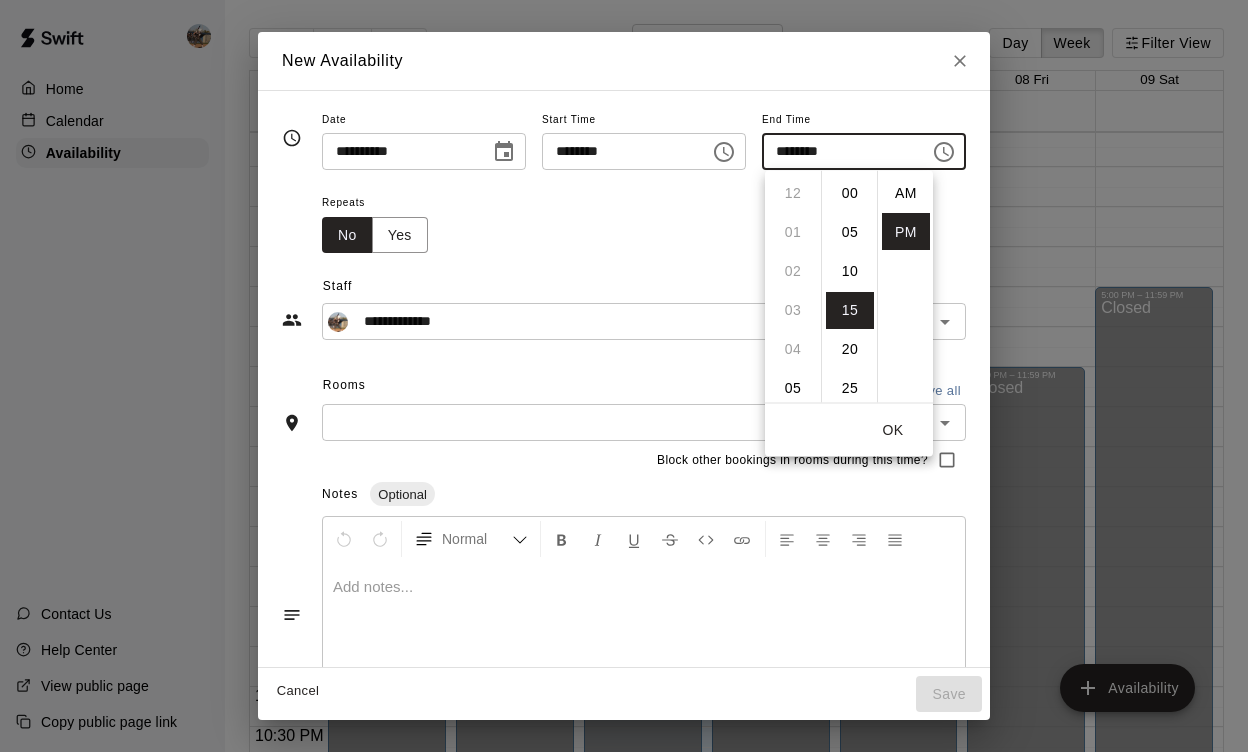 scroll, scrollTop: 234, scrollLeft: 0, axis: vertical 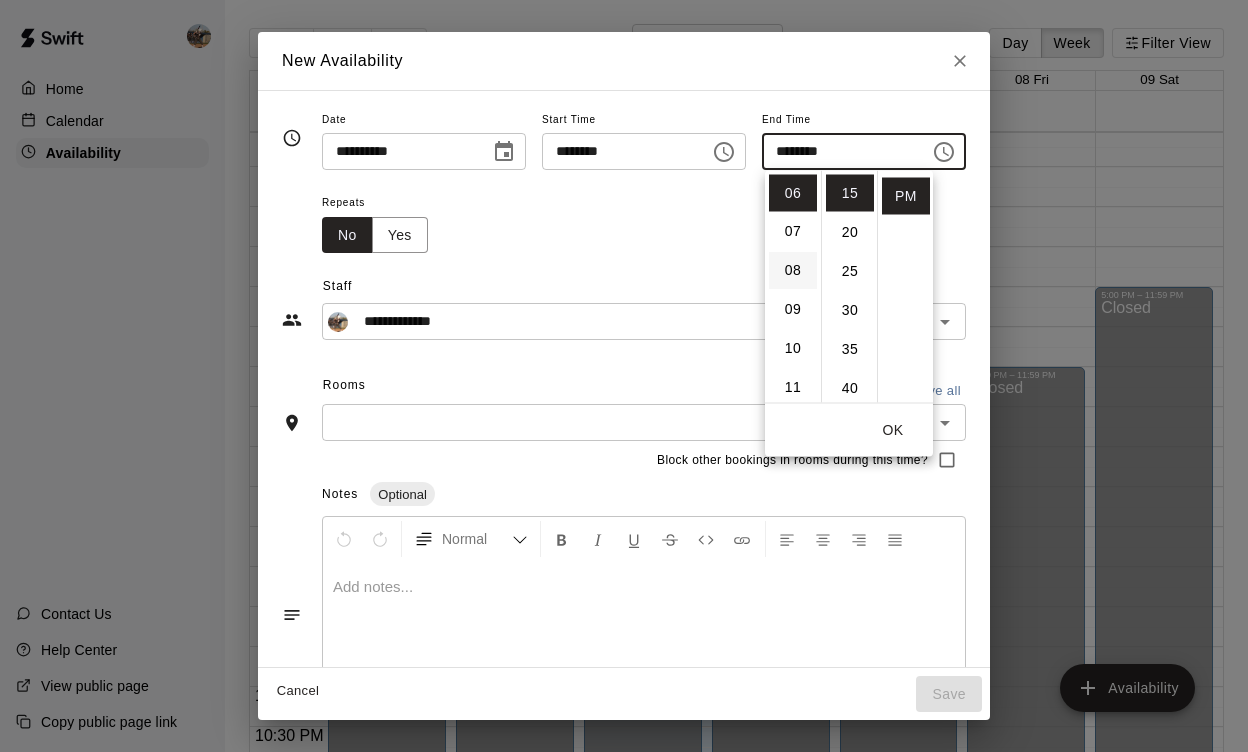 click on "08" at bounding box center (793, 271) 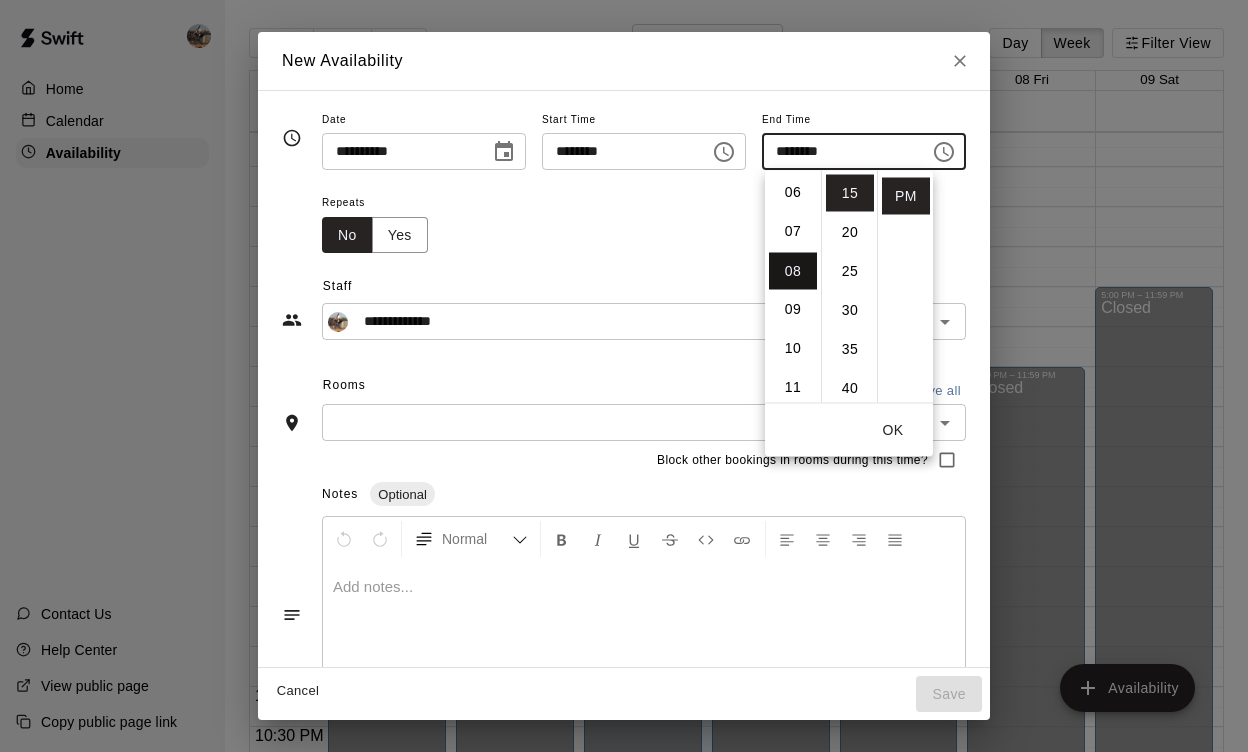 scroll, scrollTop: 312, scrollLeft: 0, axis: vertical 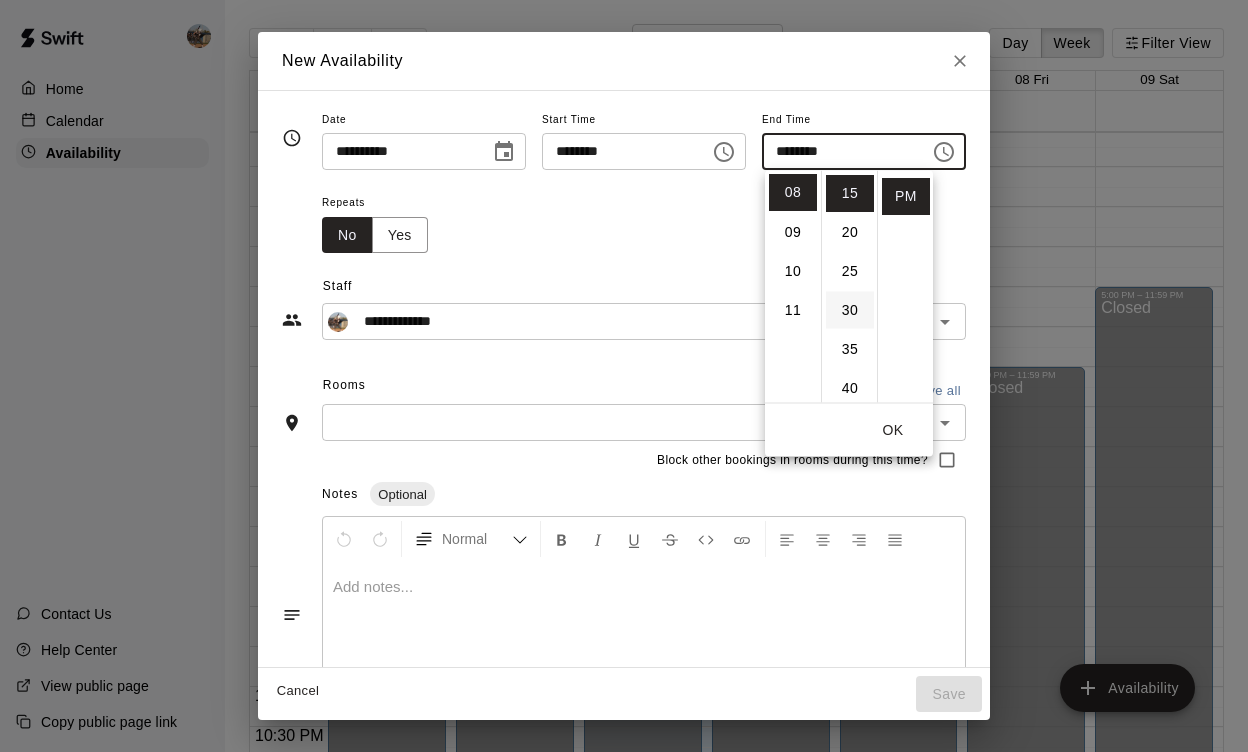 click on "30" at bounding box center [850, 310] 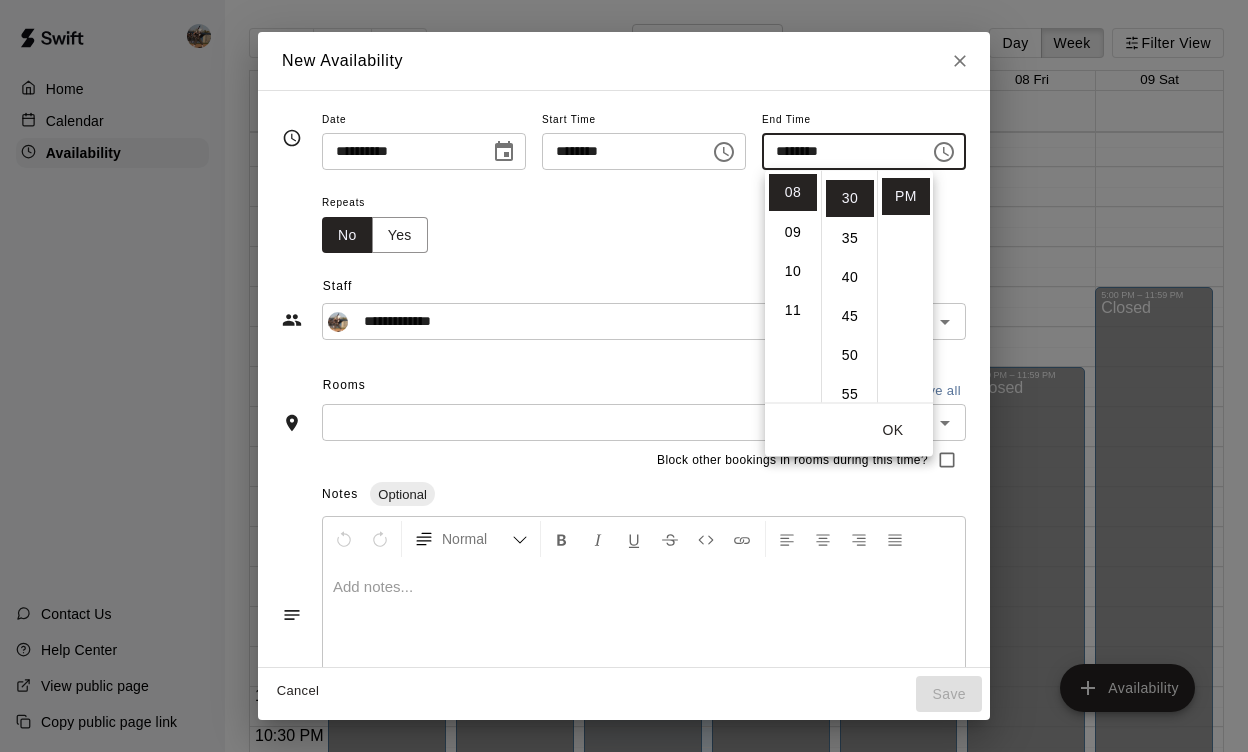 scroll, scrollTop: 234, scrollLeft: 0, axis: vertical 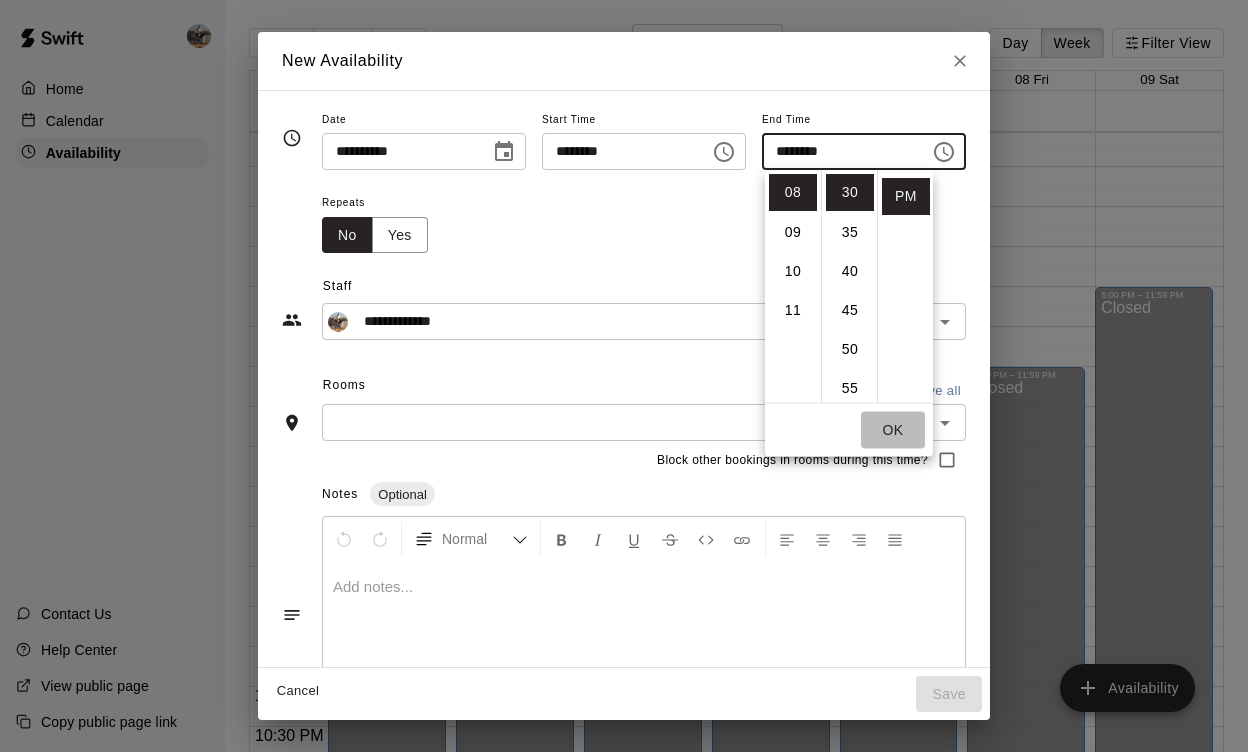 click on "OK" at bounding box center [893, 430] 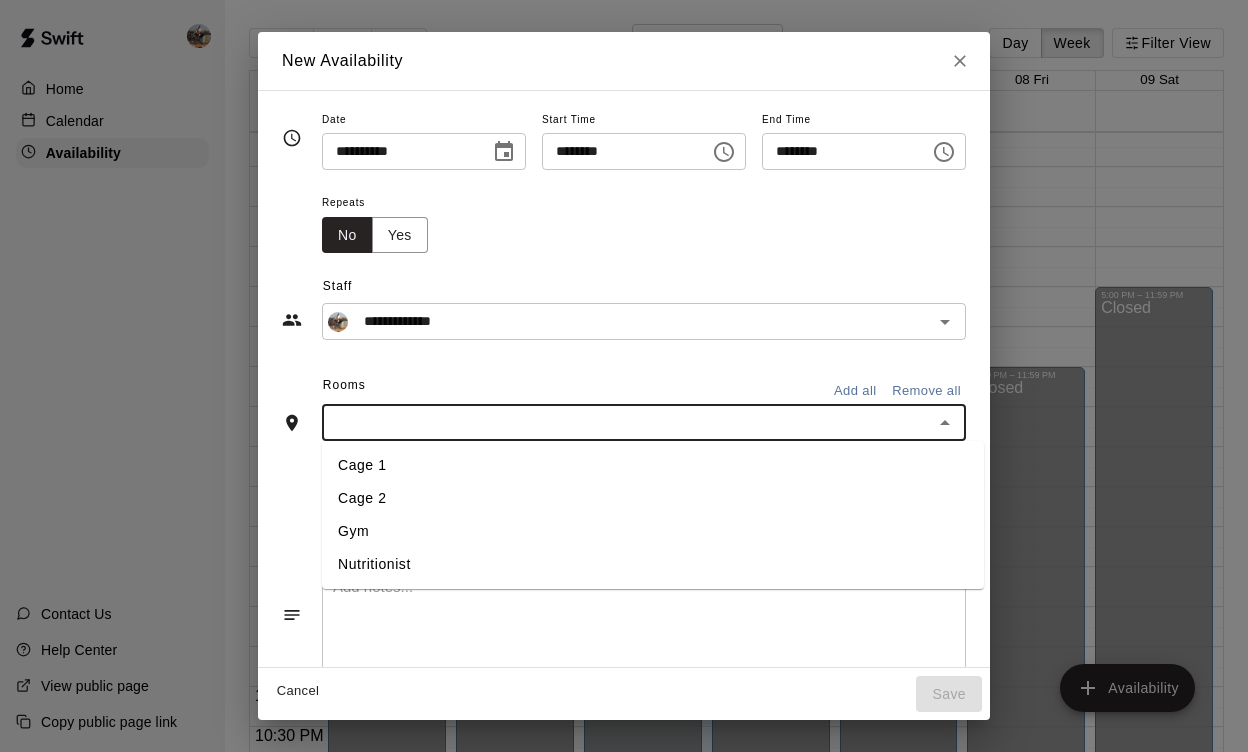 click at bounding box center (627, 422) 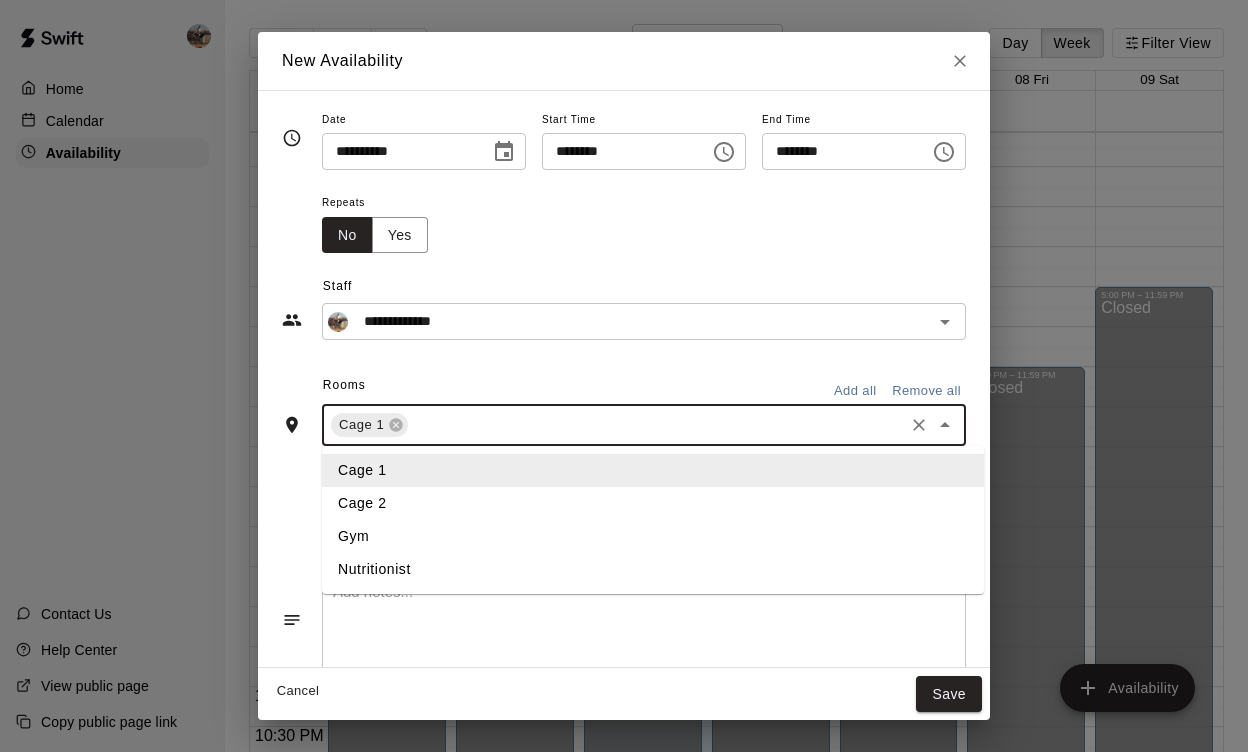 click at bounding box center [656, 425] 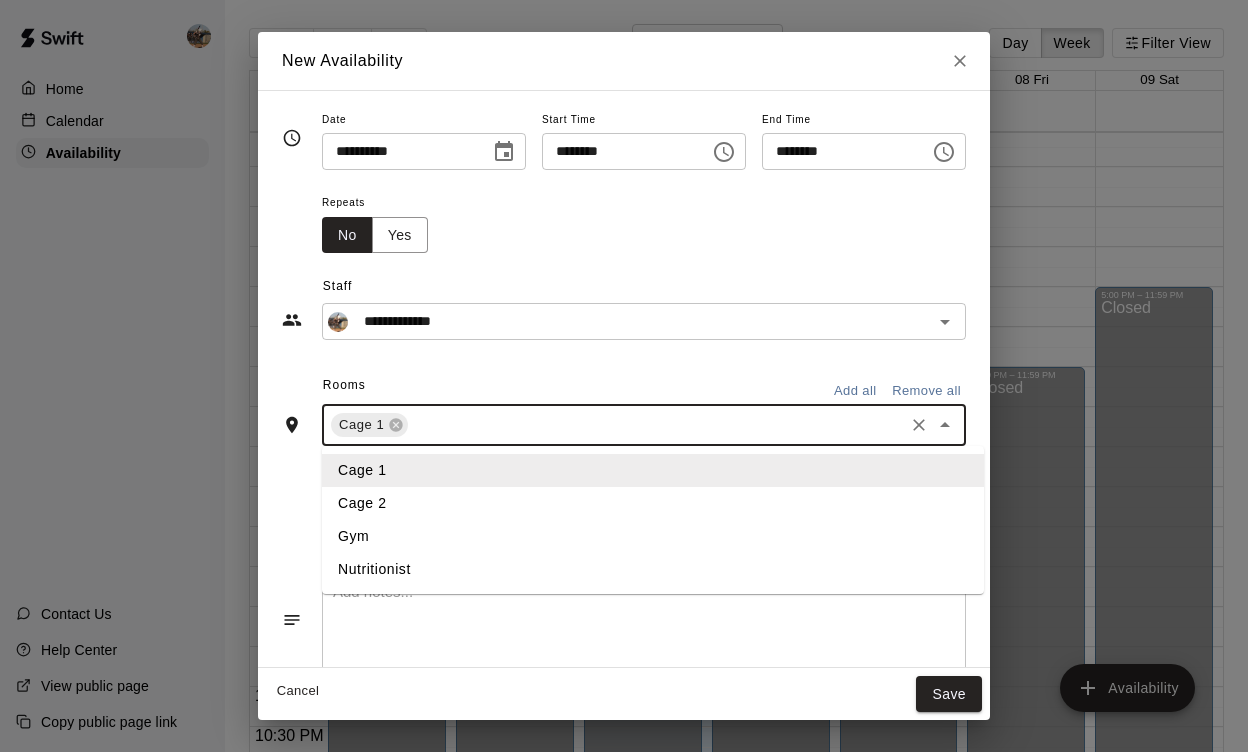 click on "Cage 2" at bounding box center (653, 503) 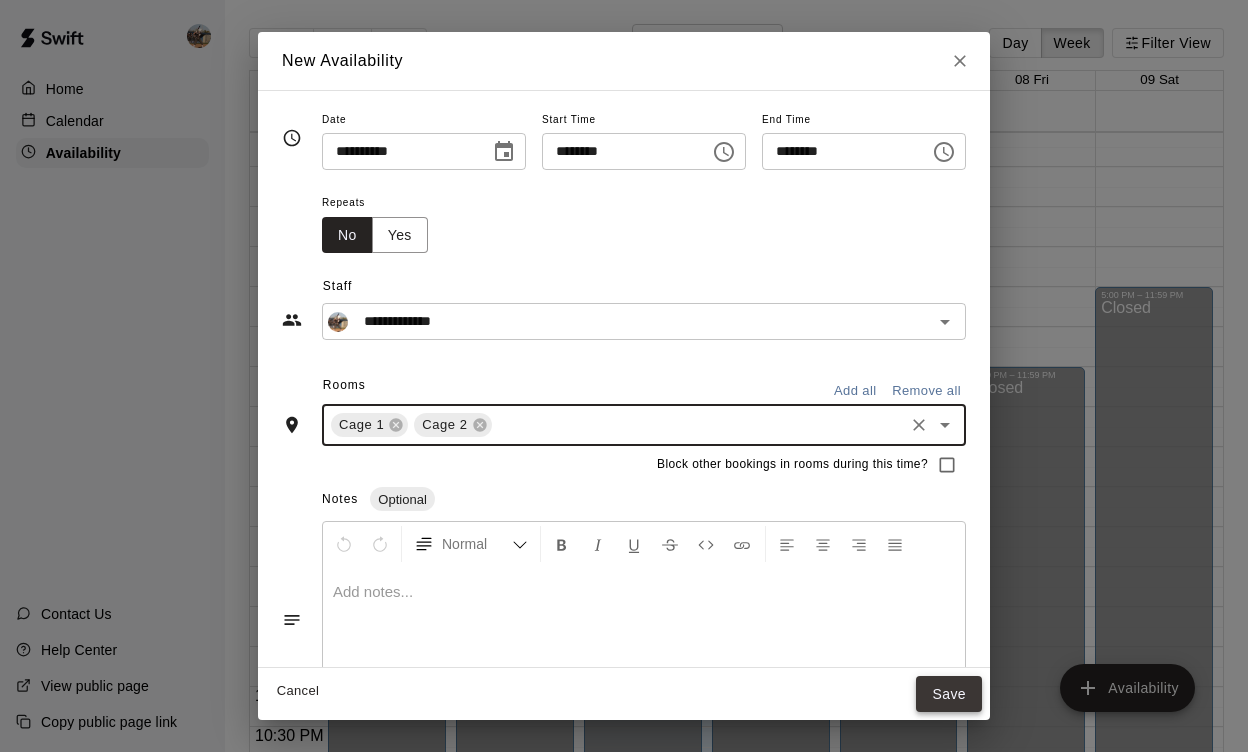 click on "Save" at bounding box center [949, 694] 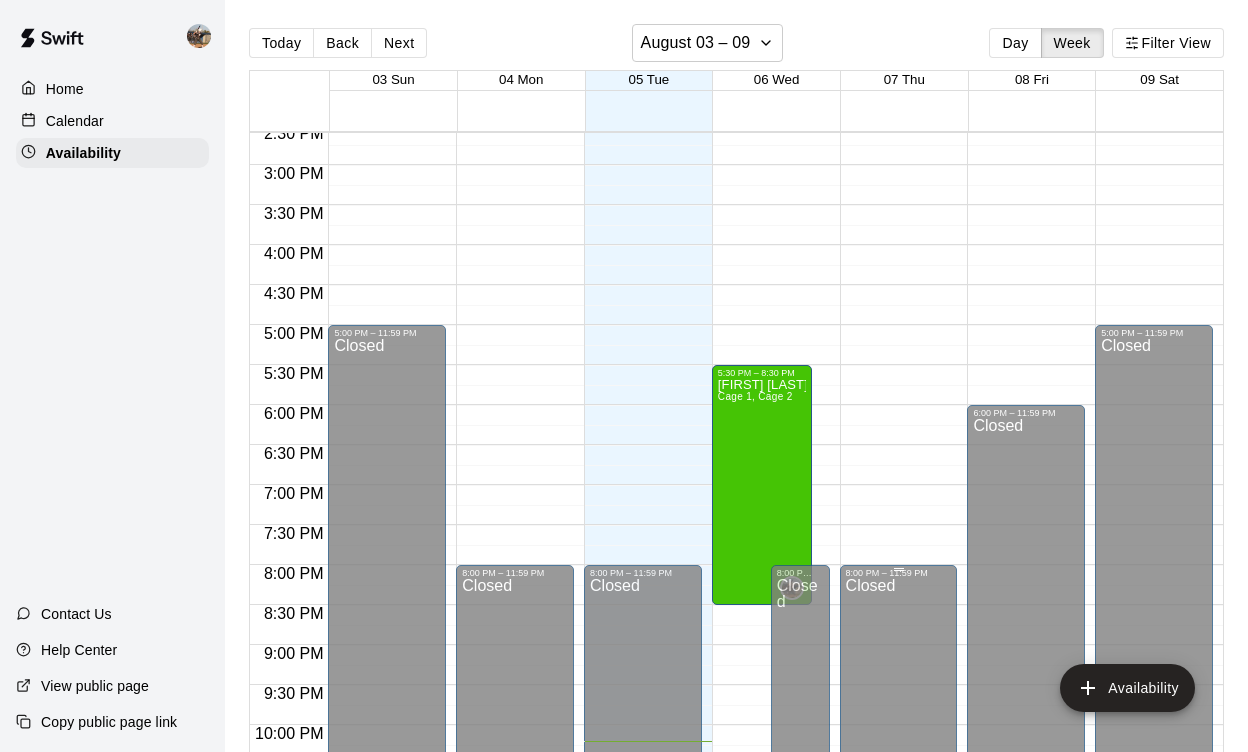 scroll, scrollTop: 1156, scrollLeft: 0, axis: vertical 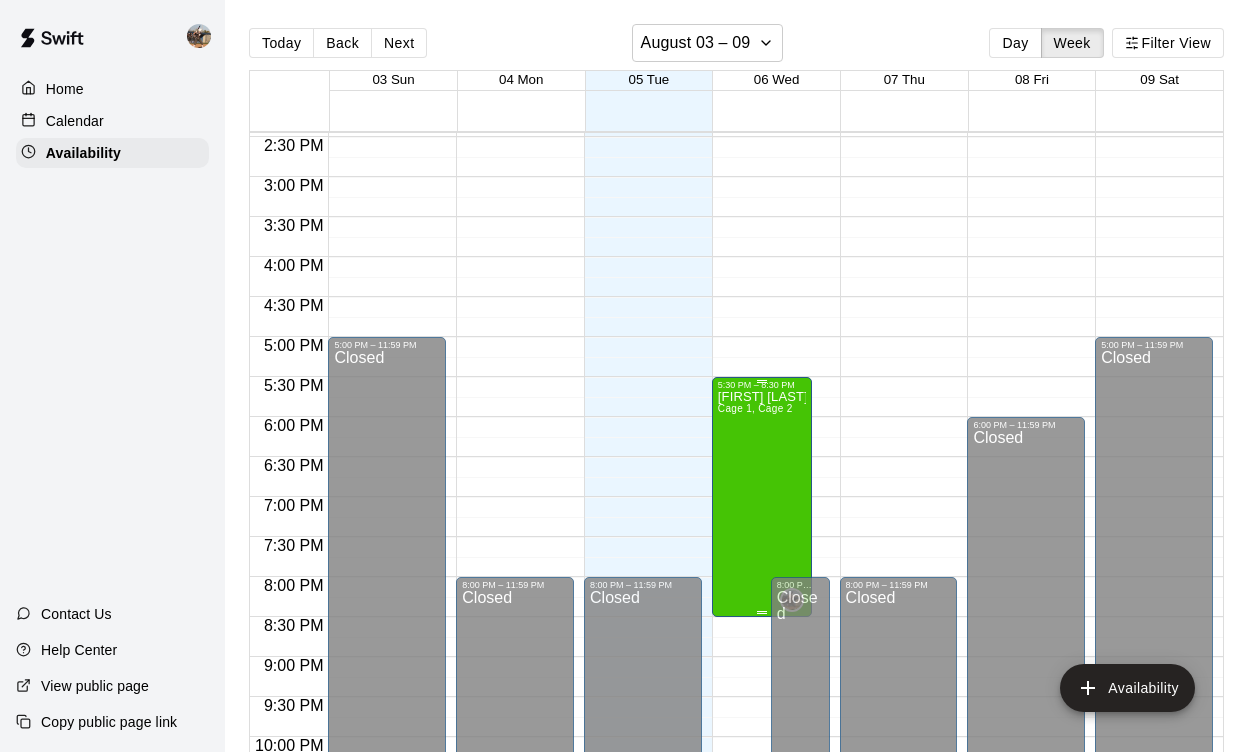 click on "[FIRST] [LAST] Cage 1, Cage 2" at bounding box center (762, 766) 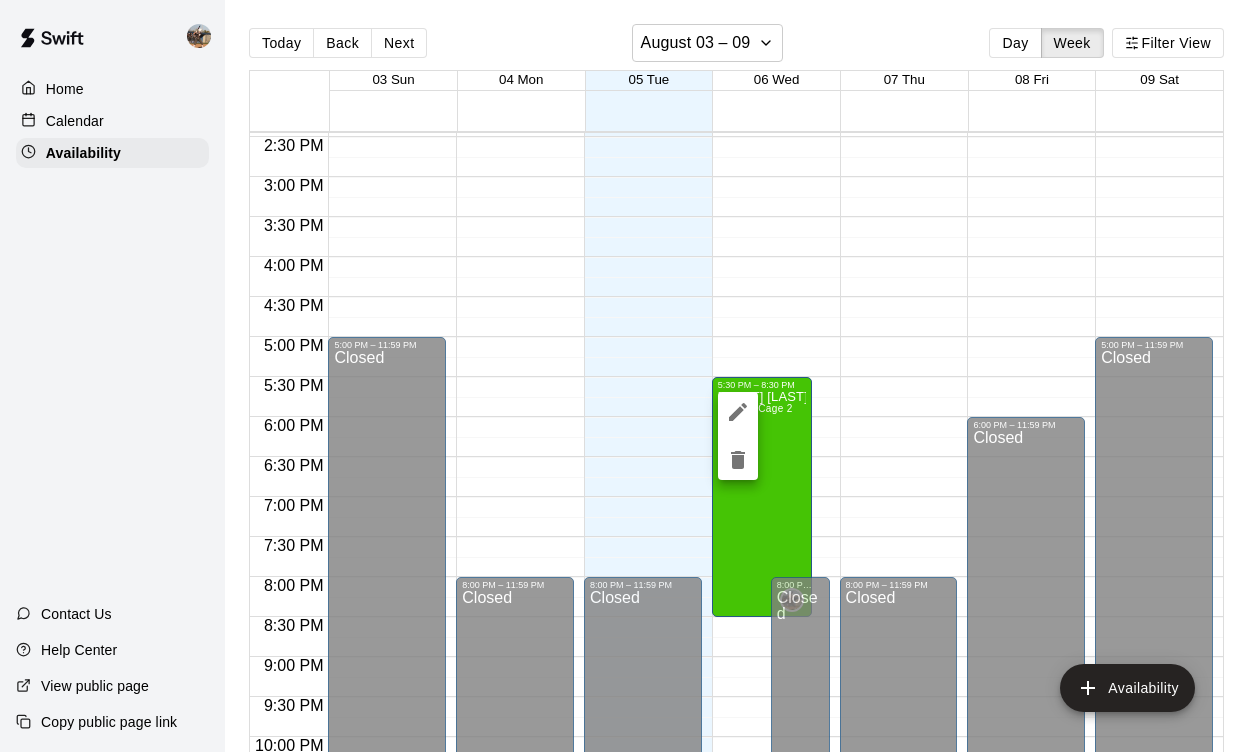 click 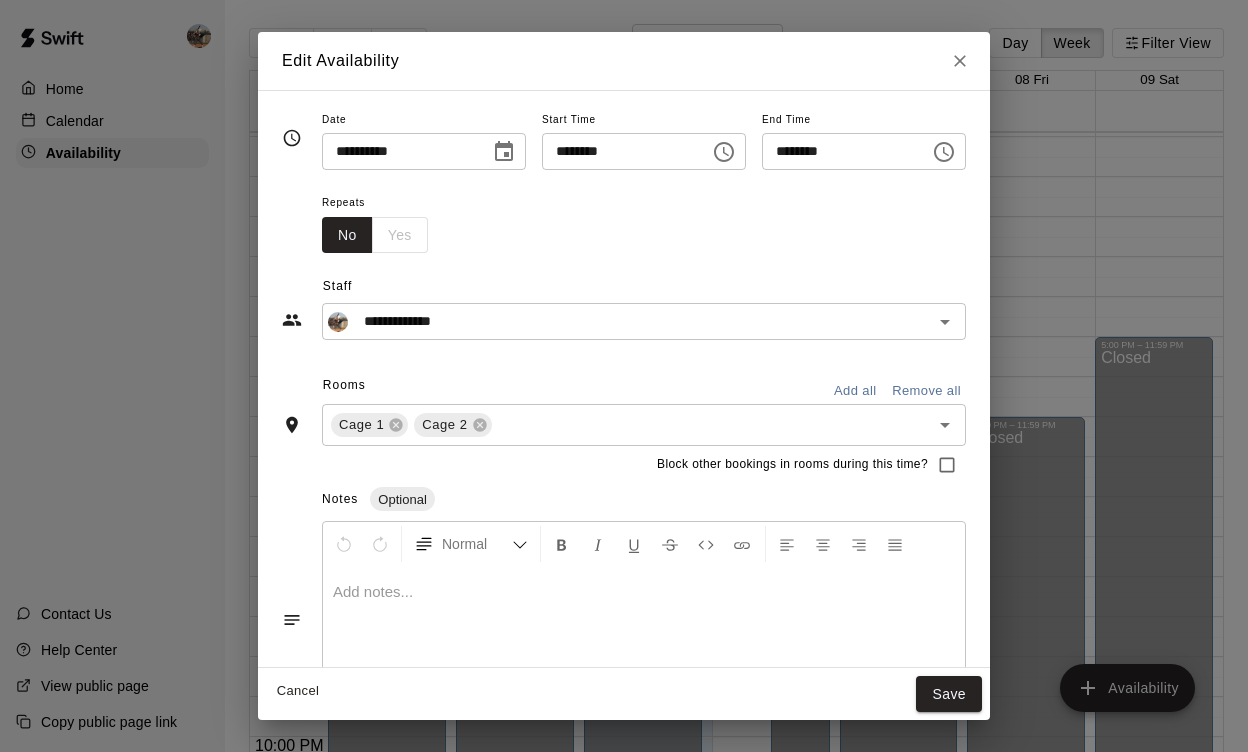 click on "********" at bounding box center (839, 151) 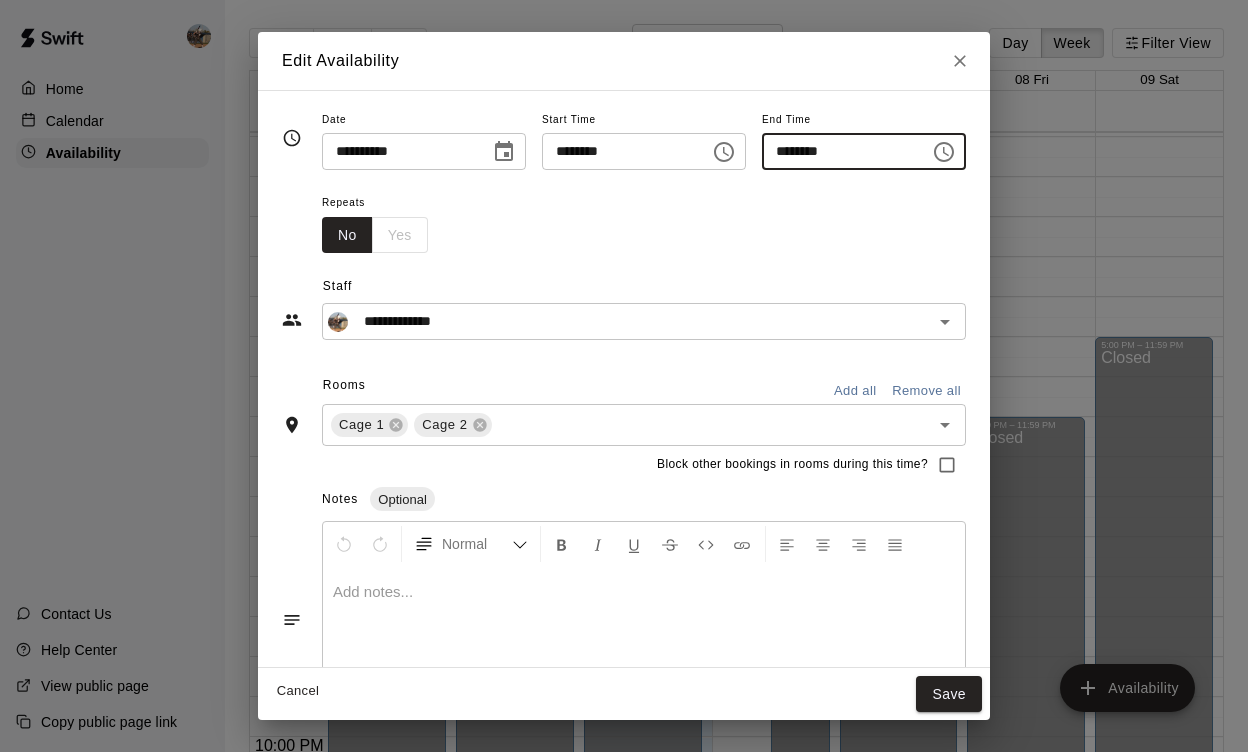 click on "********" at bounding box center (839, 151) 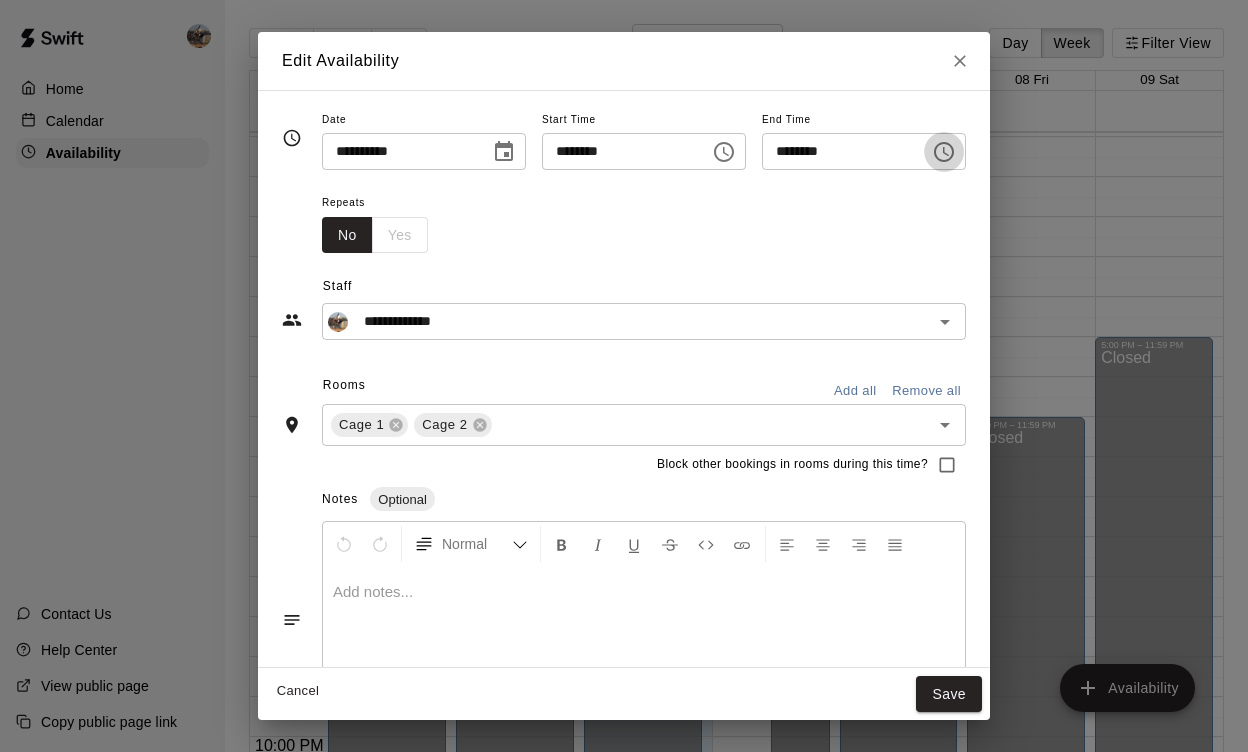 click 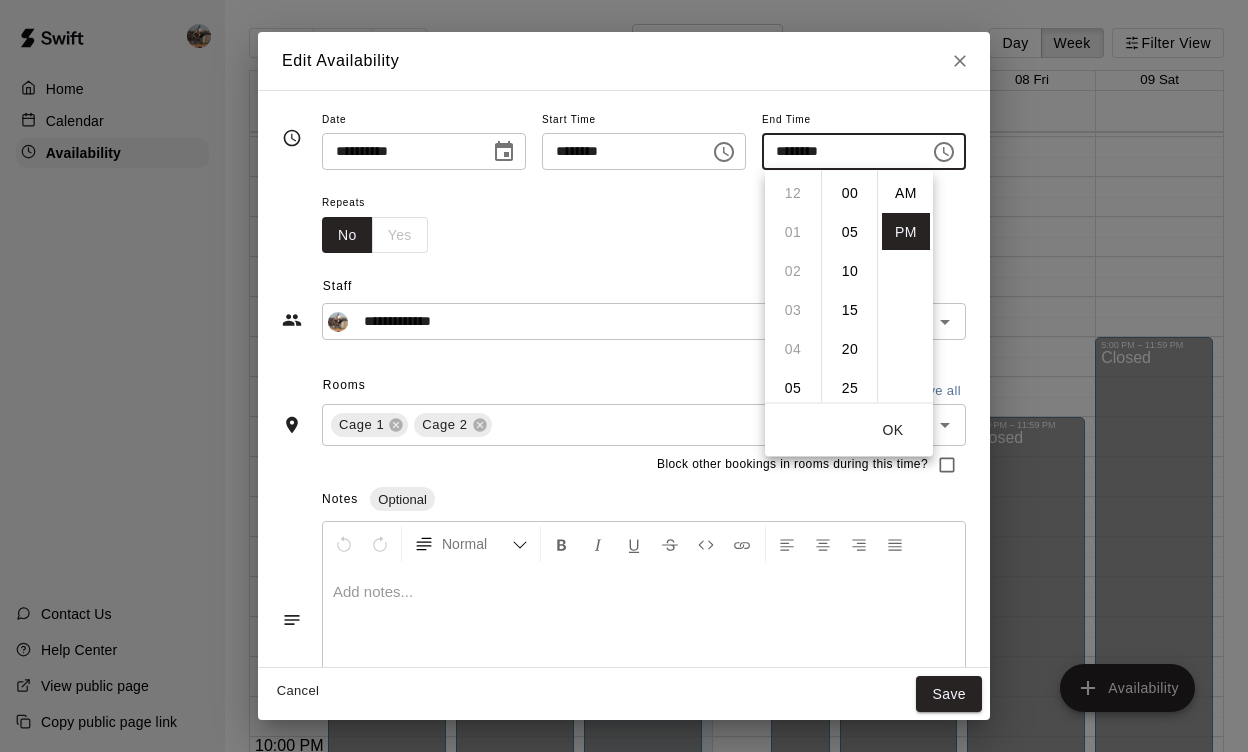 scroll, scrollTop: 312, scrollLeft: 0, axis: vertical 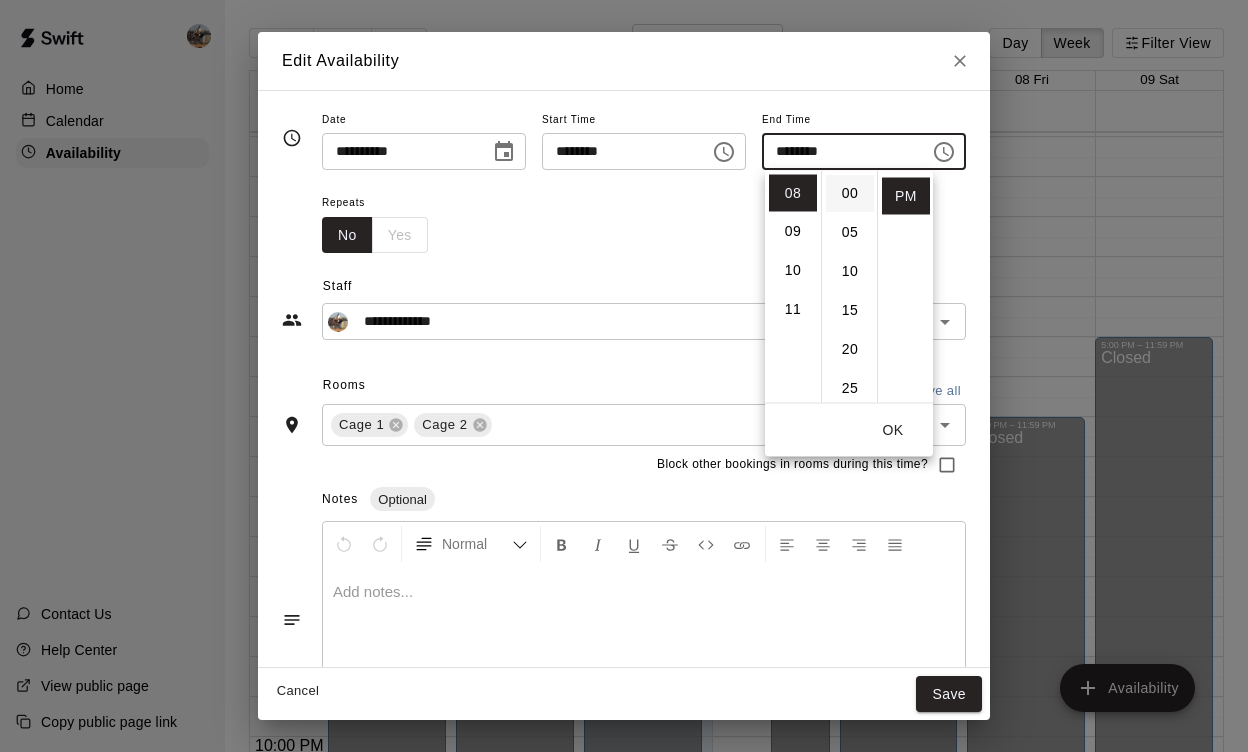 click on "00" at bounding box center [850, 193] 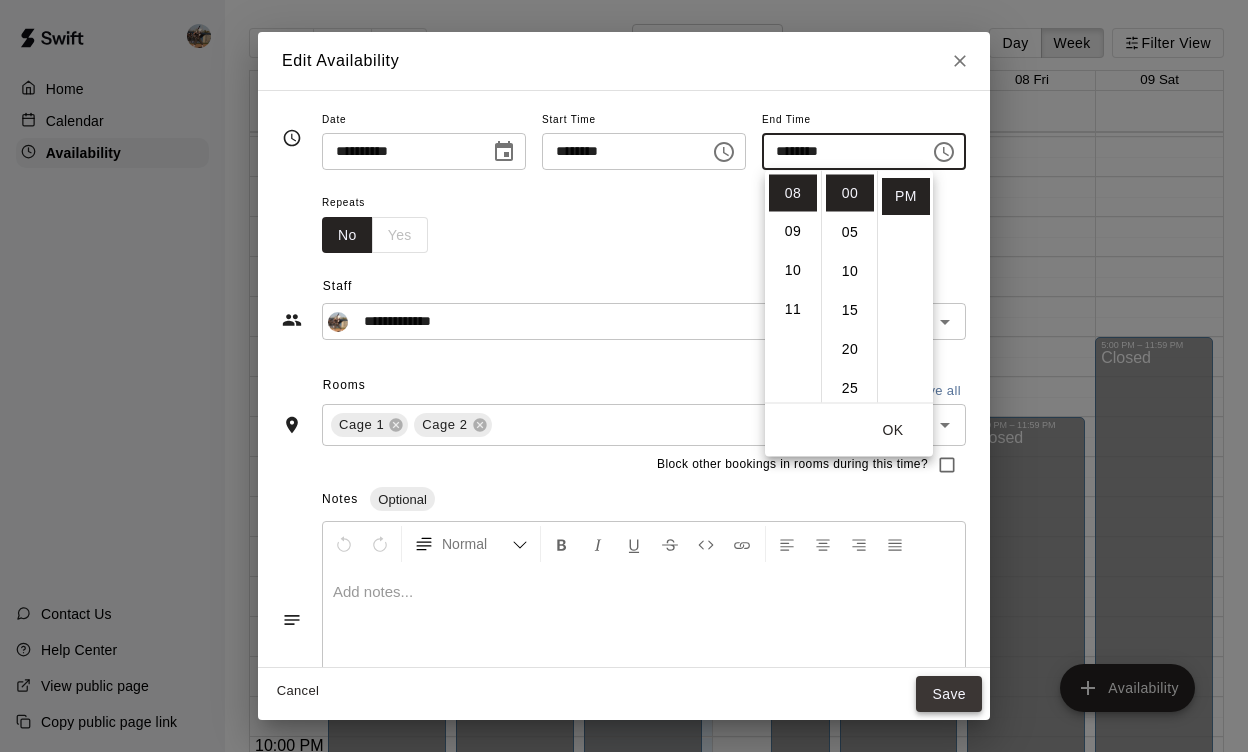click on "Save" at bounding box center [949, 694] 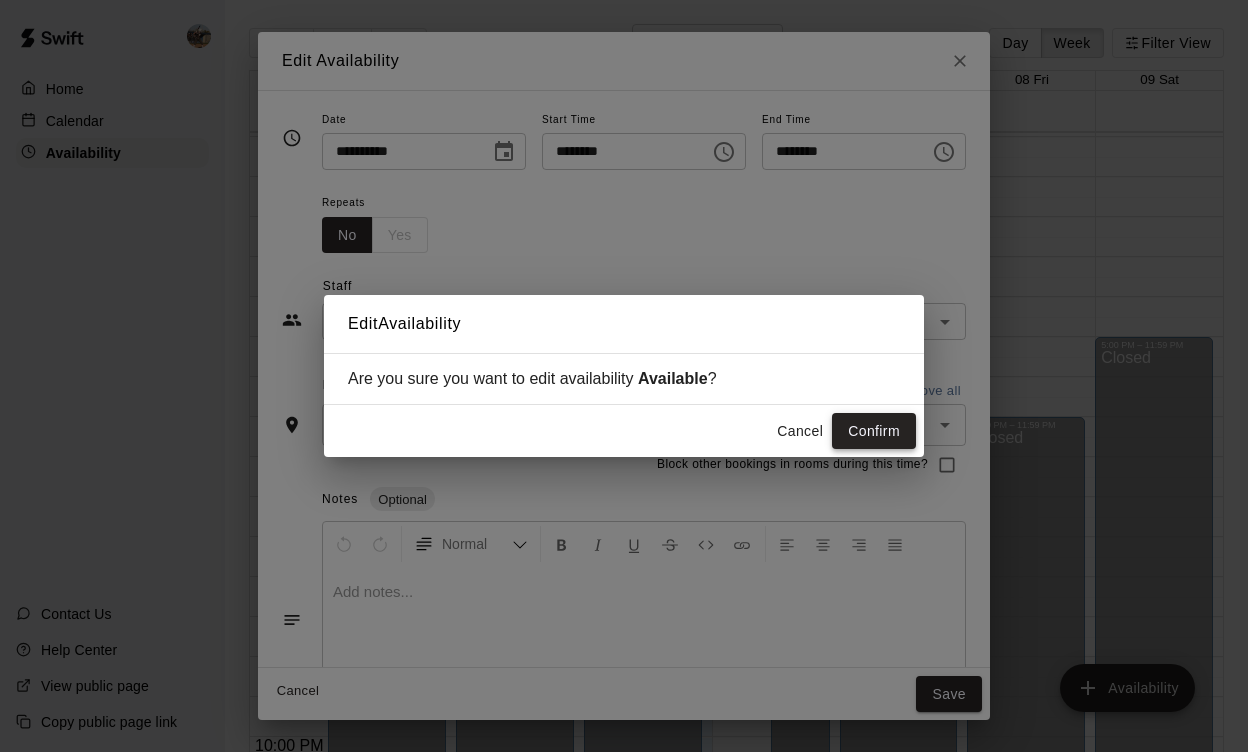 click on "Confirm" at bounding box center (874, 431) 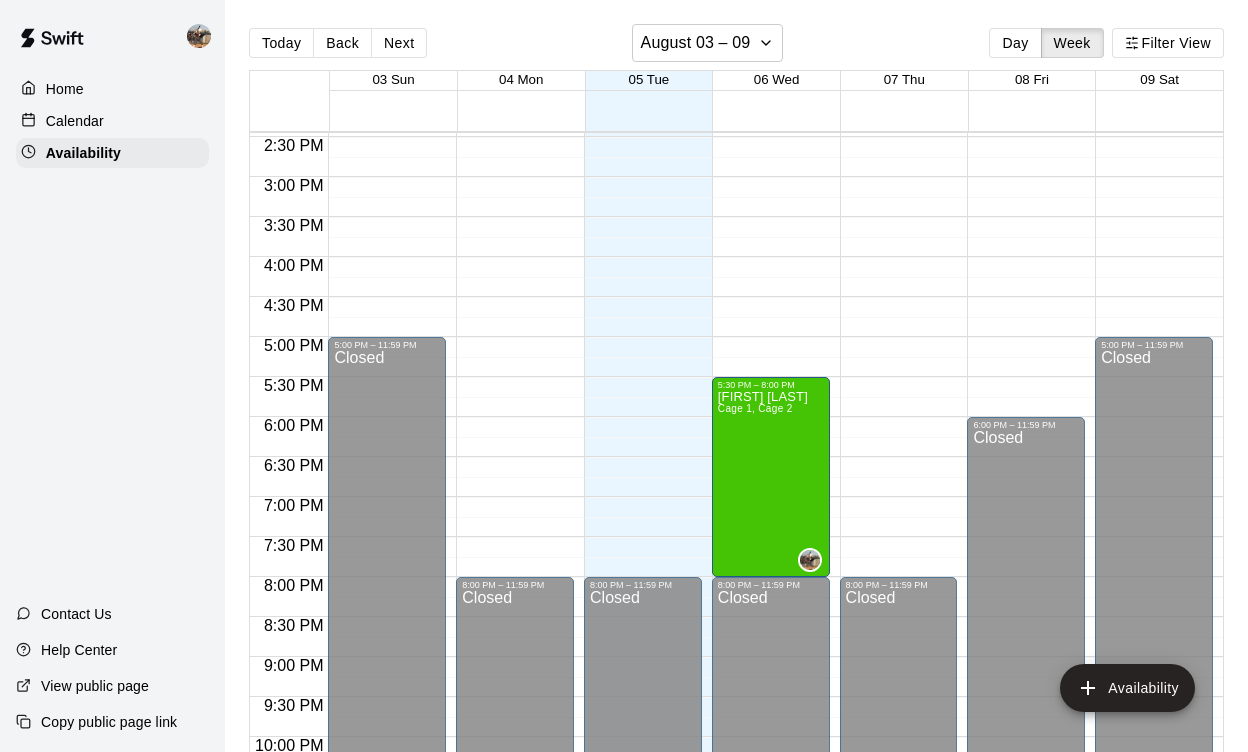 click on "12:00 AM – 10:00 AM Closed 8:00 PM – 11:59 PM Closed" at bounding box center [899, -63] 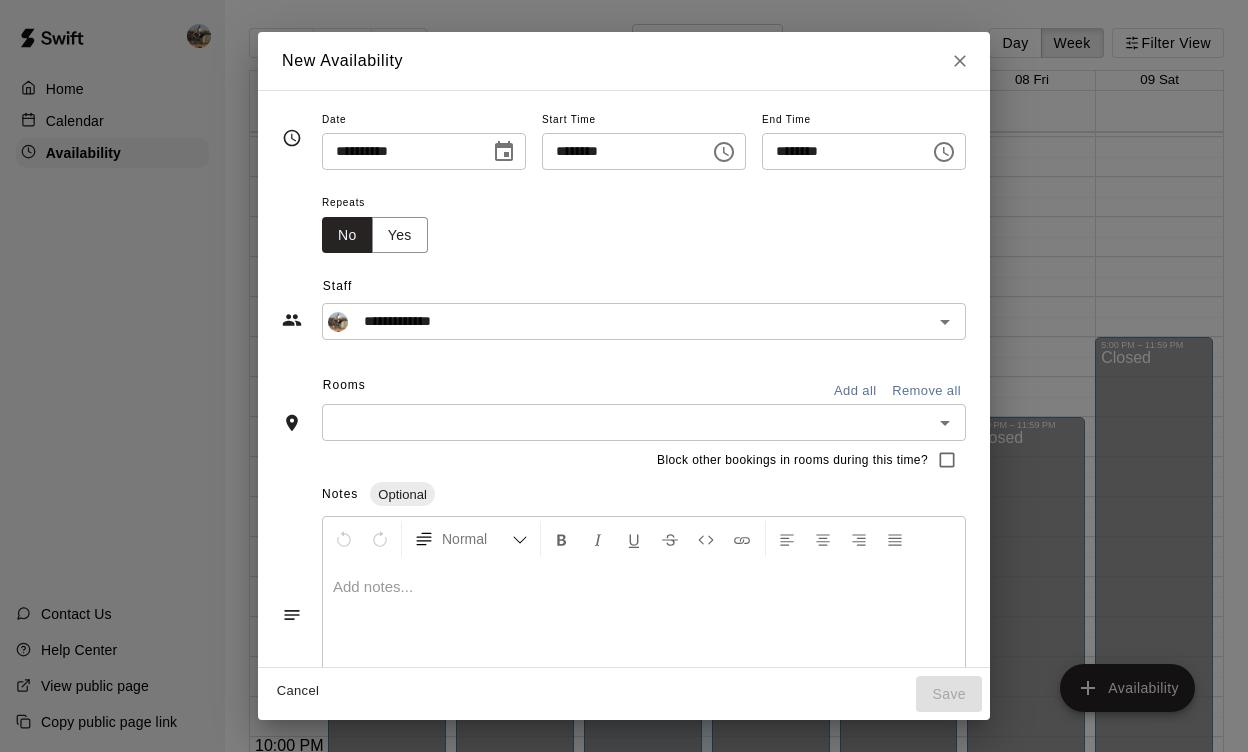click on "********" at bounding box center [839, 151] 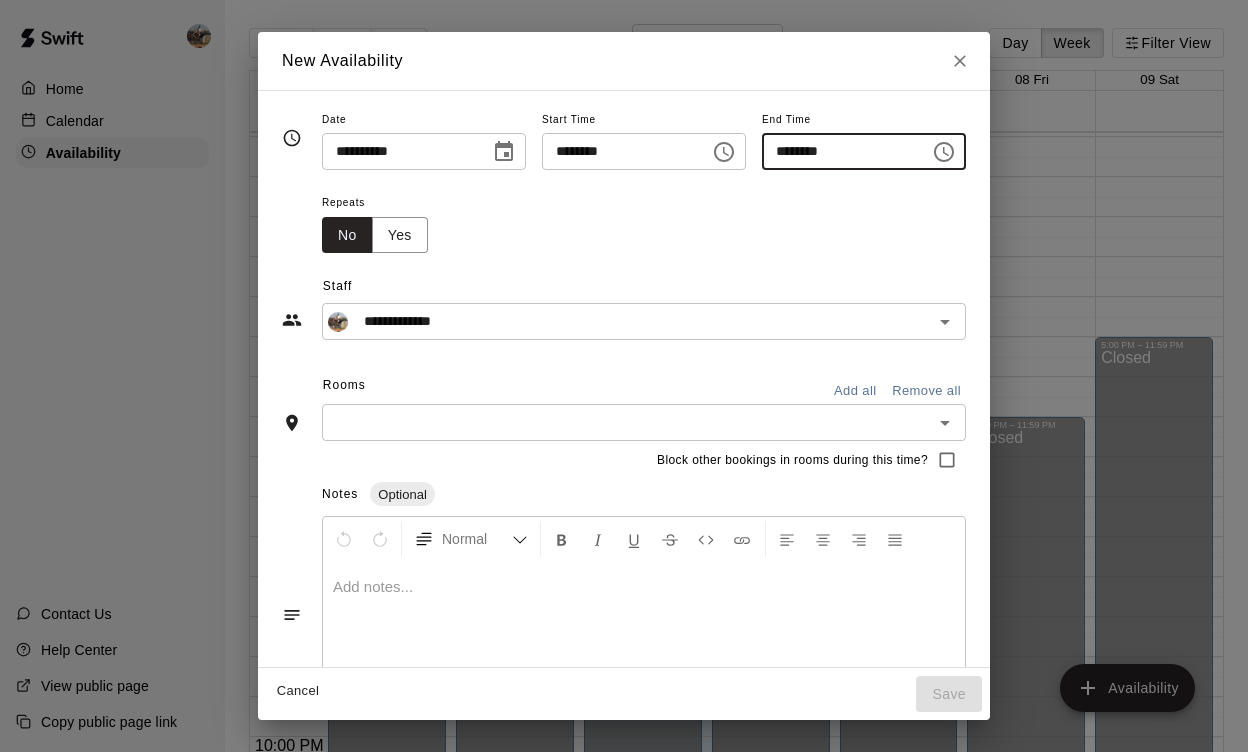 click on "********" at bounding box center (839, 151) 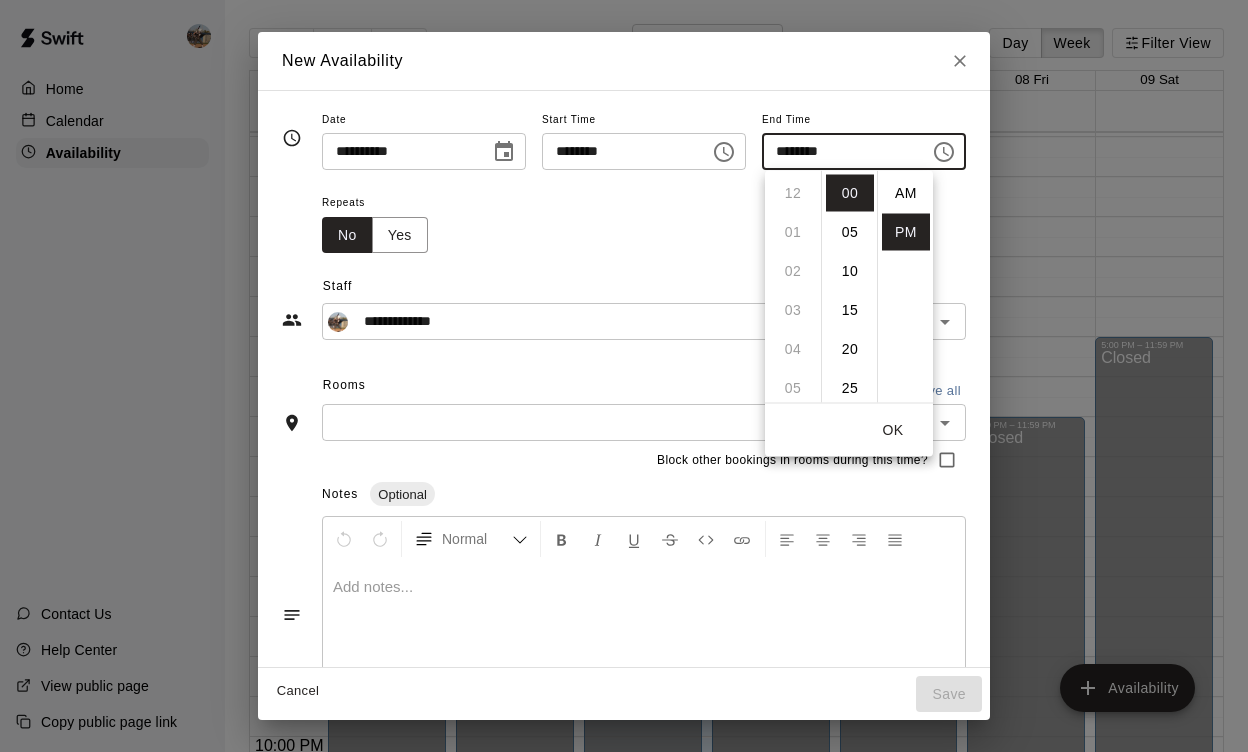 scroll, scrollTop: 273, scrollLeft: 0, axis: vertical 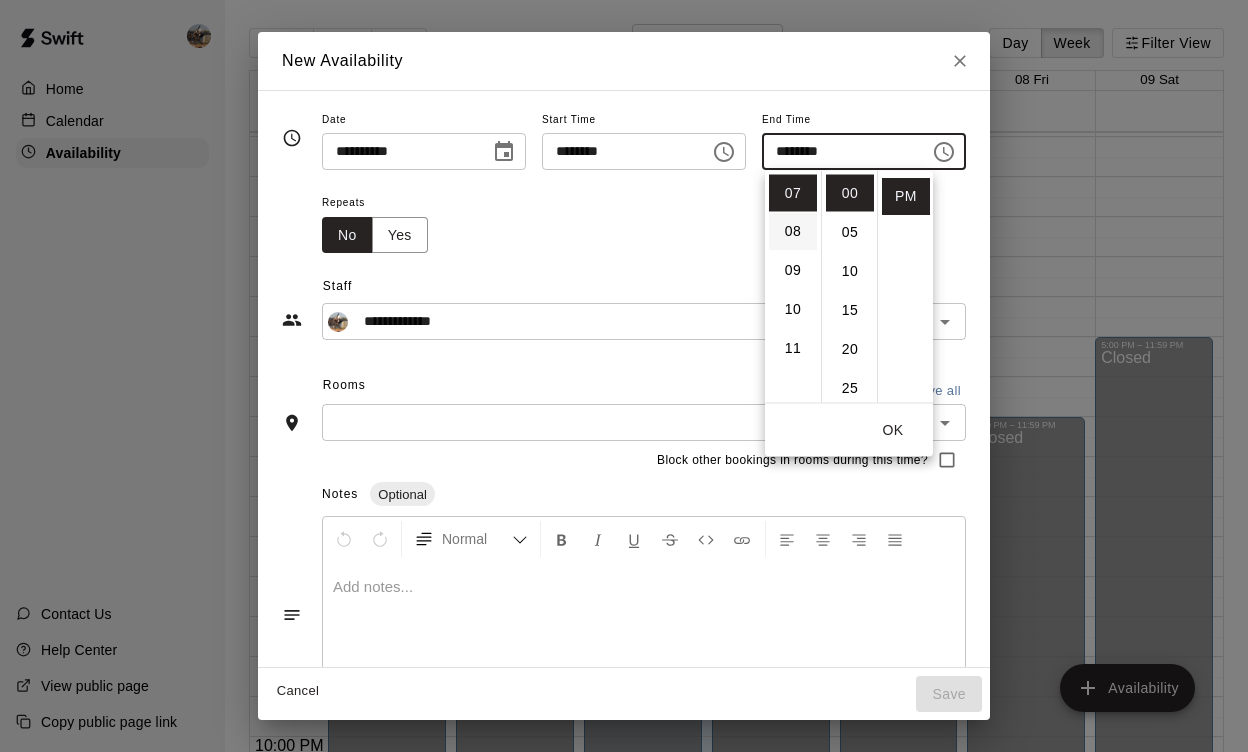 click on "08" at bounding box center [793, 232] 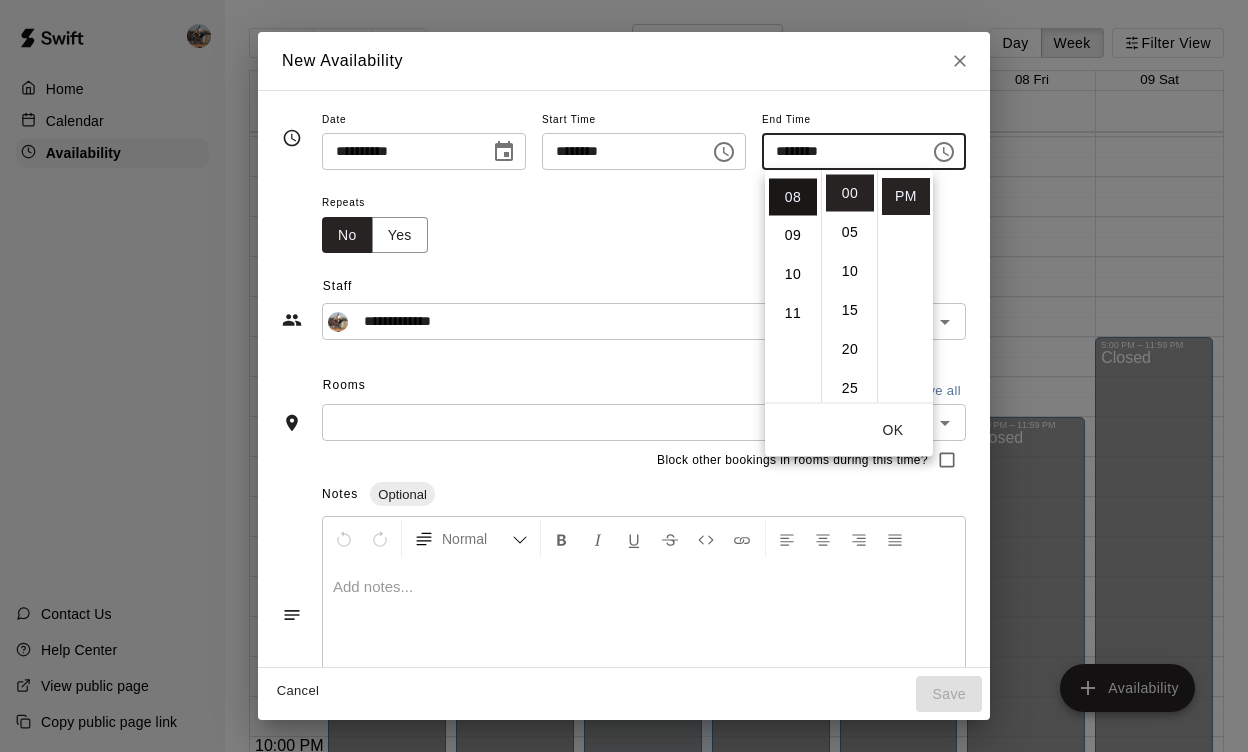scroll, scrollTop: 312, scrollLeft: 0, axis: vertical 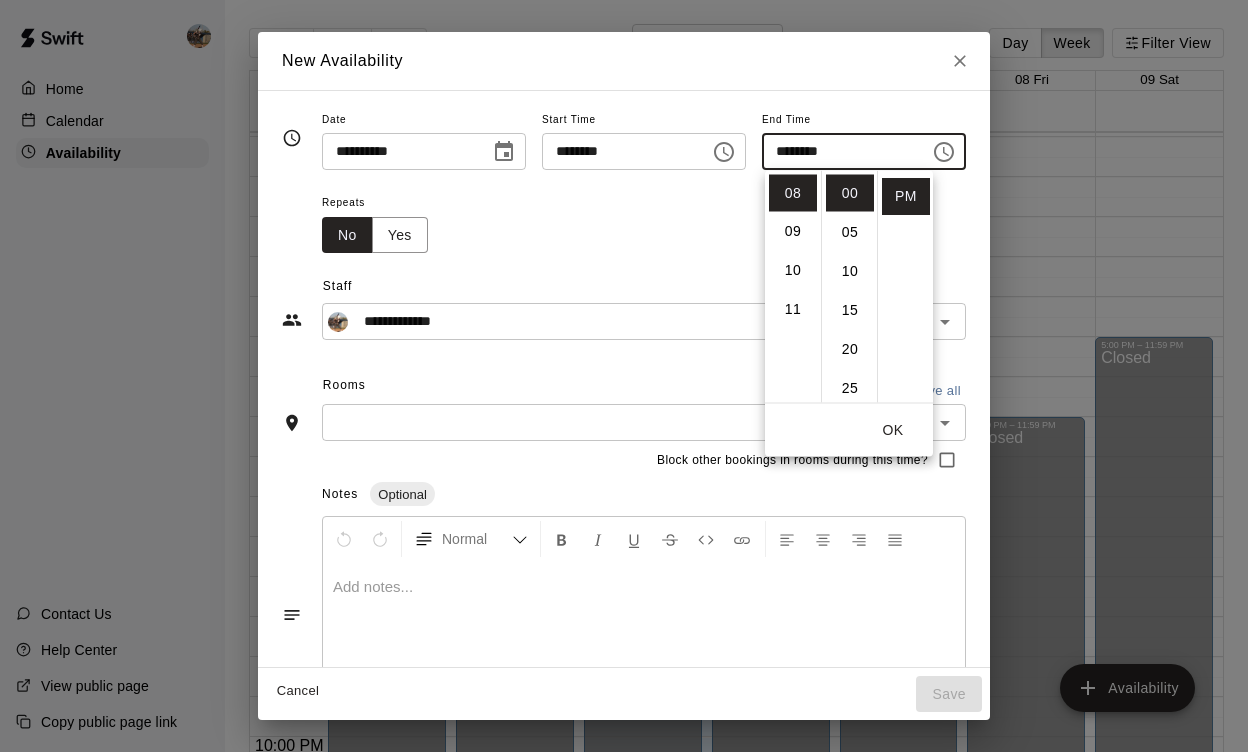 click 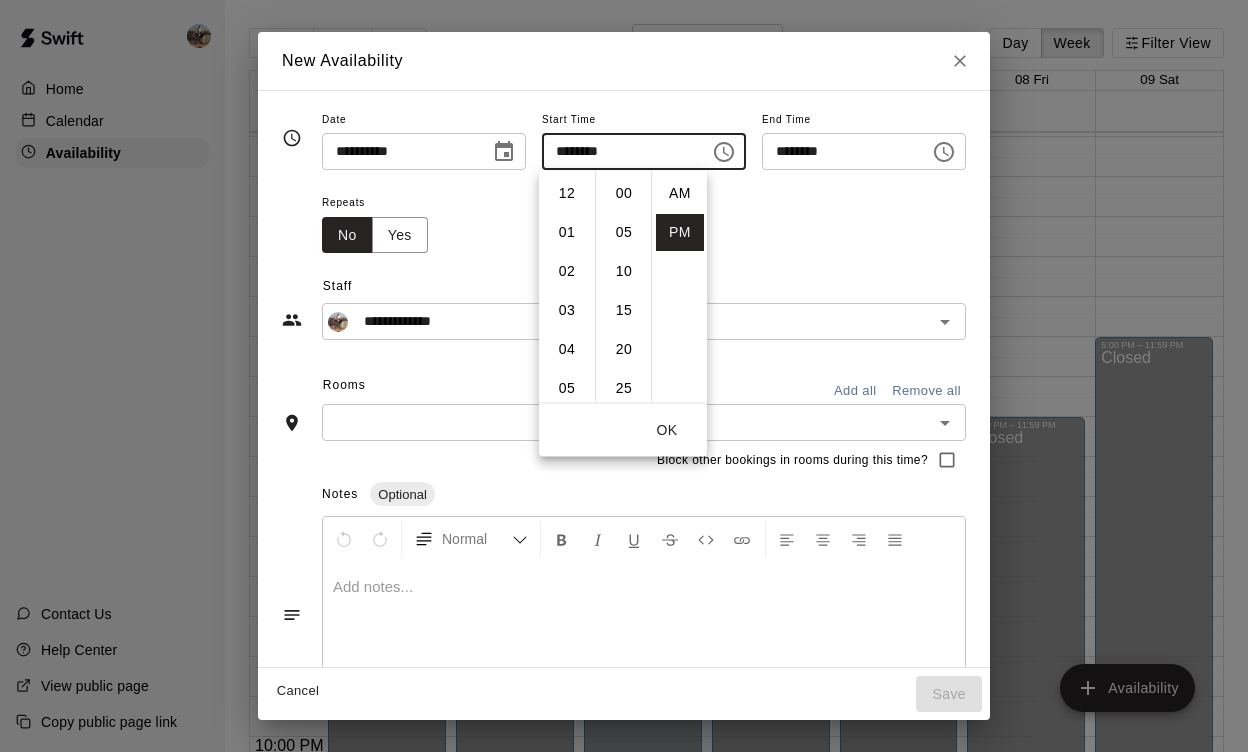 scroll, scrollTop: 234, scrollLeft: 0, axis: vertical 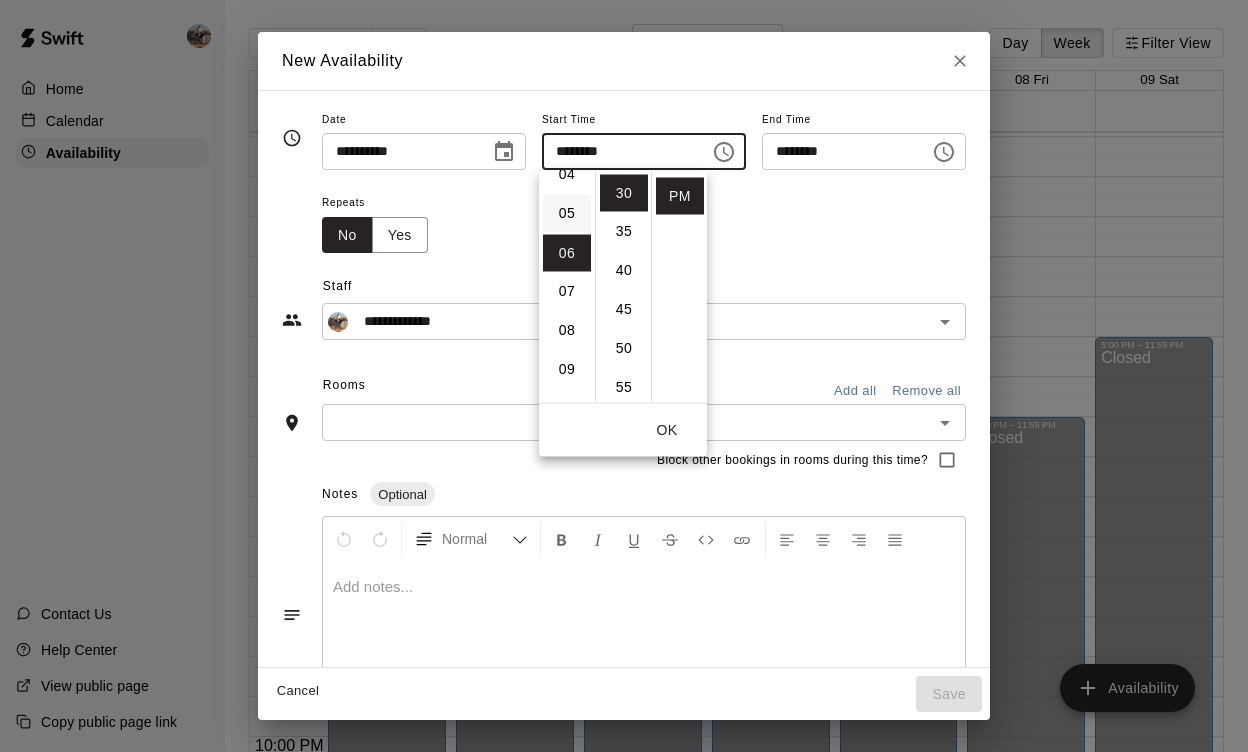 click on "05" at bounding box center (567, 214) 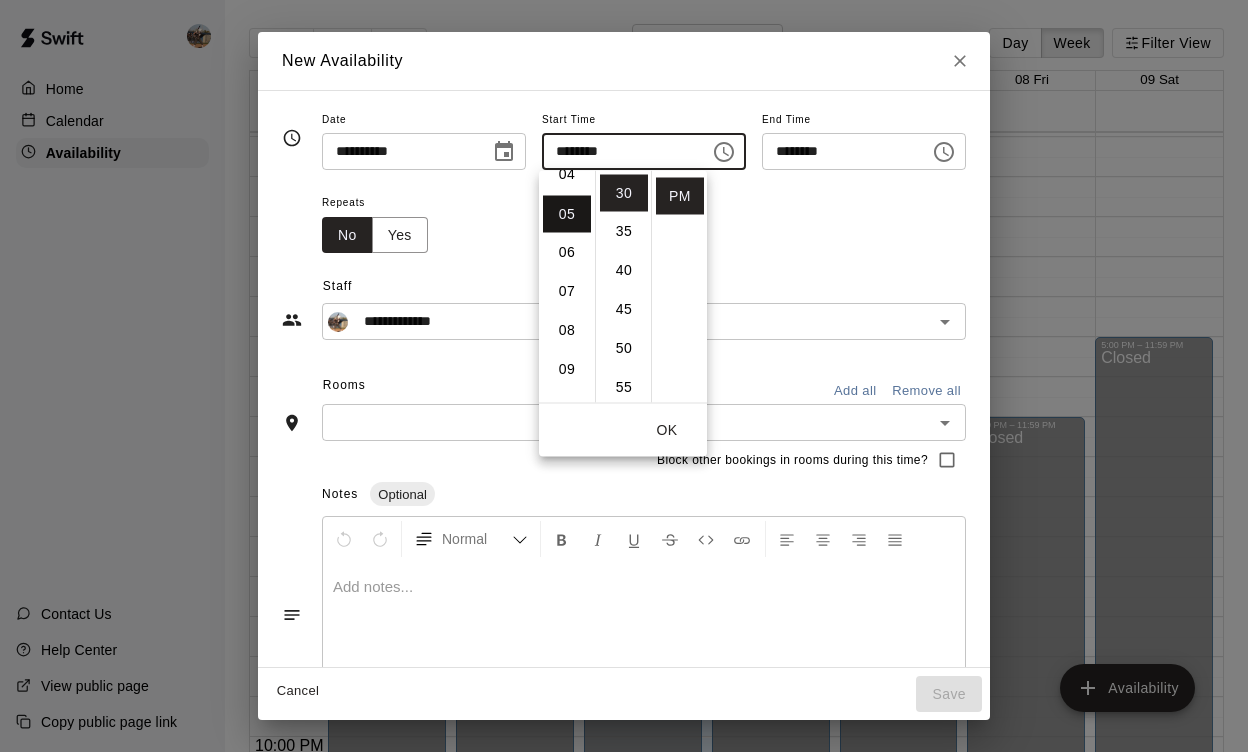type on "********" 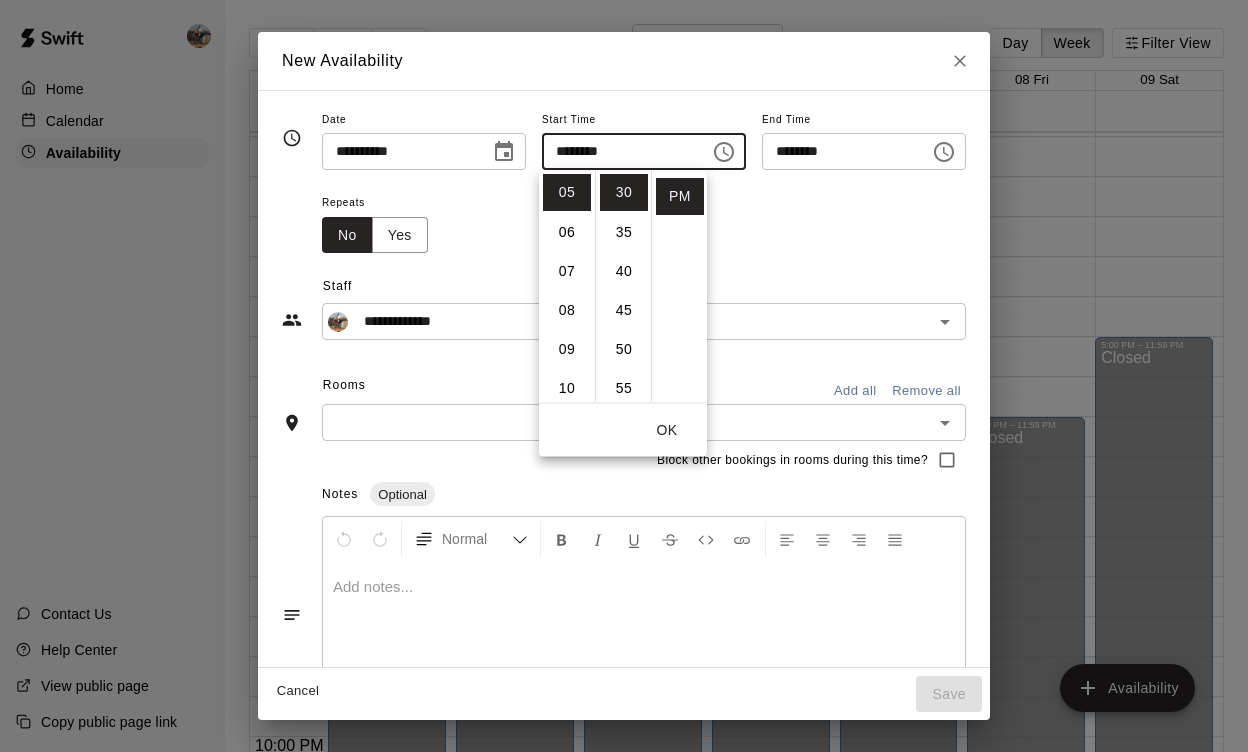 click at bounding box center (627, 422) 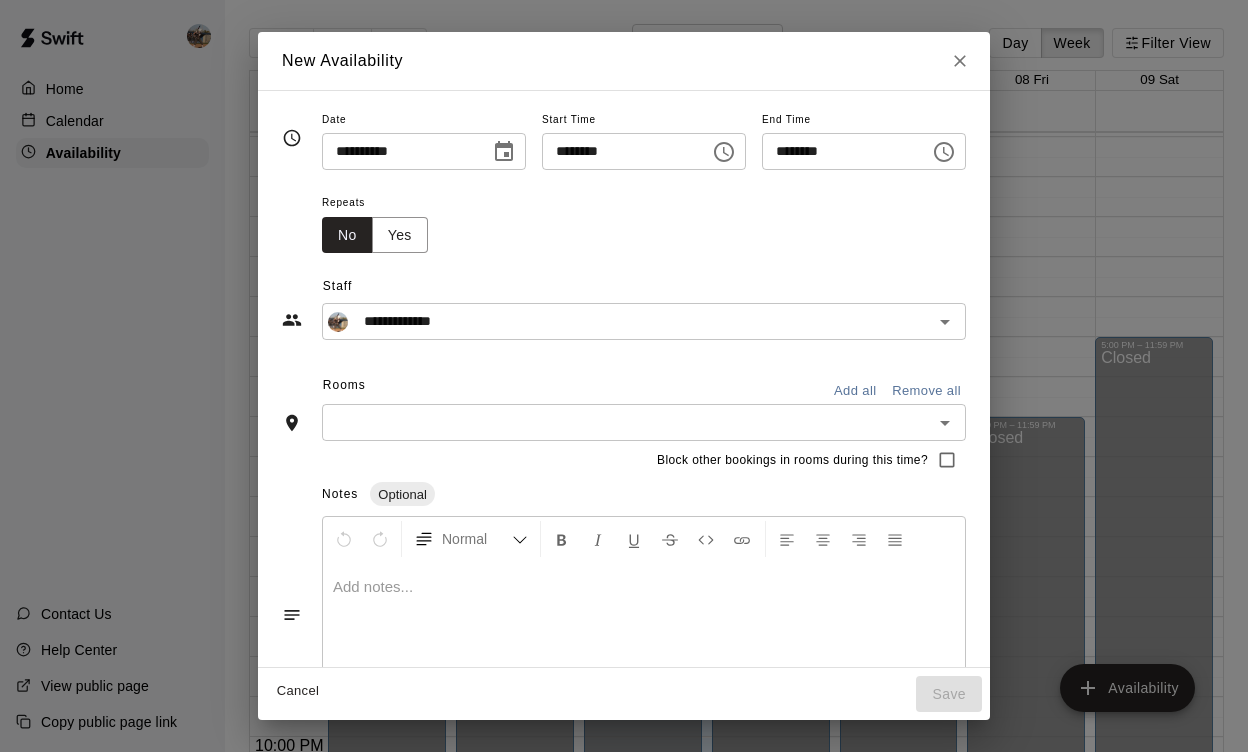 click at bounding box center [627, 422] 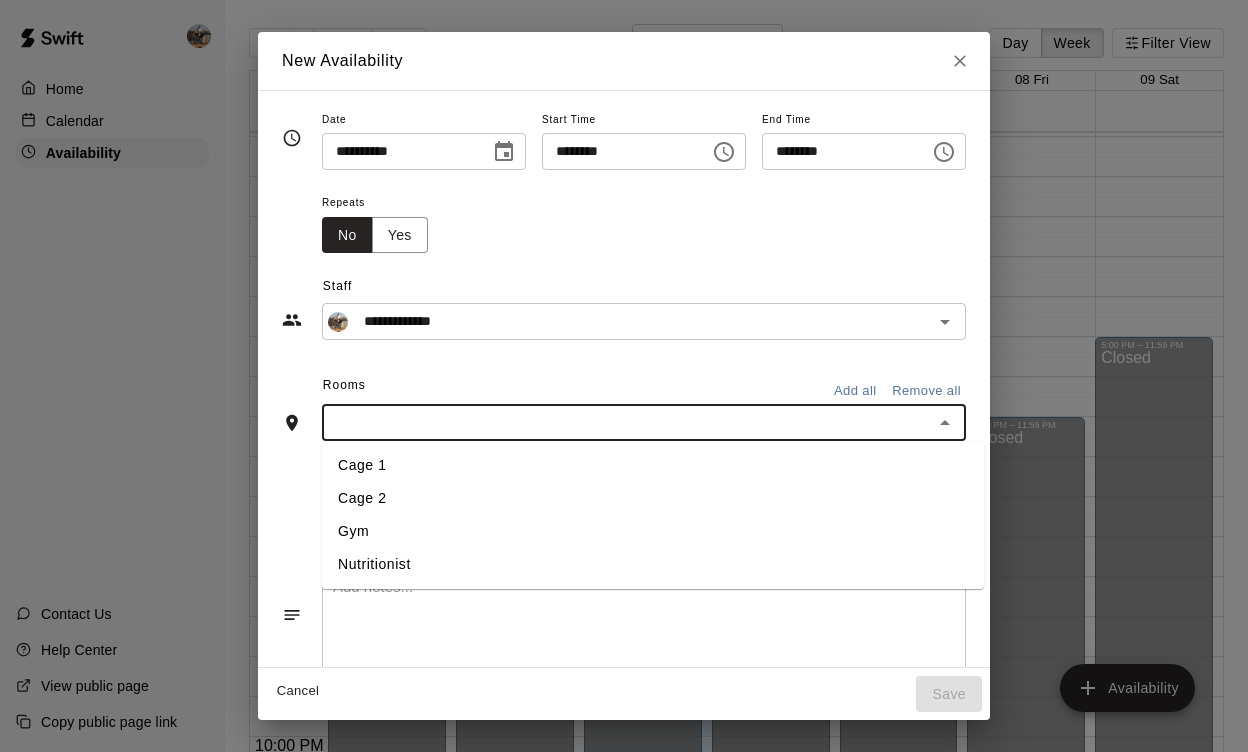 click on "Cage 1" at bounding box center (653, 465) 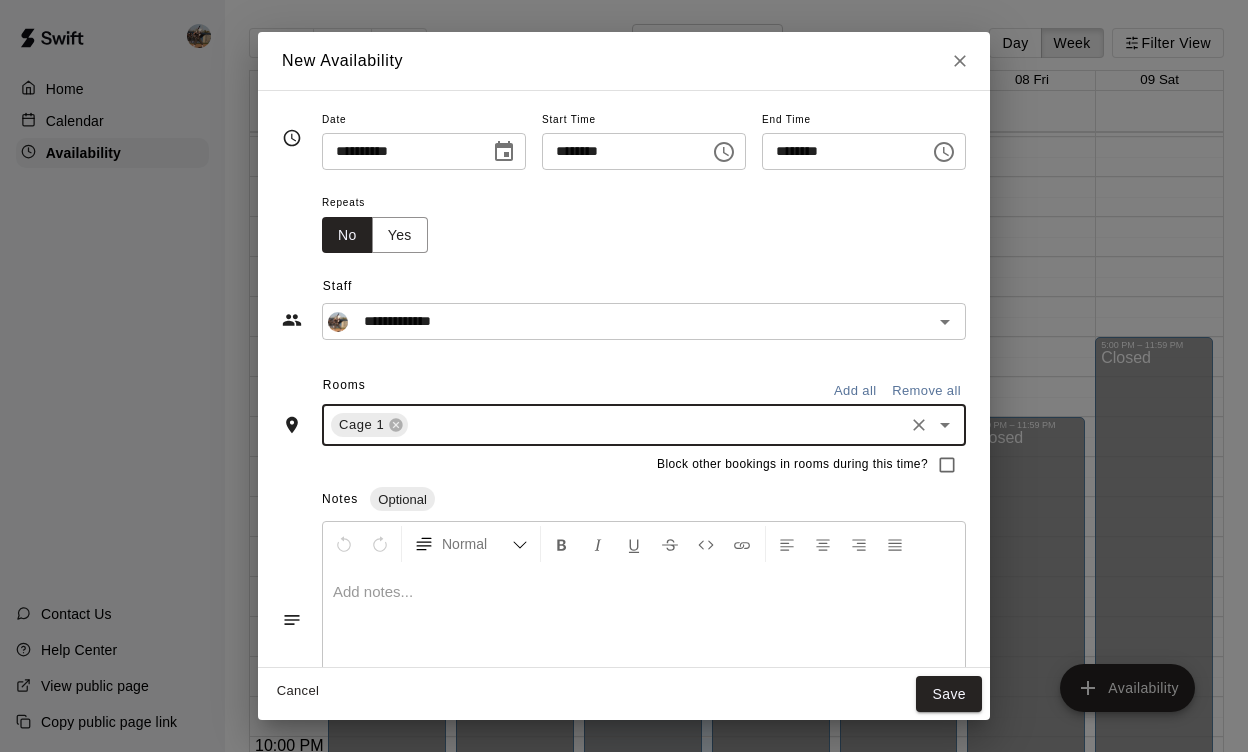 click at bounding box center (656, 425) 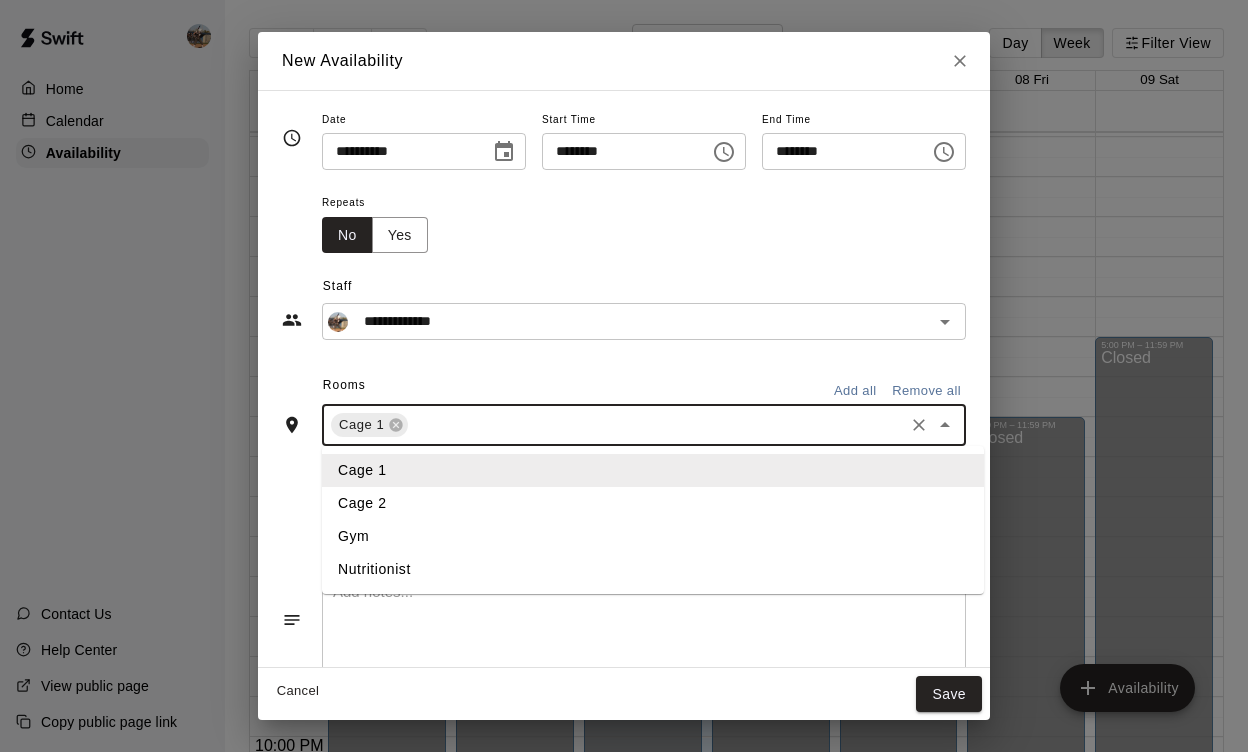 click on "Cage 2" at bounding box center [653, 503] 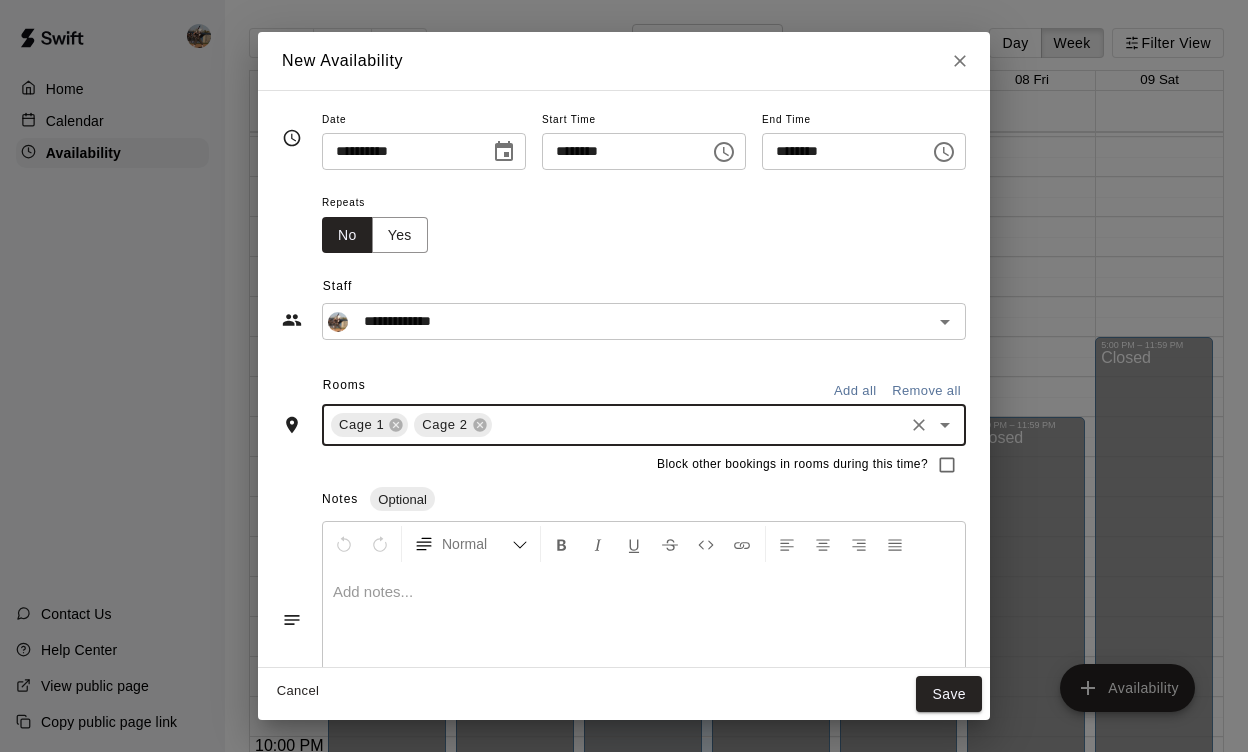click on "Save" at bounding box center [949, 694] 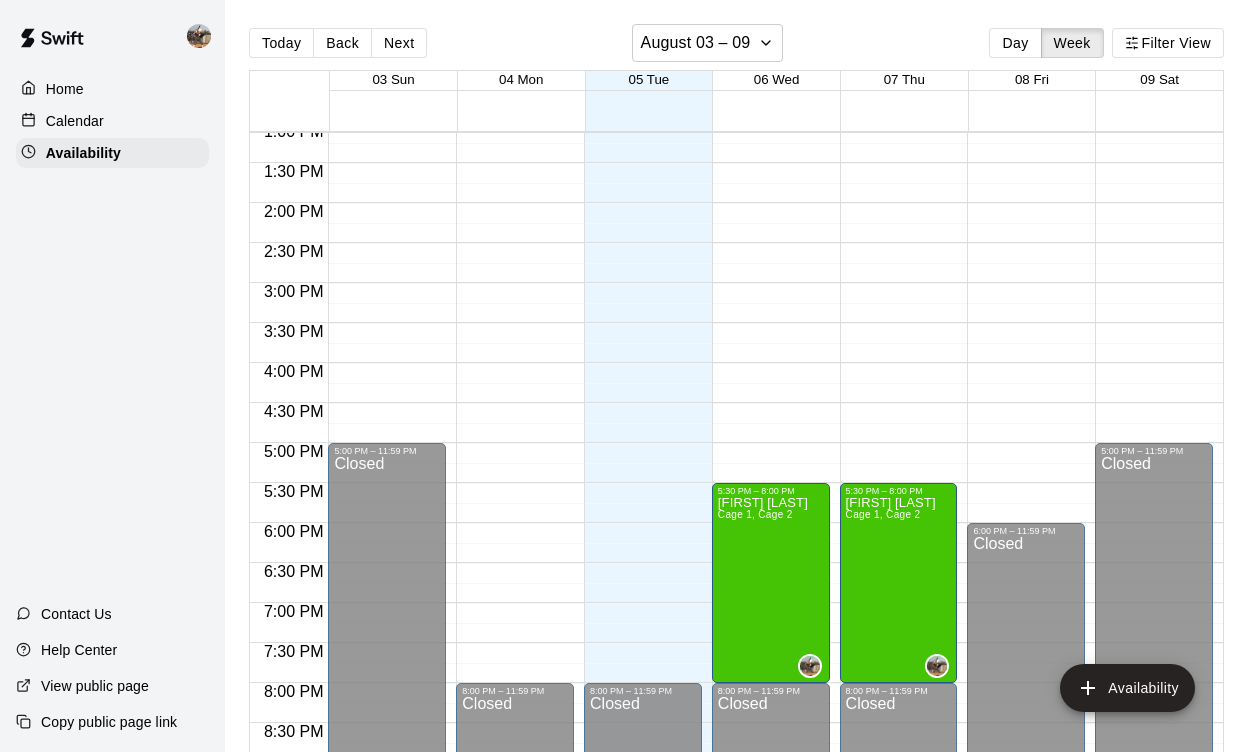 scroll, scrollTop: 1049, scrollLeft: 0, axis: vertical 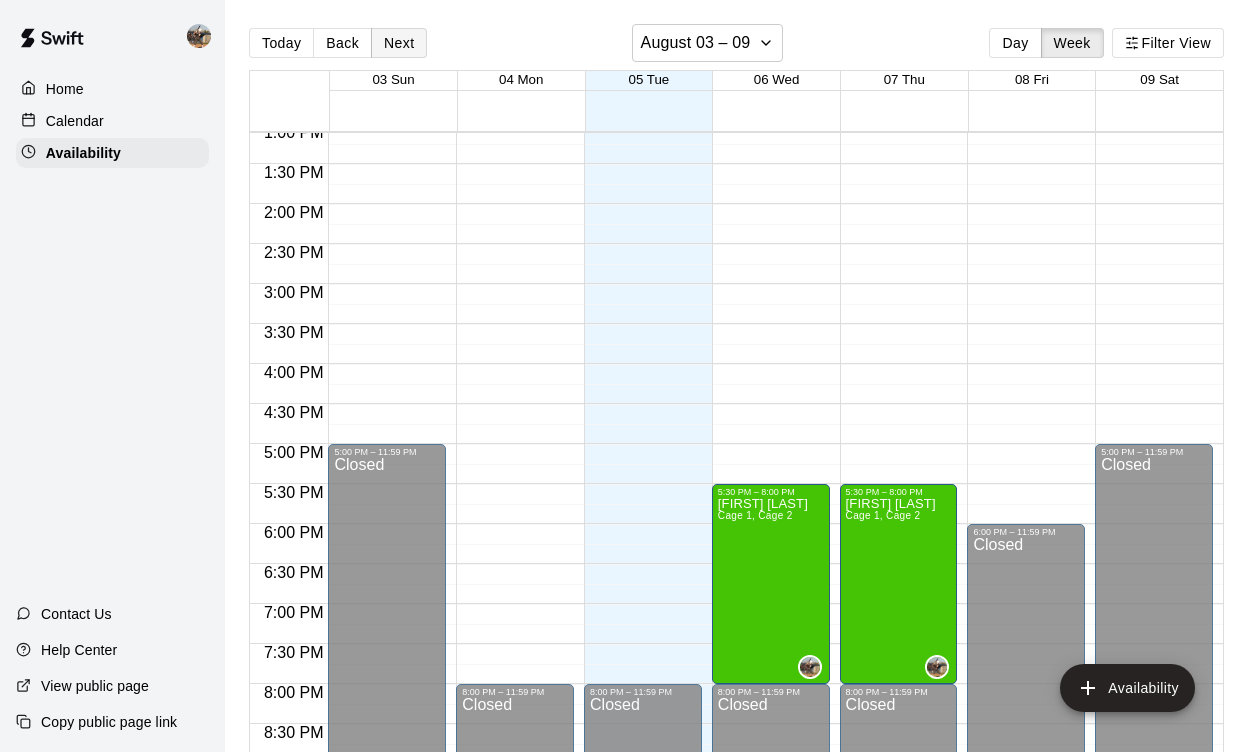 click on "Next" at bounding box center [399, 43] 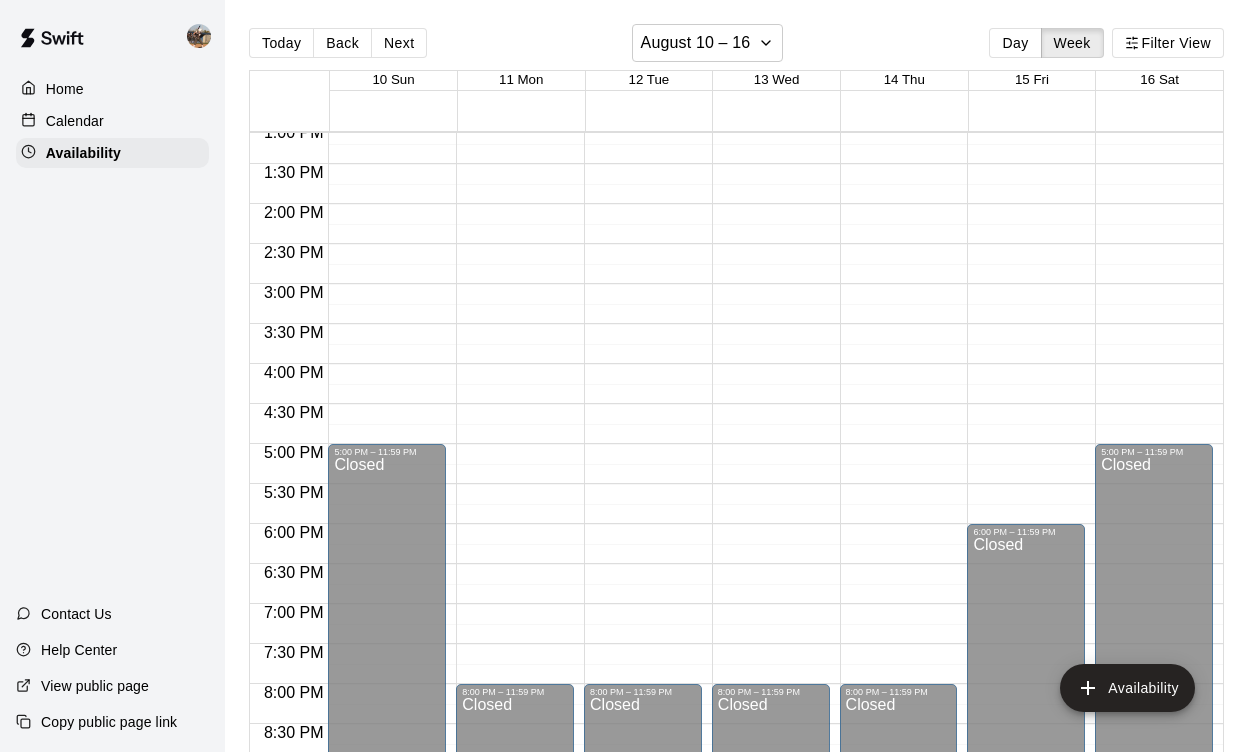 click on "12:00 AM – 9:00 AM Closed 5:00 PM – 11:59 PM Closed" at bounding box center (387, 44) 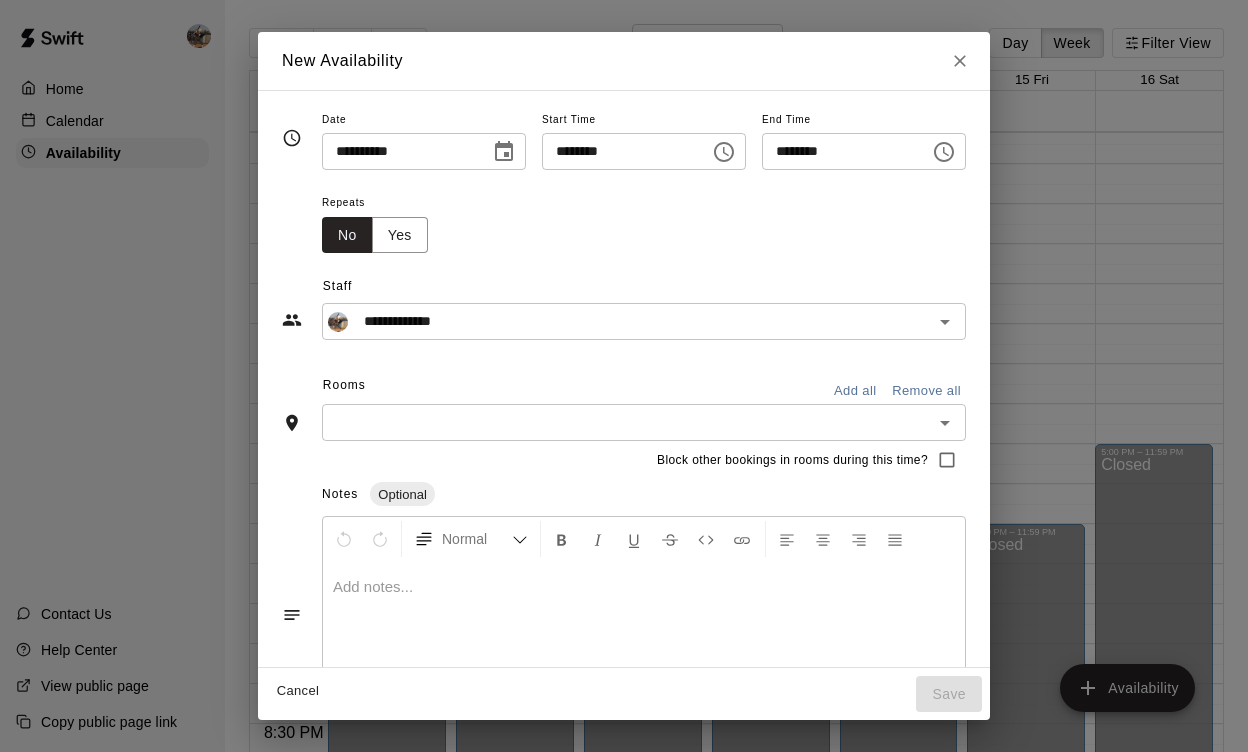 click at bounding box center [960, 61] 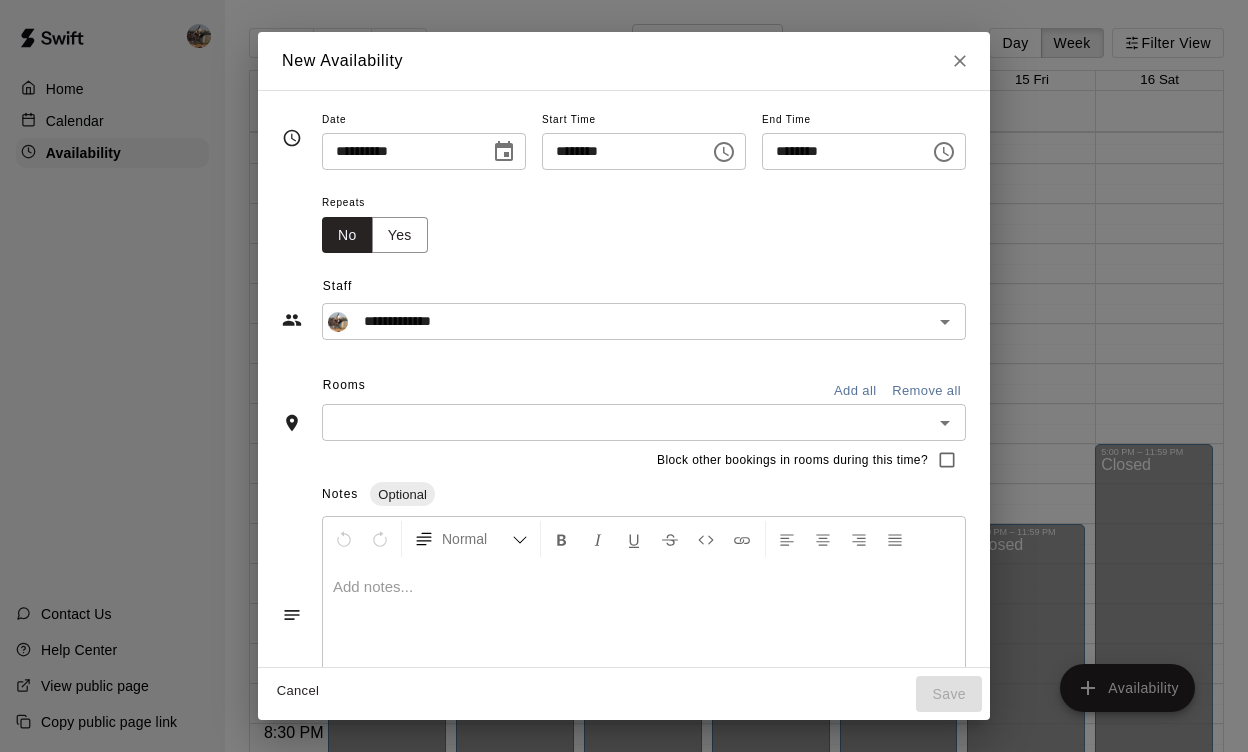 type on "**********" 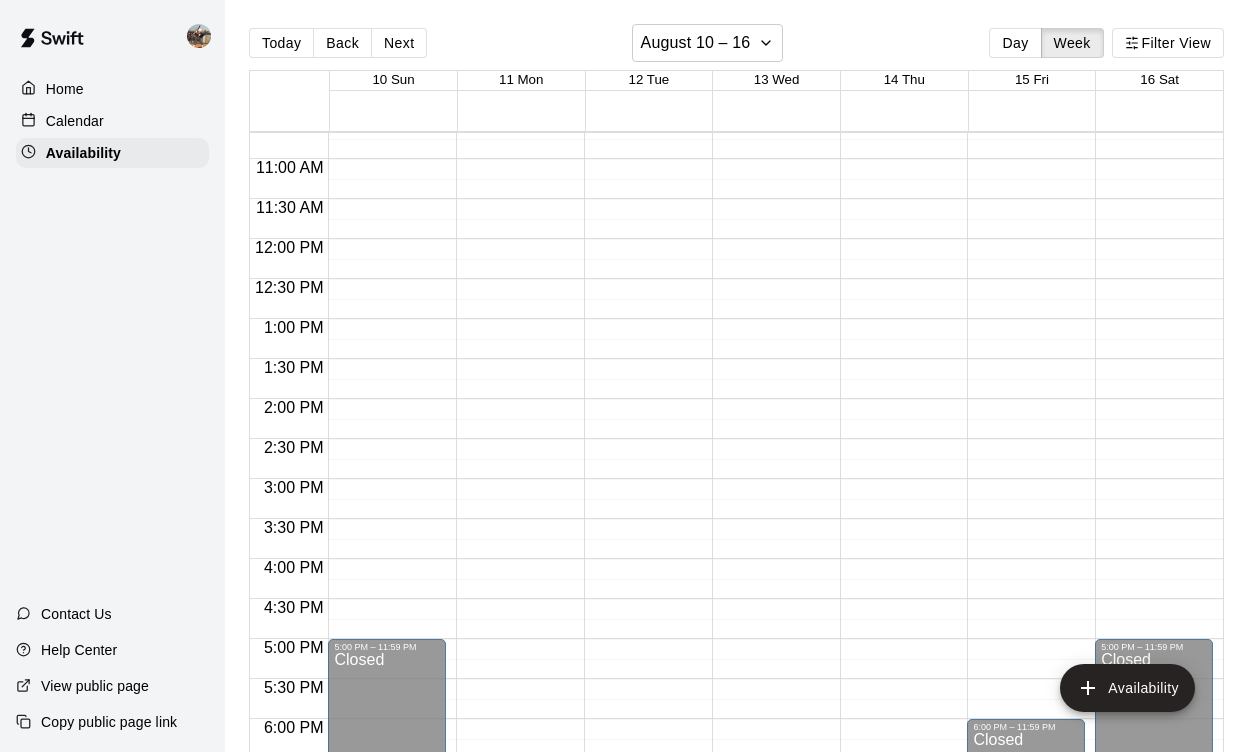scroll, scrollTop: 870, scrollLeft: 0, axis: vertical 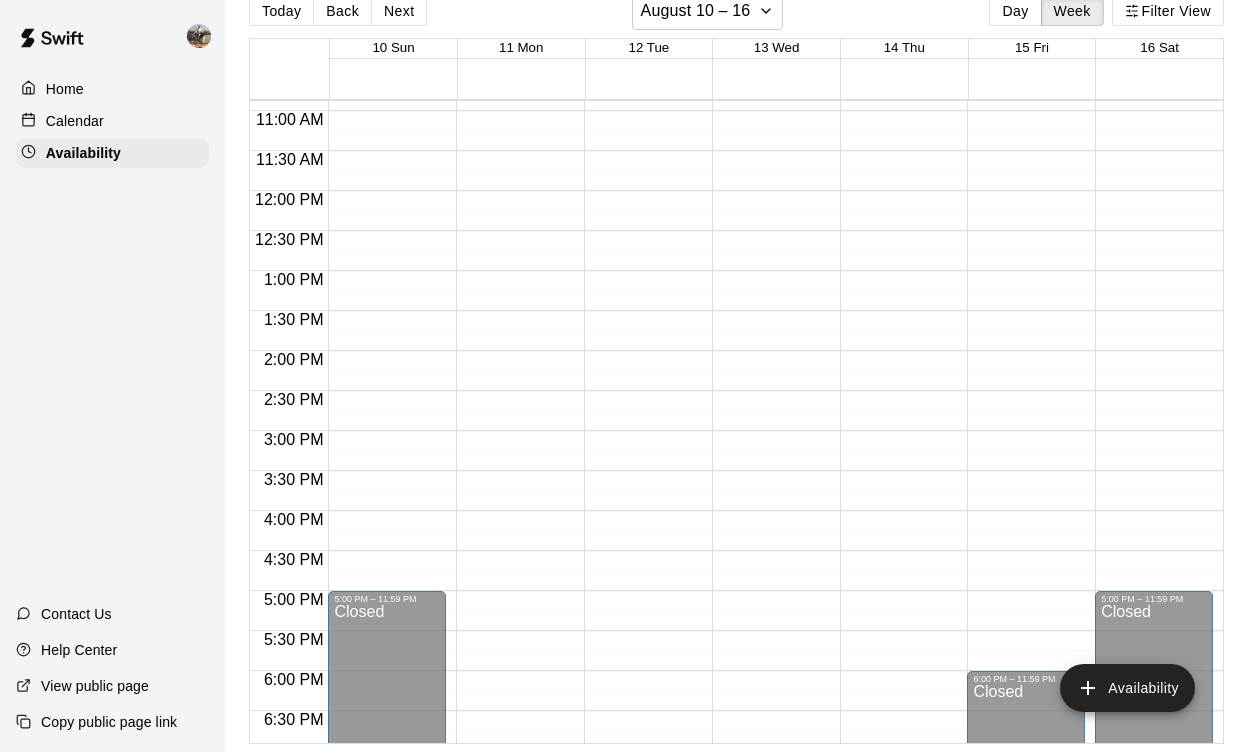 click on "12:00 AM – 9:00 AM Closed 5:00 PM – 11:59 PM Closed" at bounding box center [387, 191] 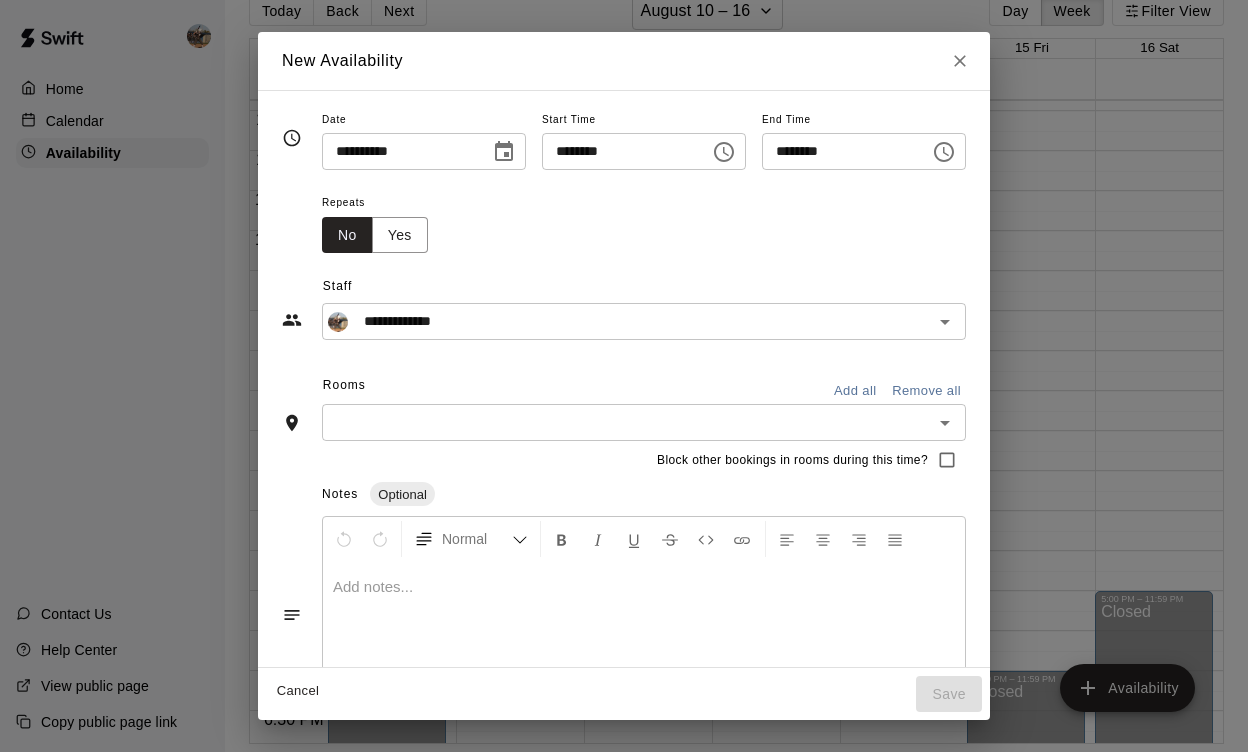 click 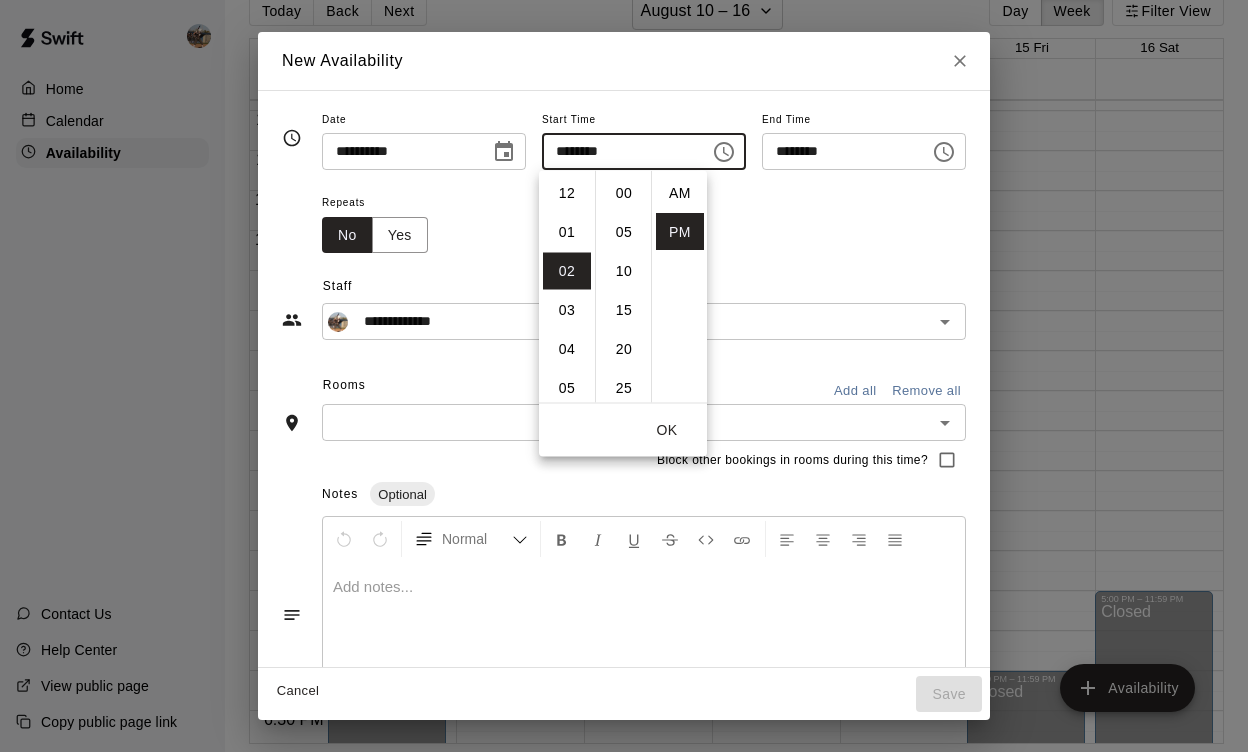 scroll, scrollTop: 78, scrollLeft: 0, axis: vertical 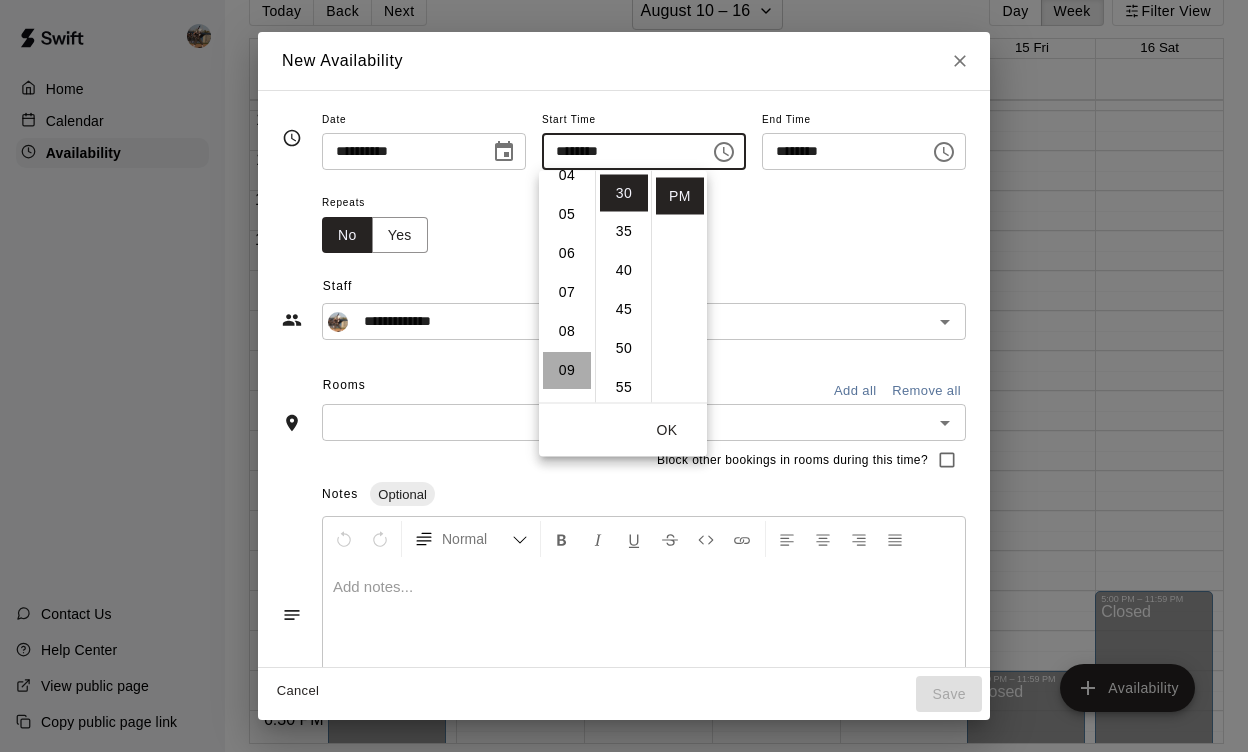 click on "09" at bounding box center (567, 371) 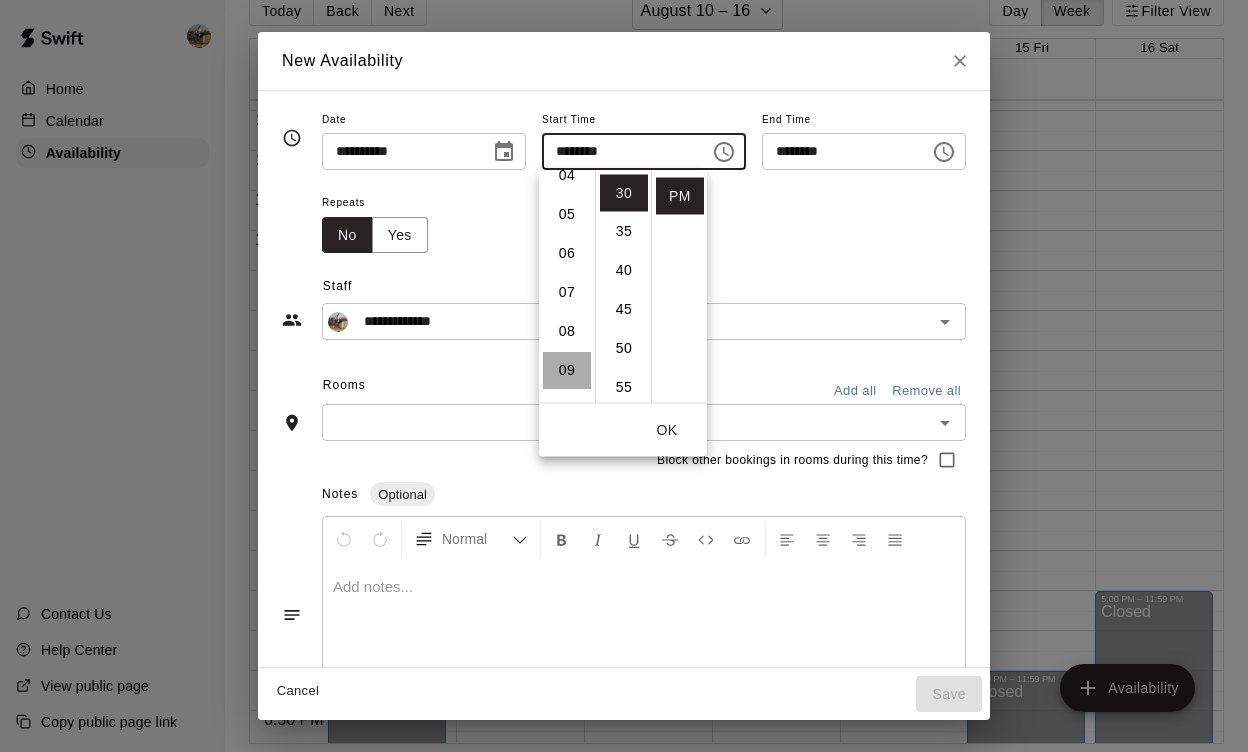 type on "********" 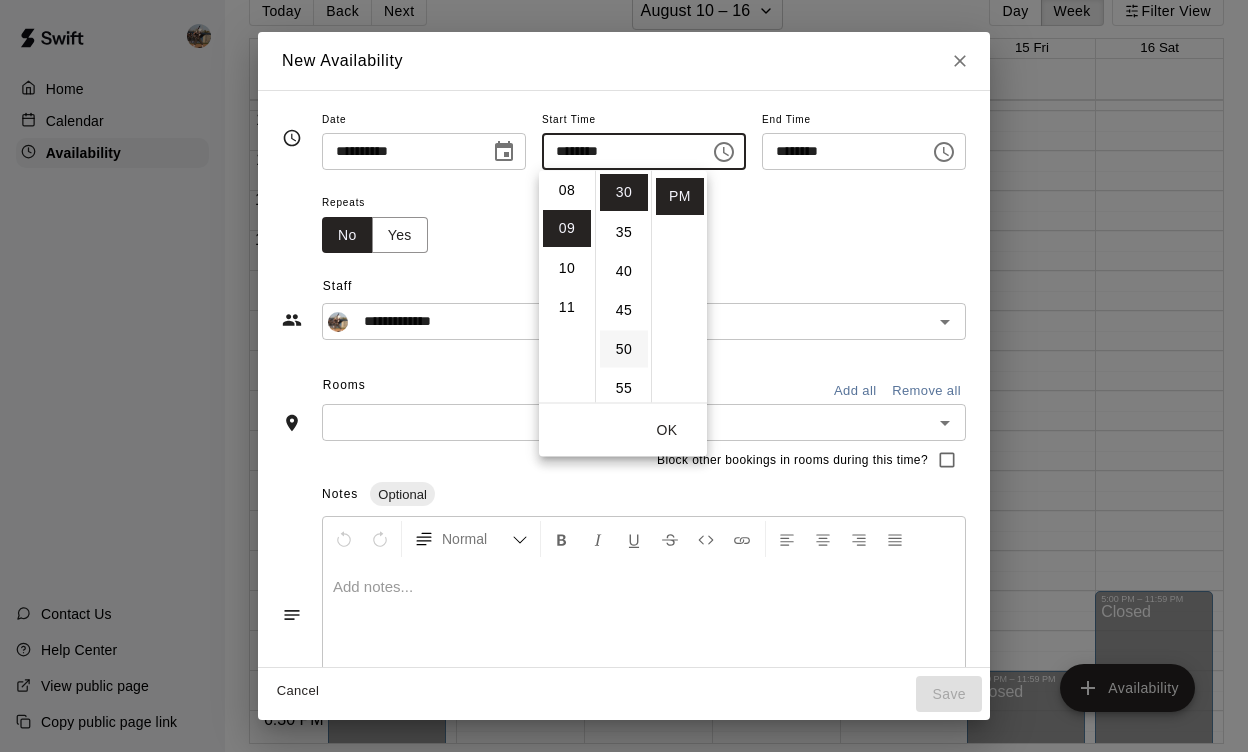 scroll, scrollTop: 351, scrollLeft: 0, axis: vertical 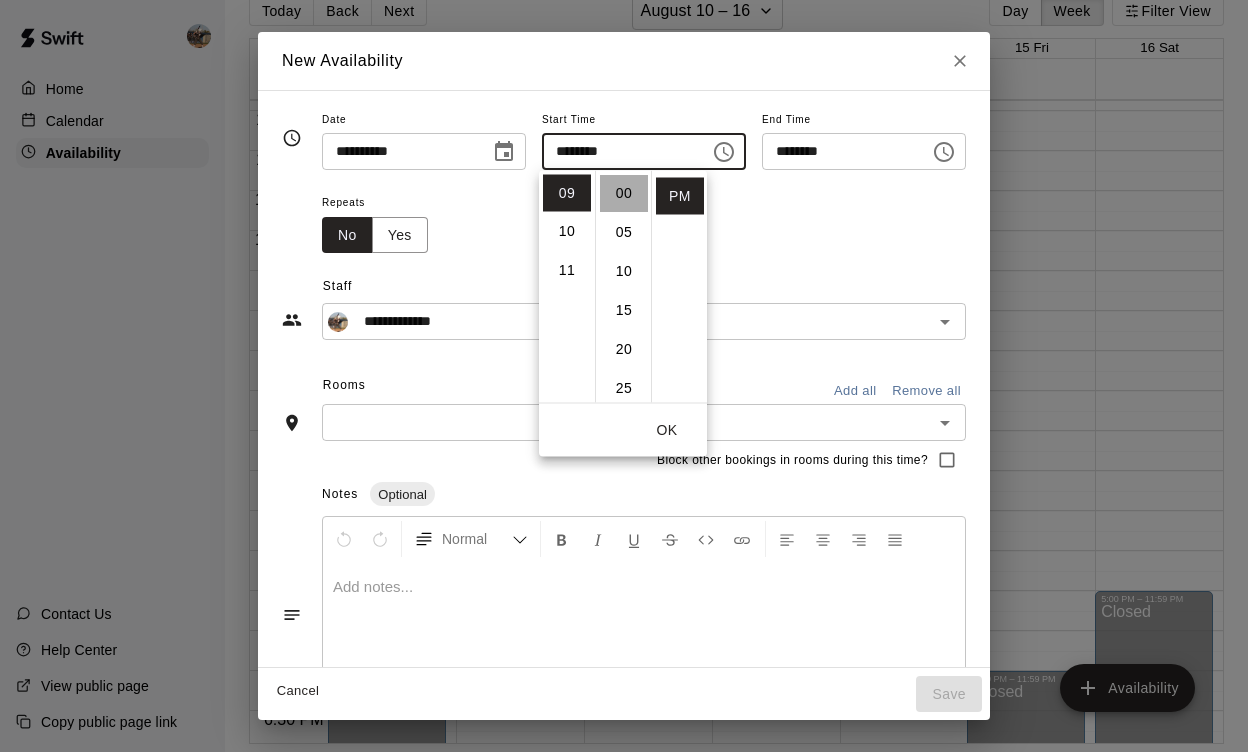 click on "00" at bounding box center (624, 193) 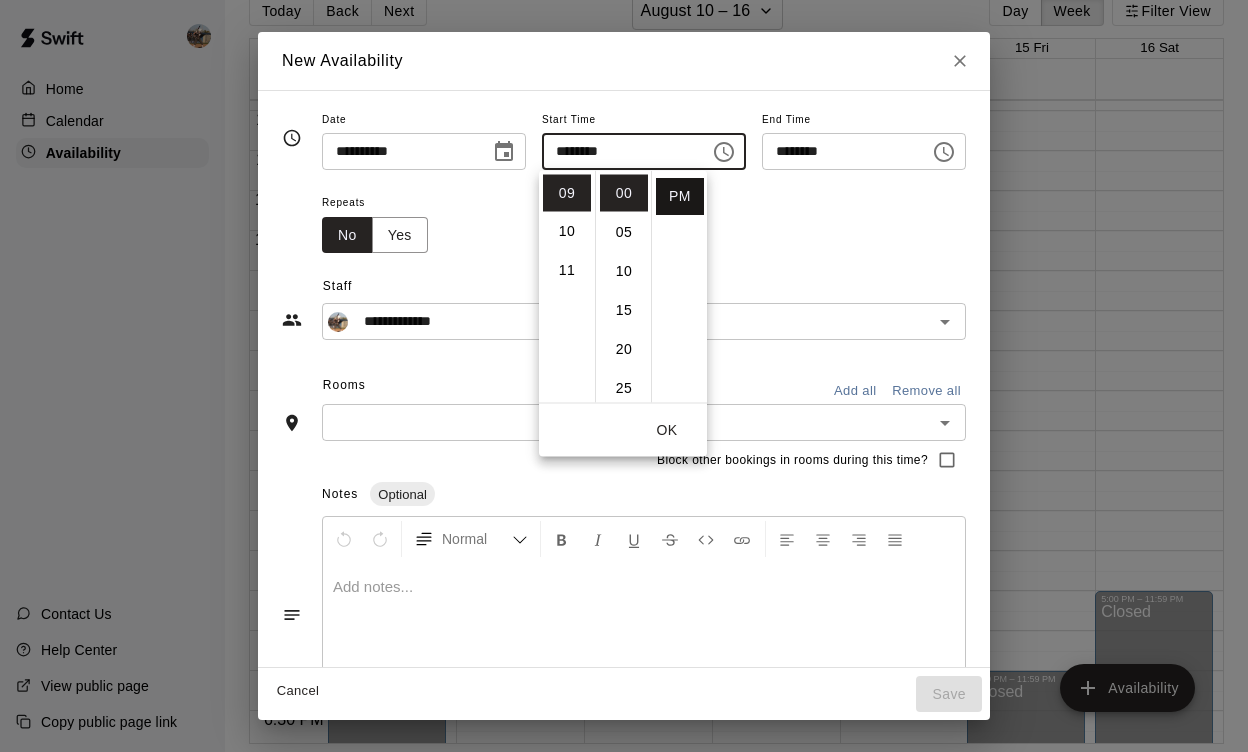 scroll, scrollTop: 0, scrollLeft: 0, axis: both 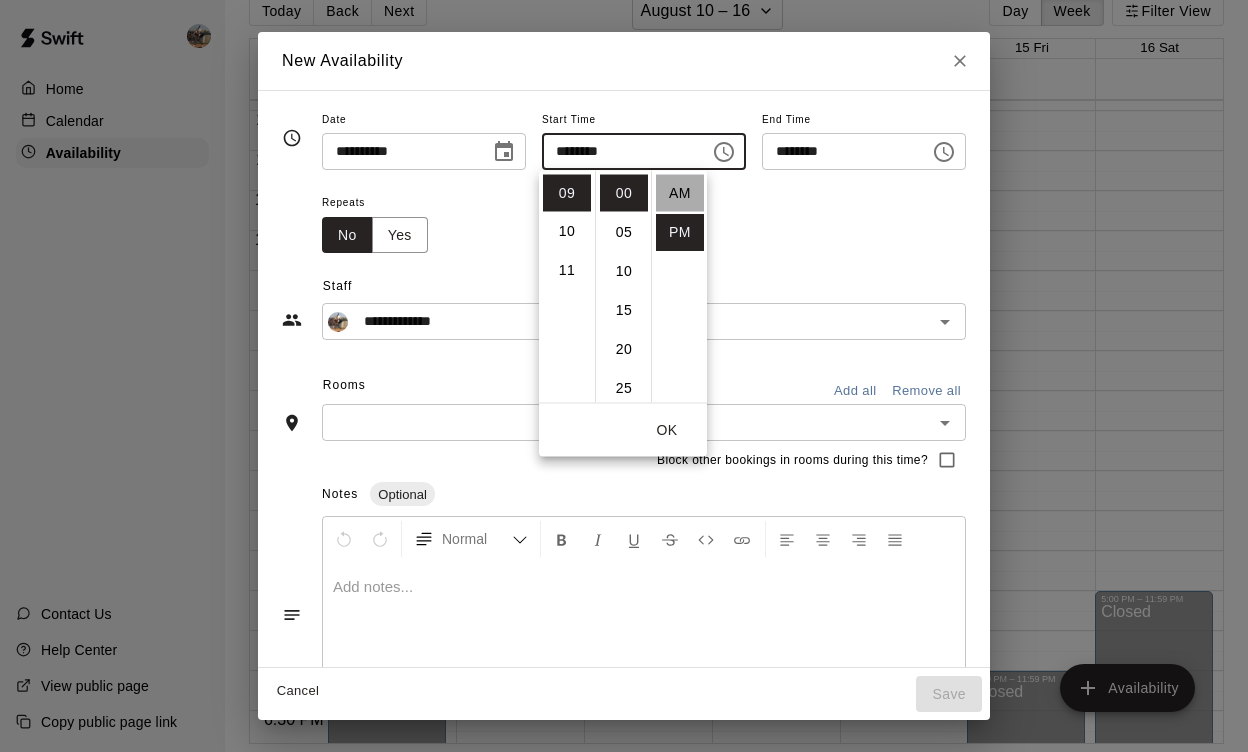 click on "AM" at bounding box center (680, 193) 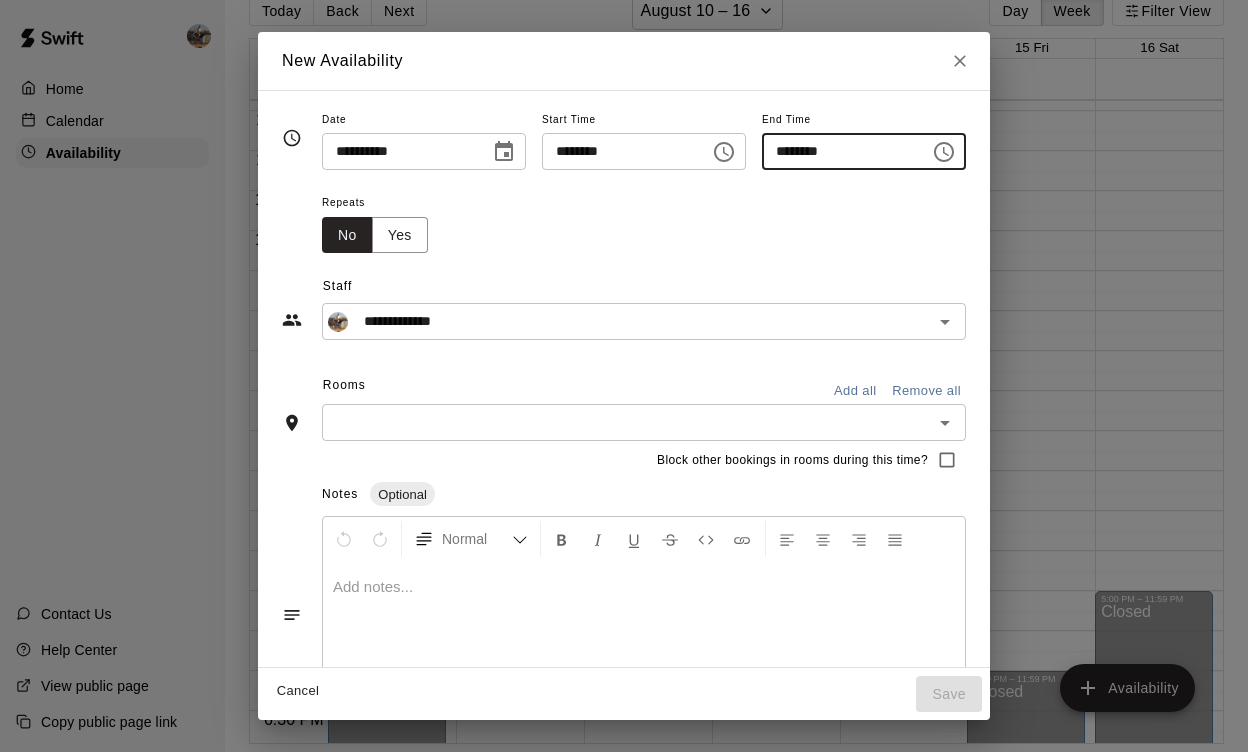 click on "********" at bounding box center [839, 151] 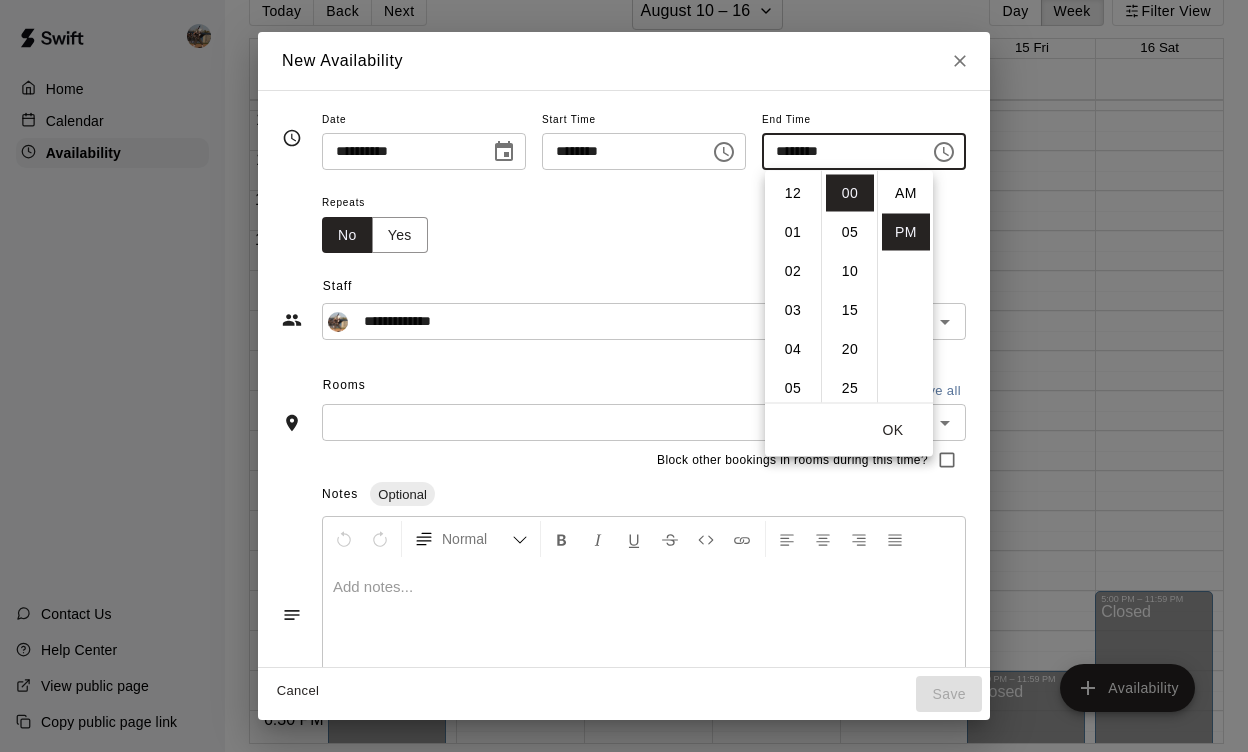 scroll, scrollTop: 390, scrollLeft: 0, axis: vertical 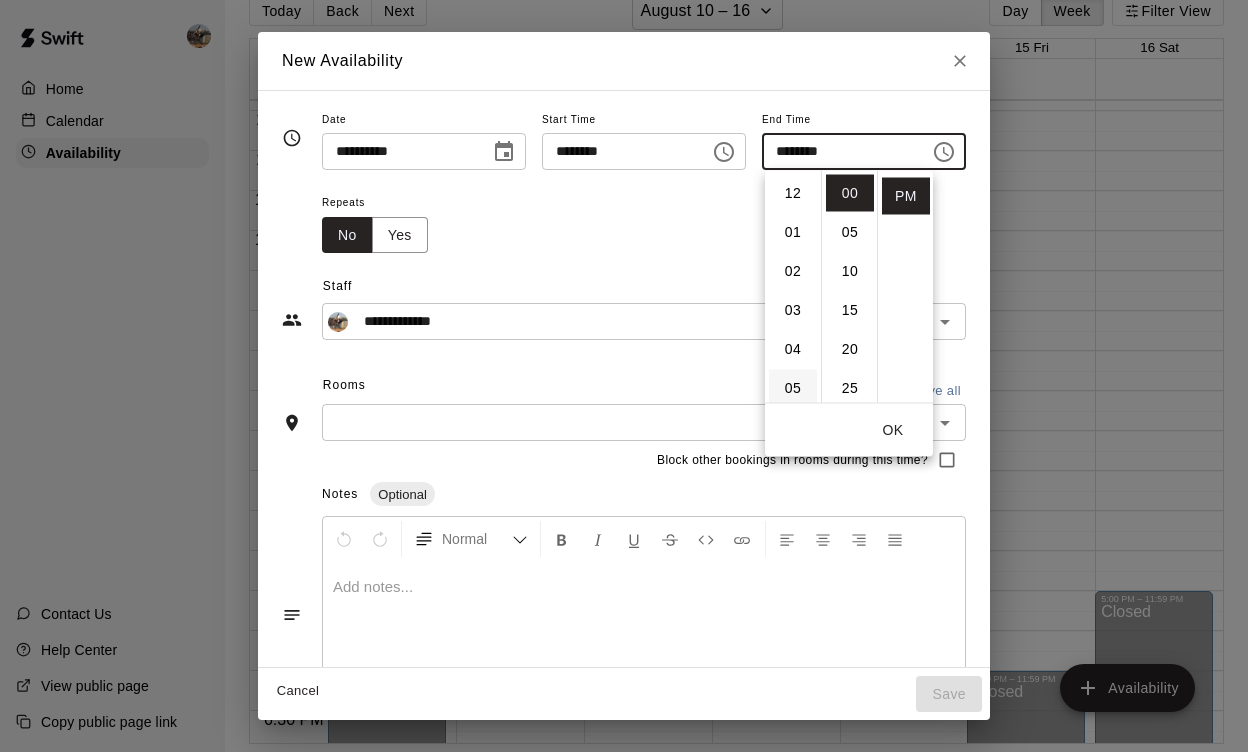 click on "05" at bounding box center [793, 388] 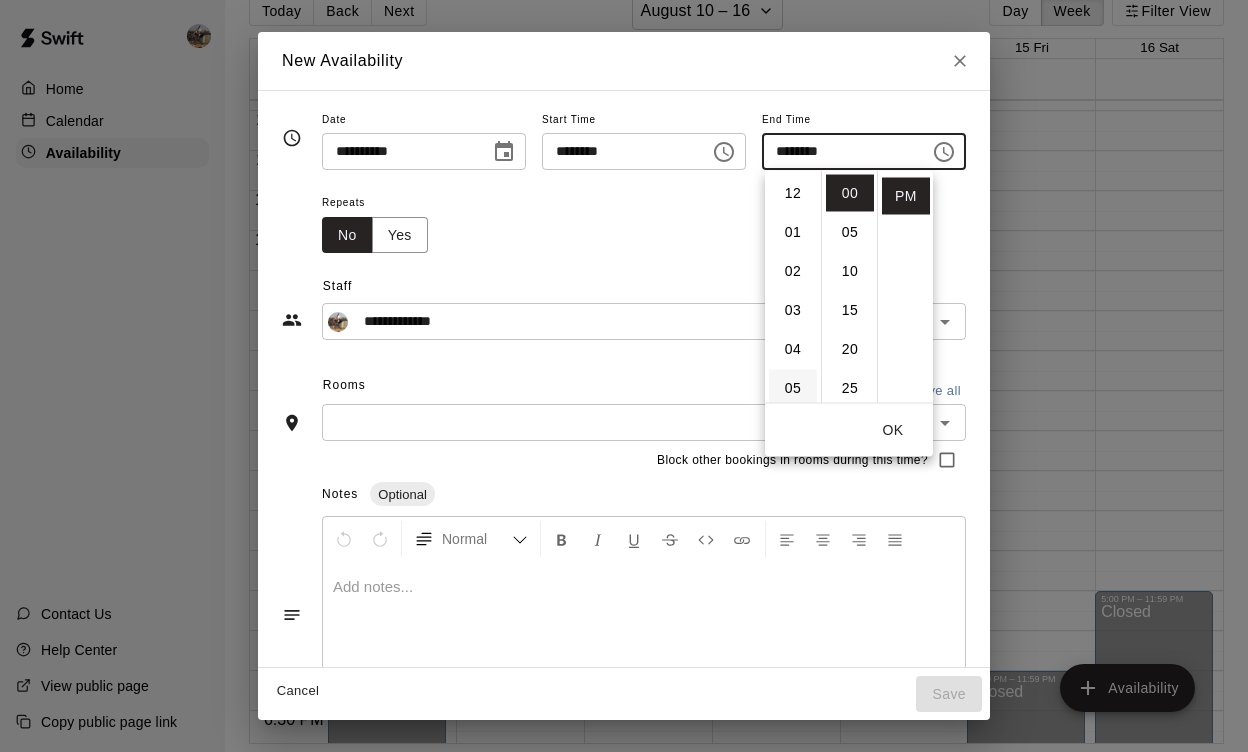 type on "********" 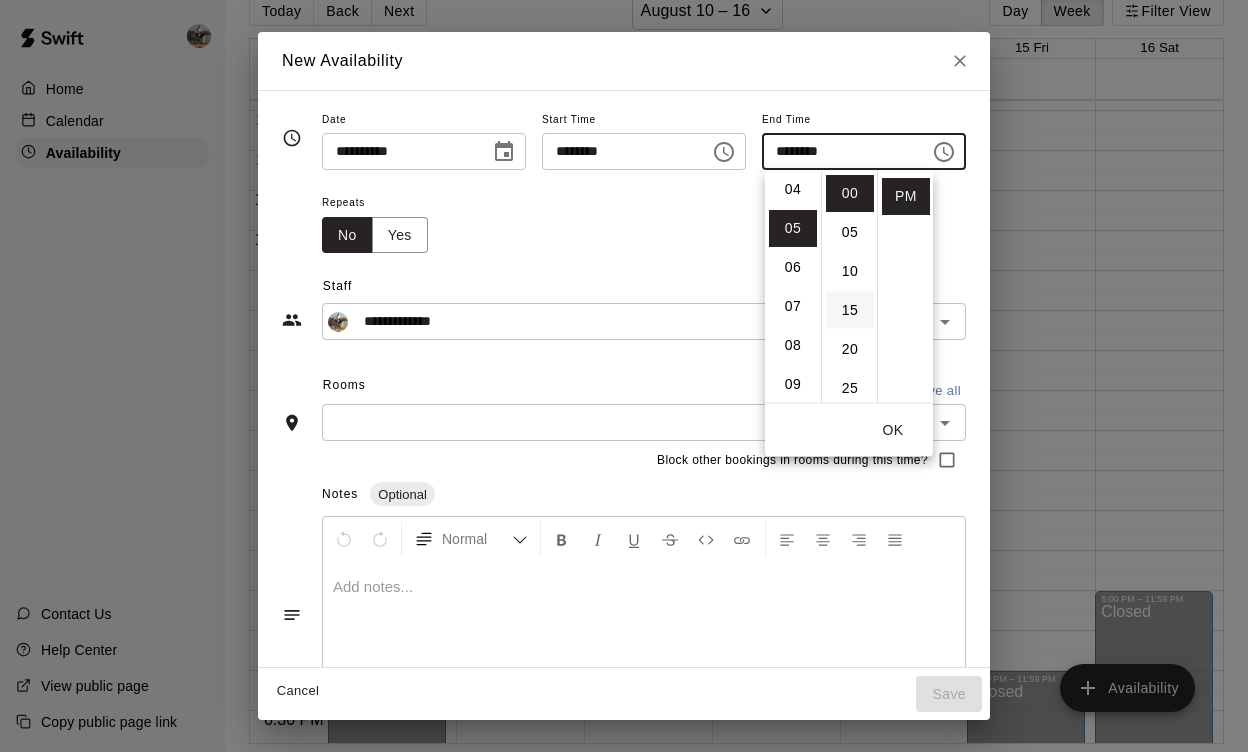 scroll, scrollTop: 195, scrollLeft: 0, axis: vertical 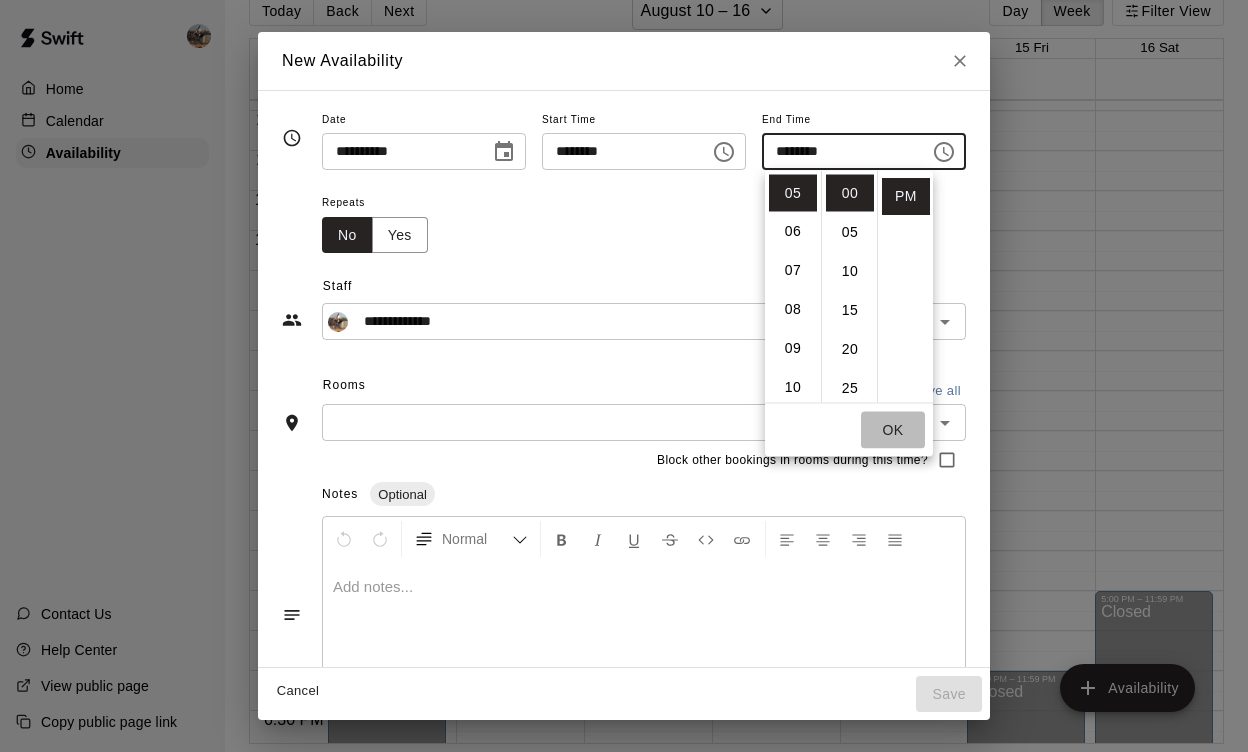 click on "OK" at bounding box center [893, 430] 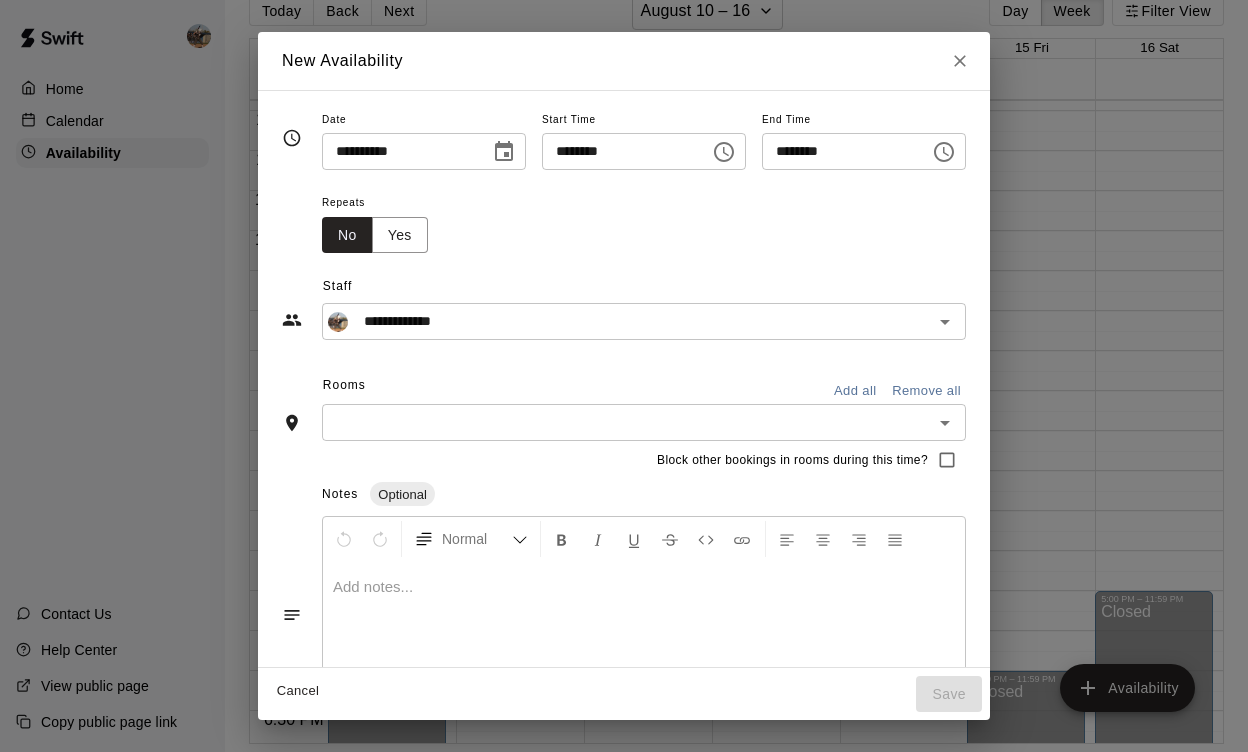 click on "Block other bookings in rooms during this time?" at bounding box center [624, 460] 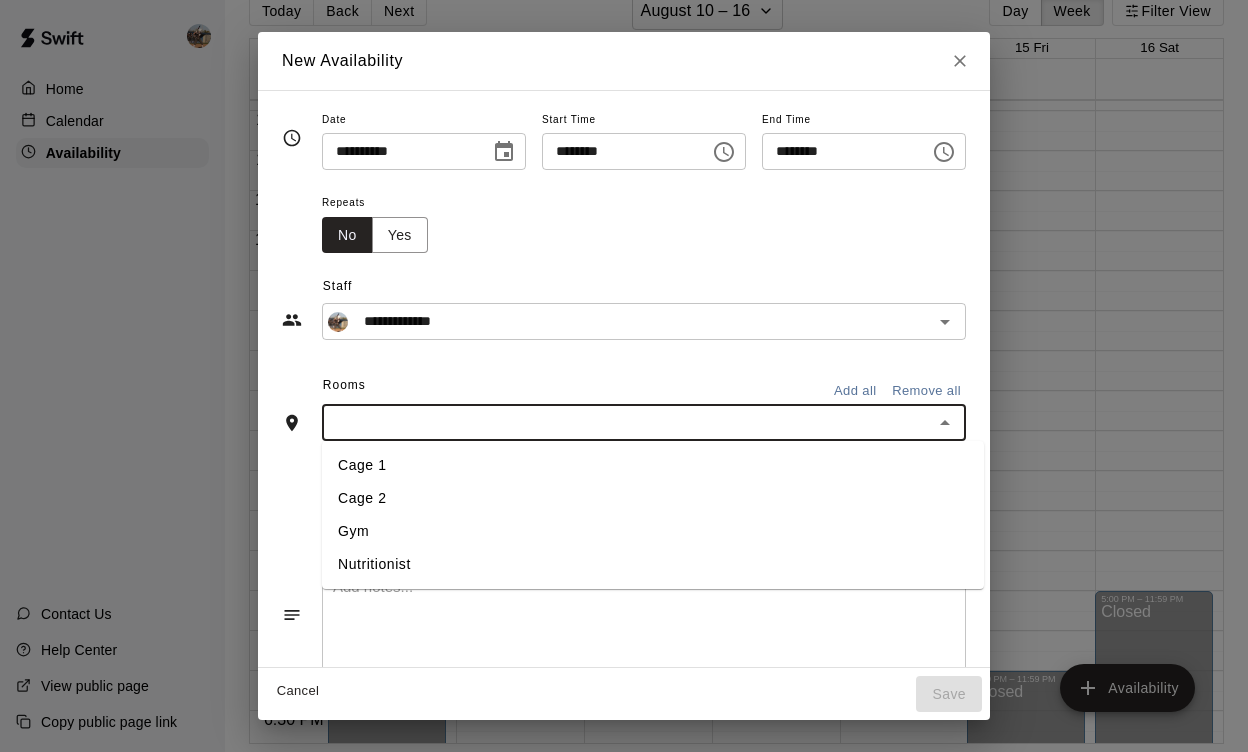 click on "Cage 1" at bounding box center [653, 465] 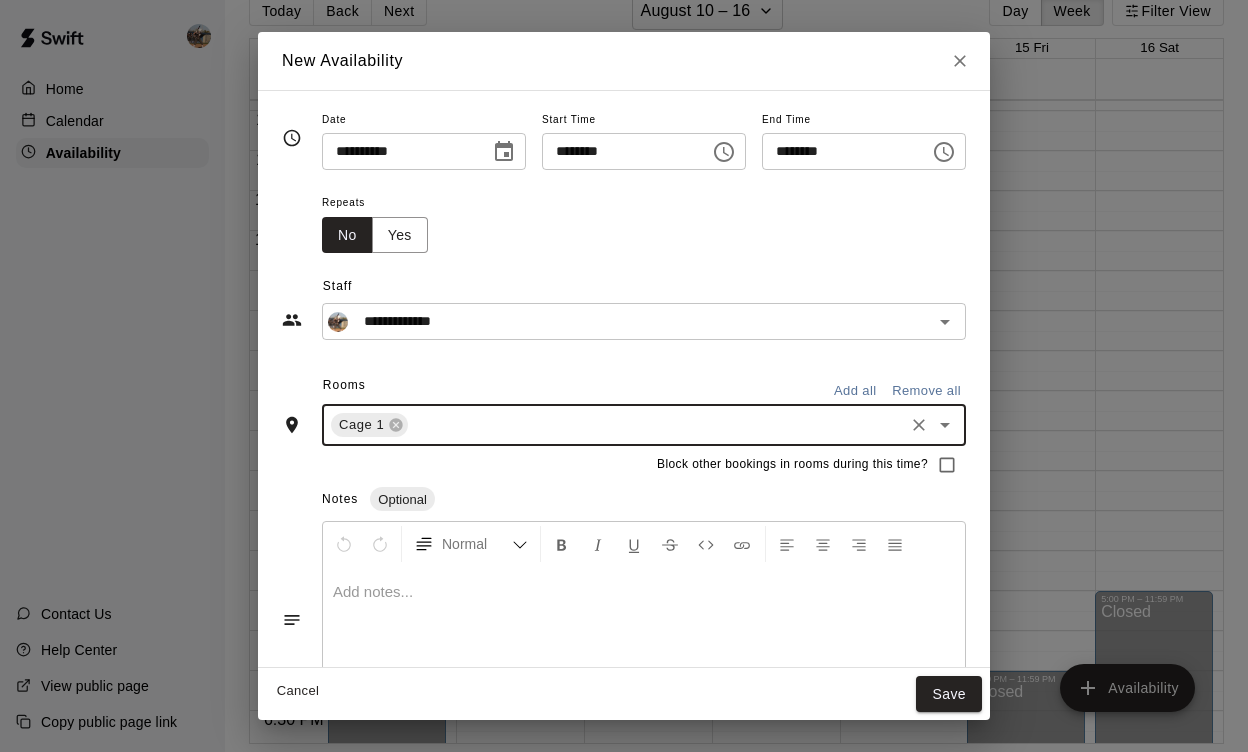 click on "Cage 1 ​" at bounding box center [644, 425] 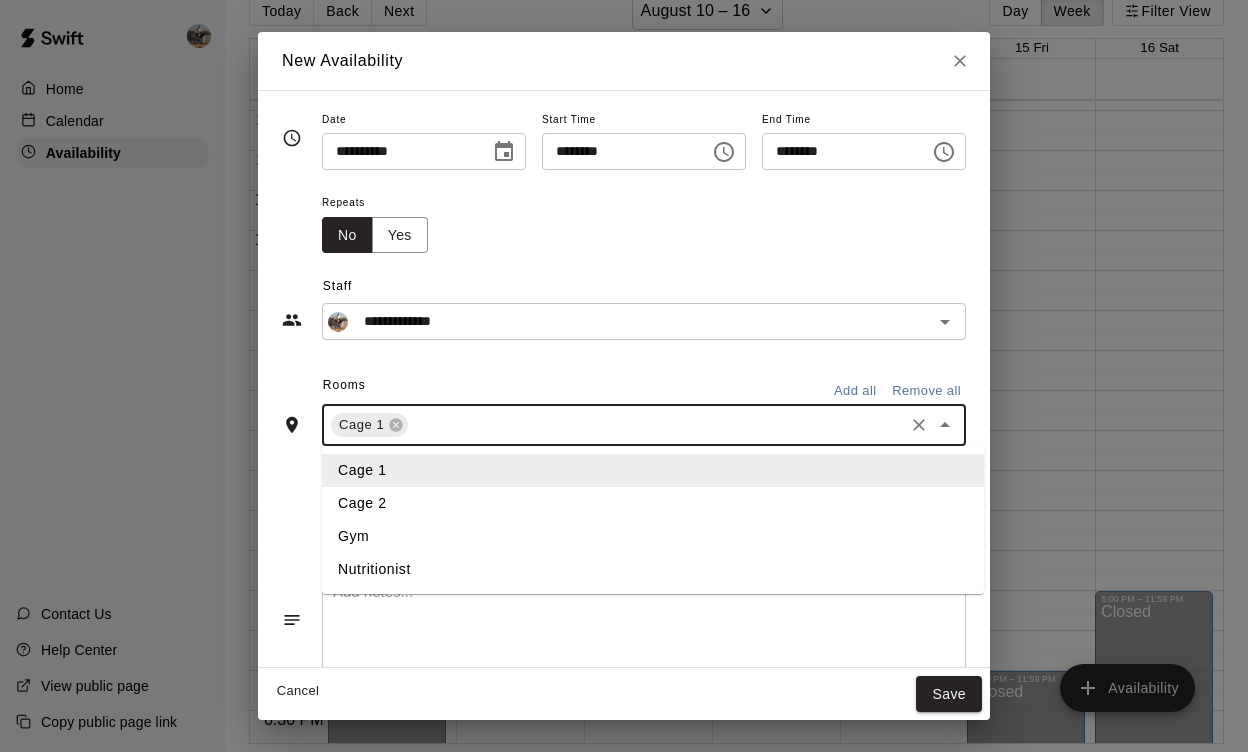 click on "Cage 2" at bounding box center (653, 503) 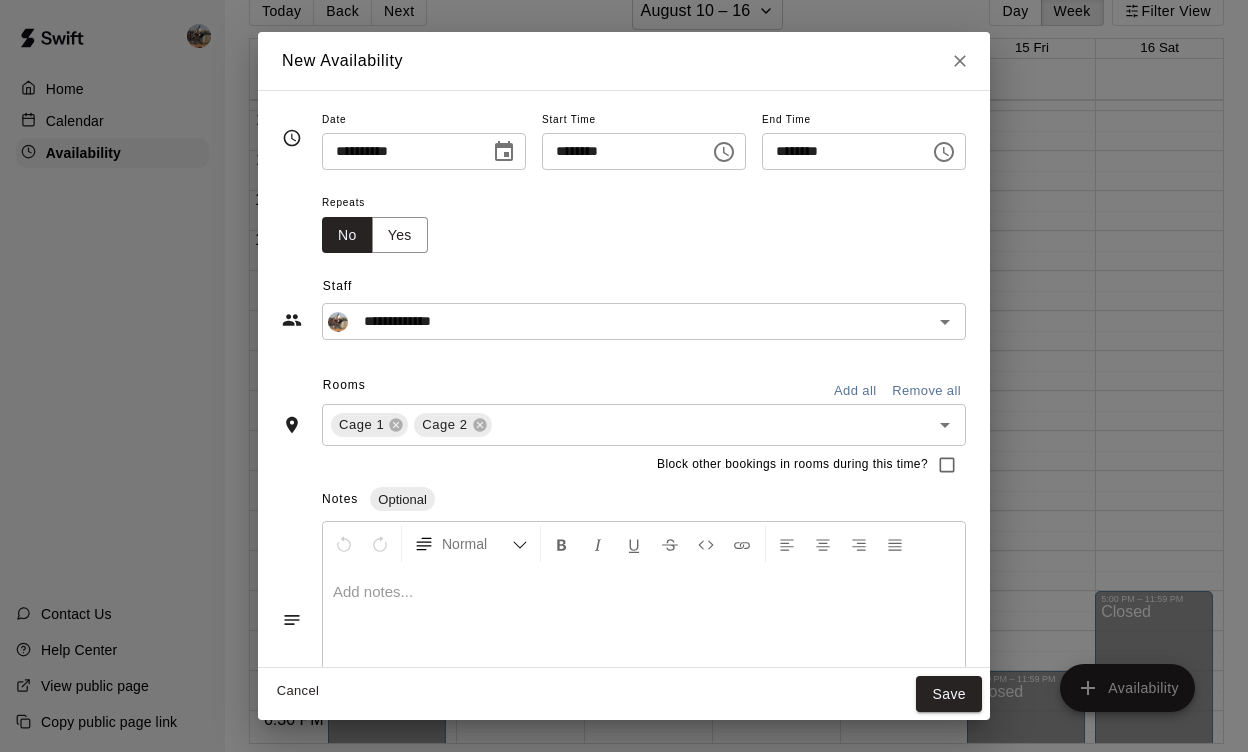 click on "Cancel Save" at bounding box center (624, 694) 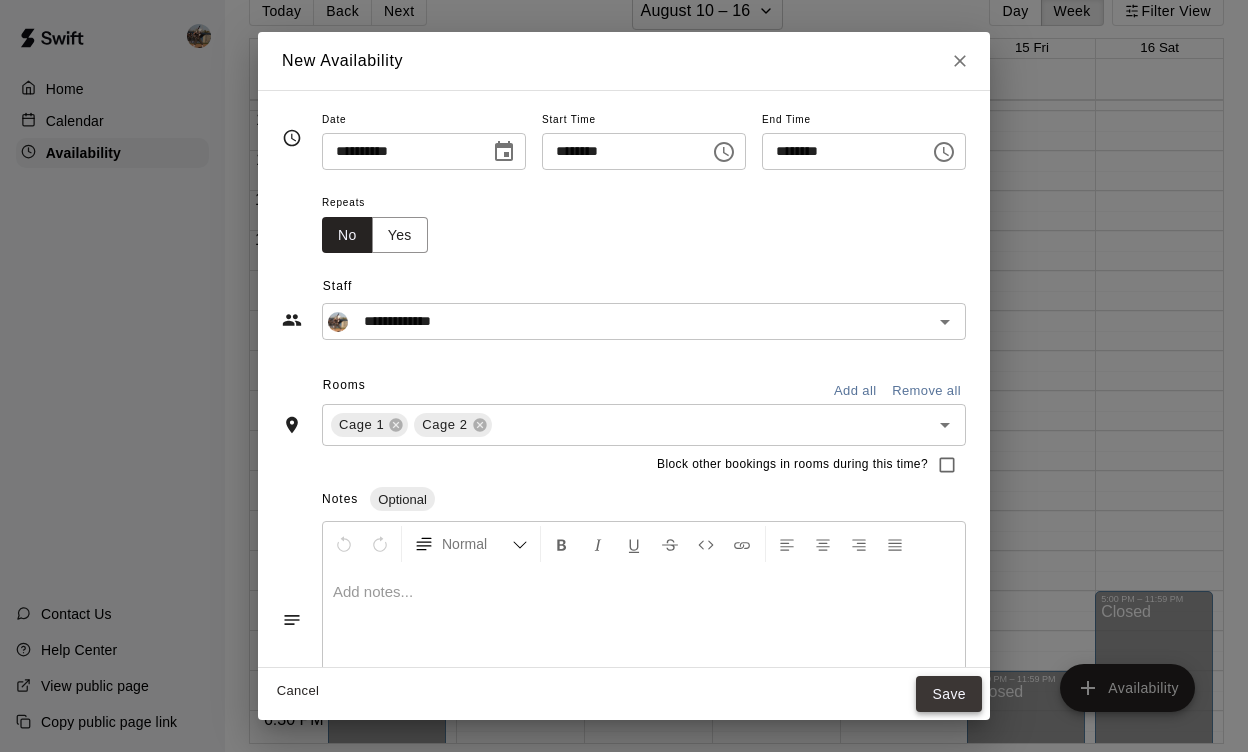 click on "Save" at bounding box center [949, 694] 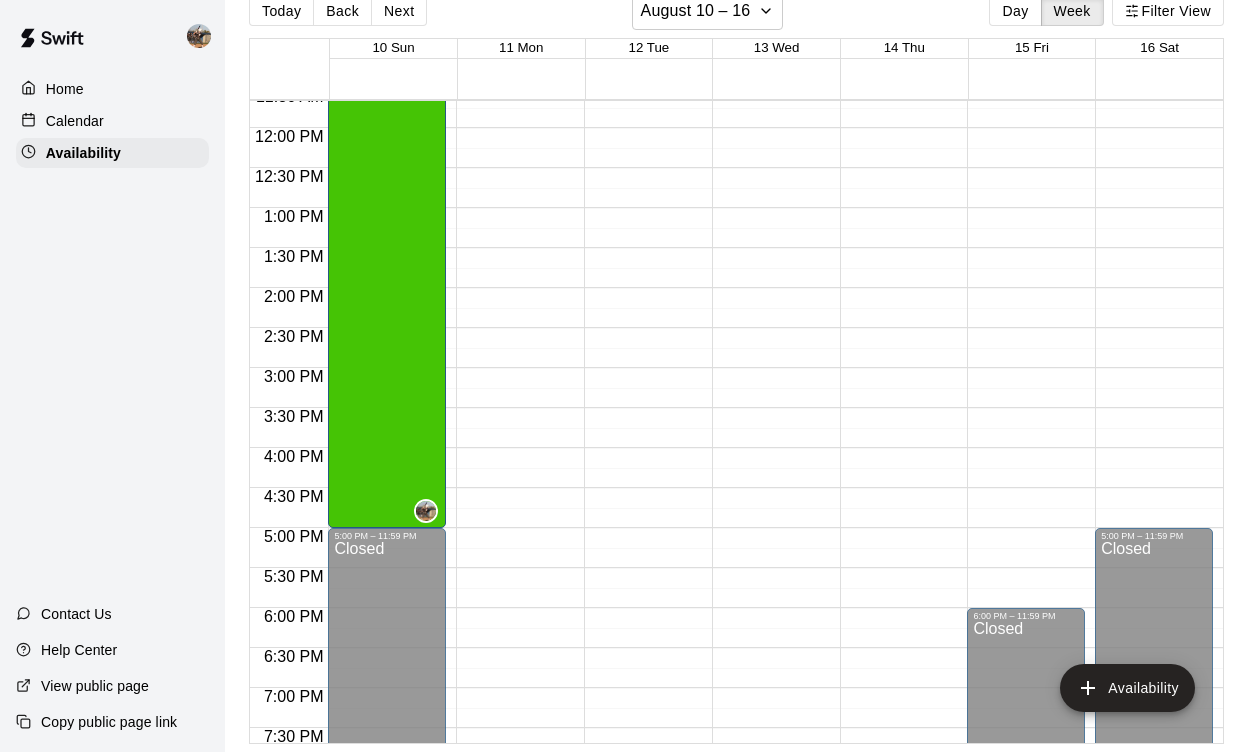 scroll, scrollTop: 949, scrollLeft: 0, axis: vertical 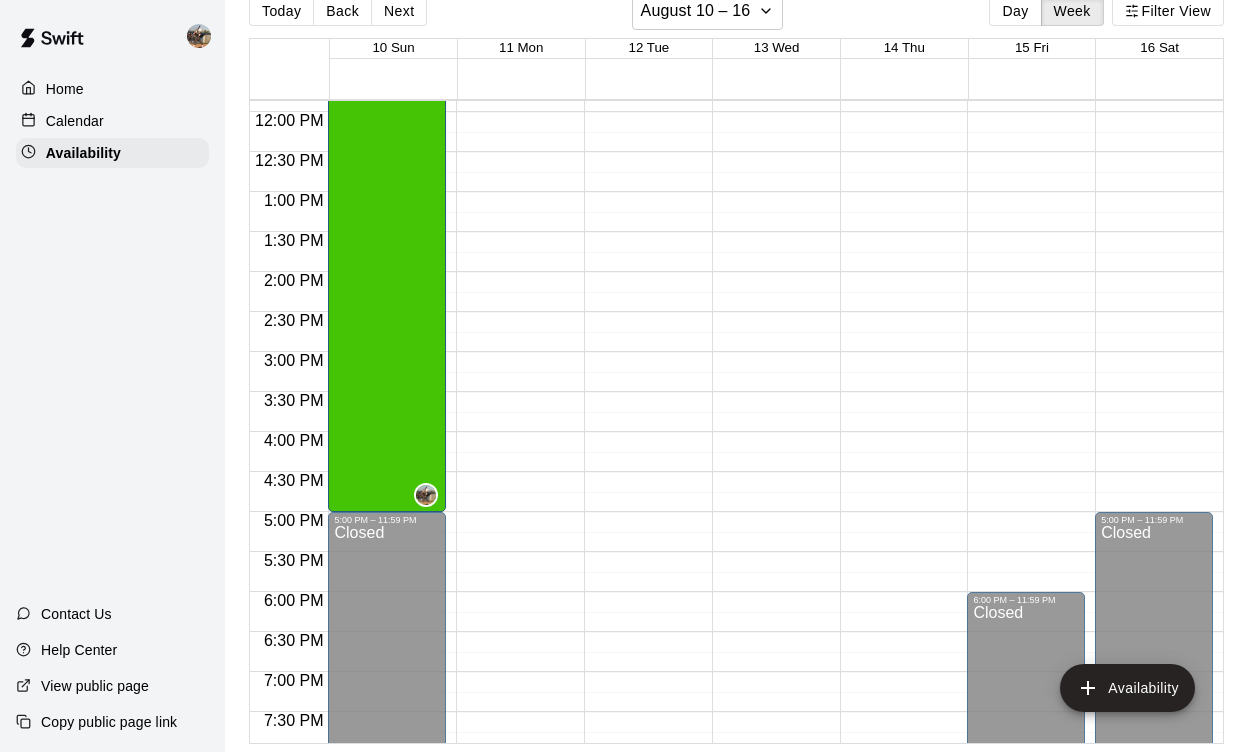 click on "12:00 AM – 10:00 AM Closed 8:00 PM – 11:59 PM Closed" at bounding box center (515, 112) 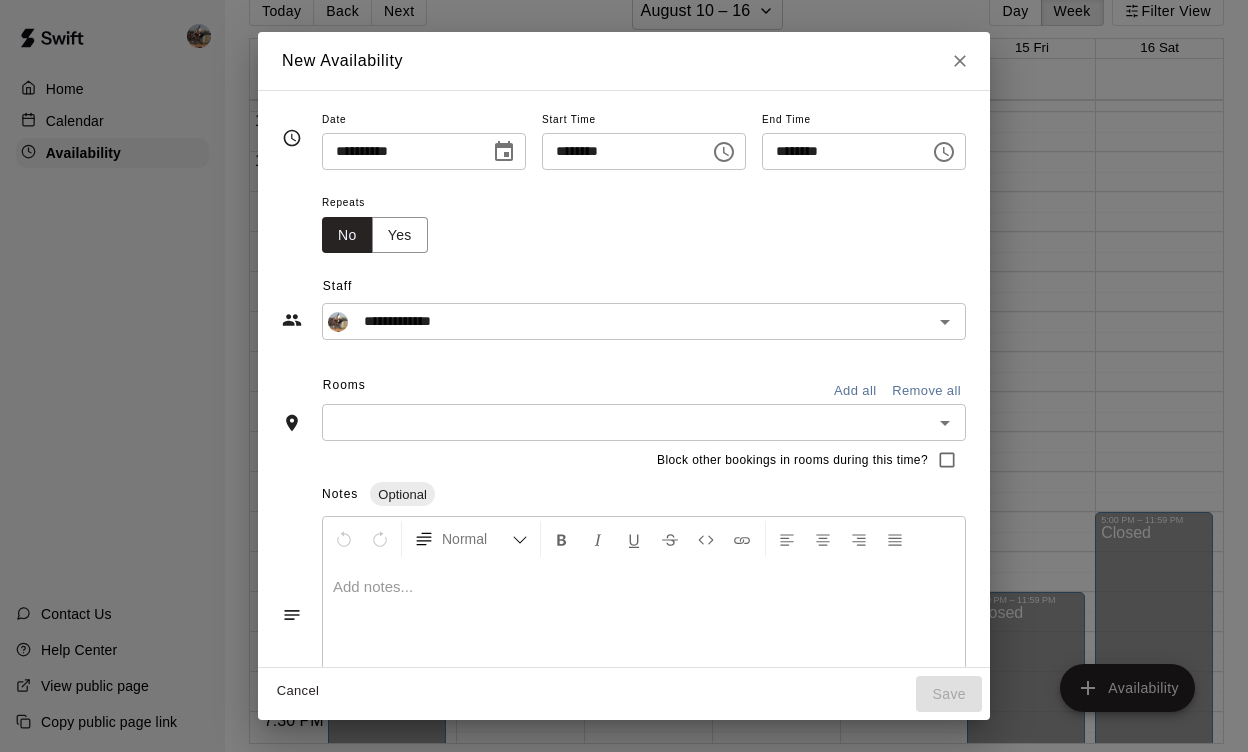 click 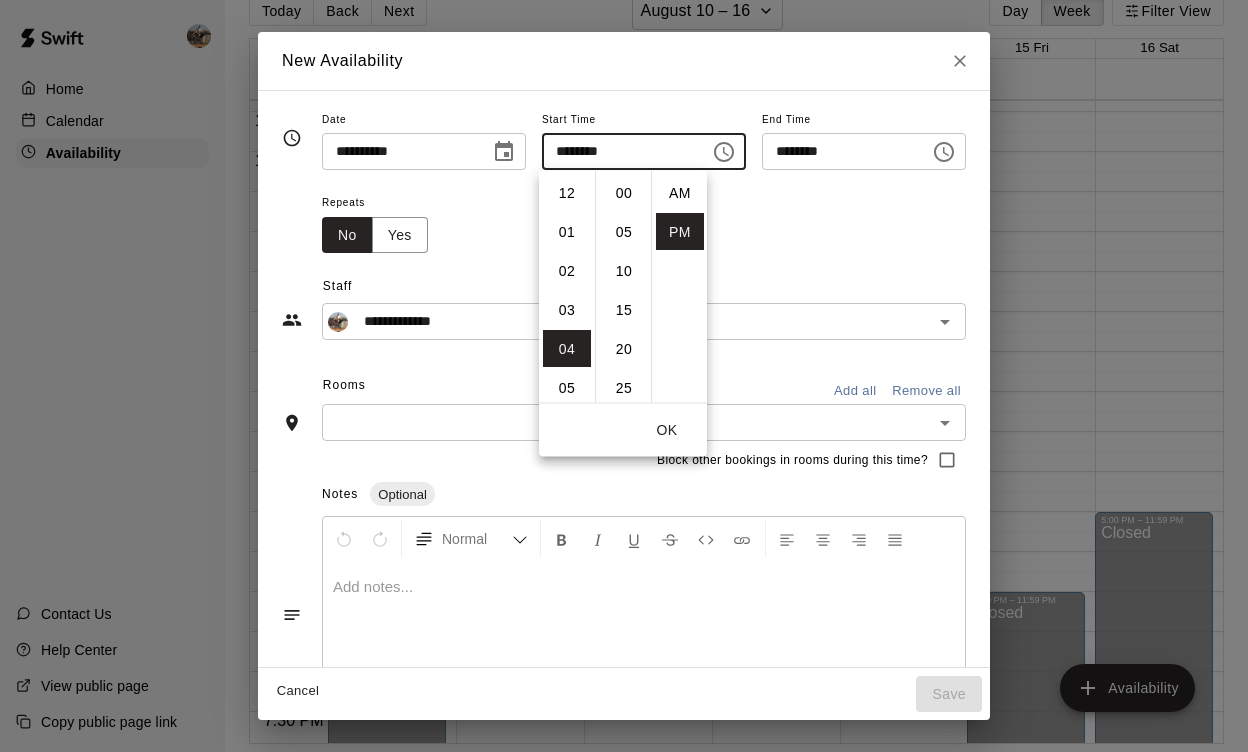 scroll, scrollTop: 156, scrollLeft: 0, axis: vertical 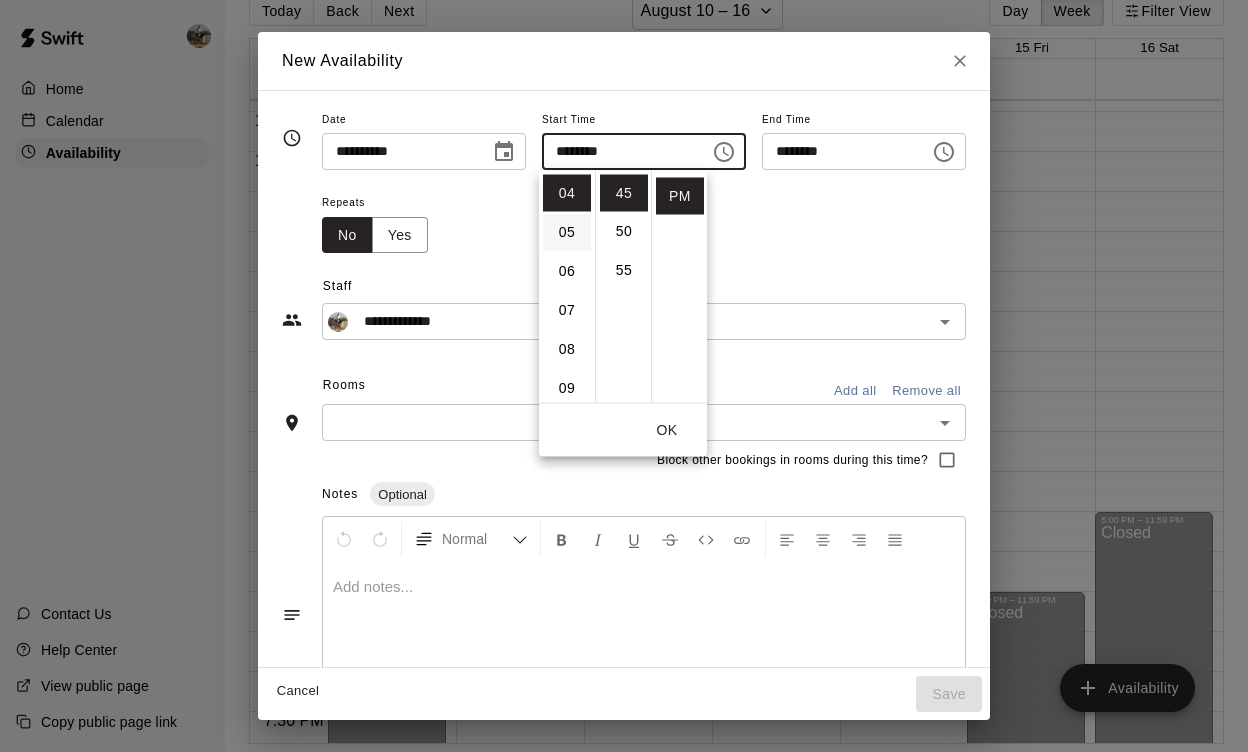 click on "05" at bounding box center [567, 232] 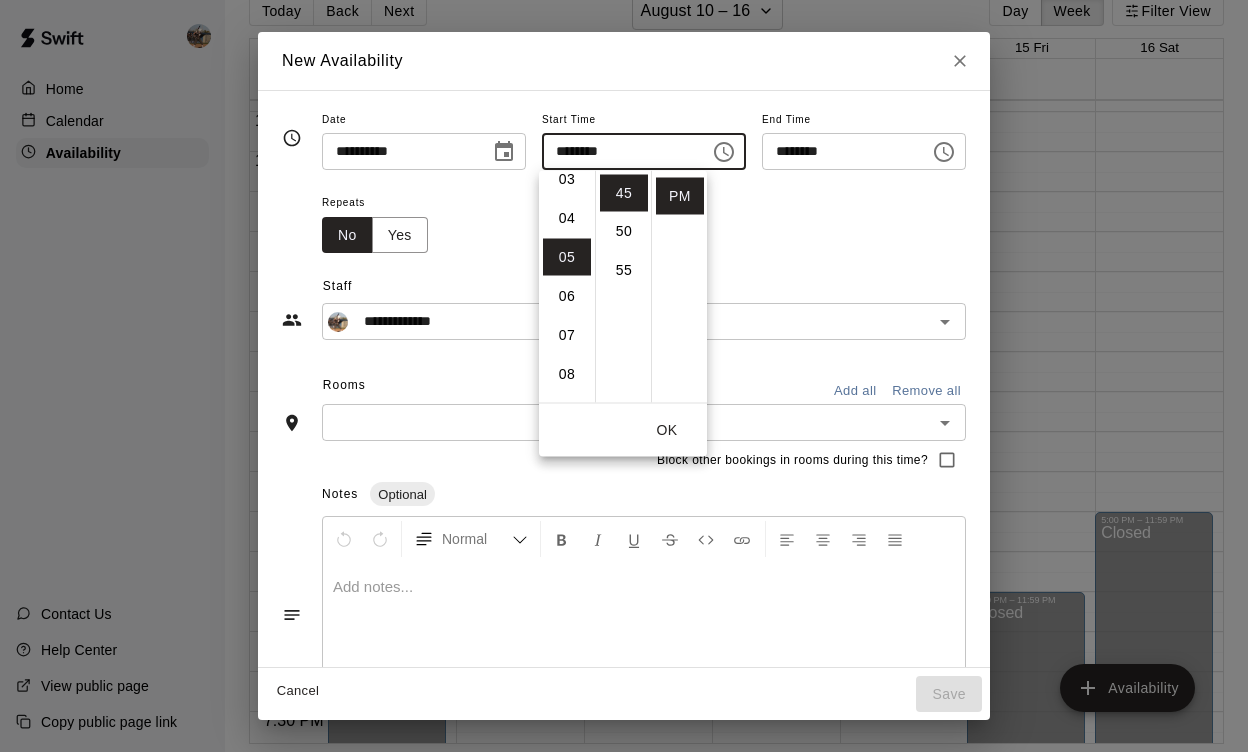 scroll, scrollTop: 133, scrollLeft: 0, axis: vertical 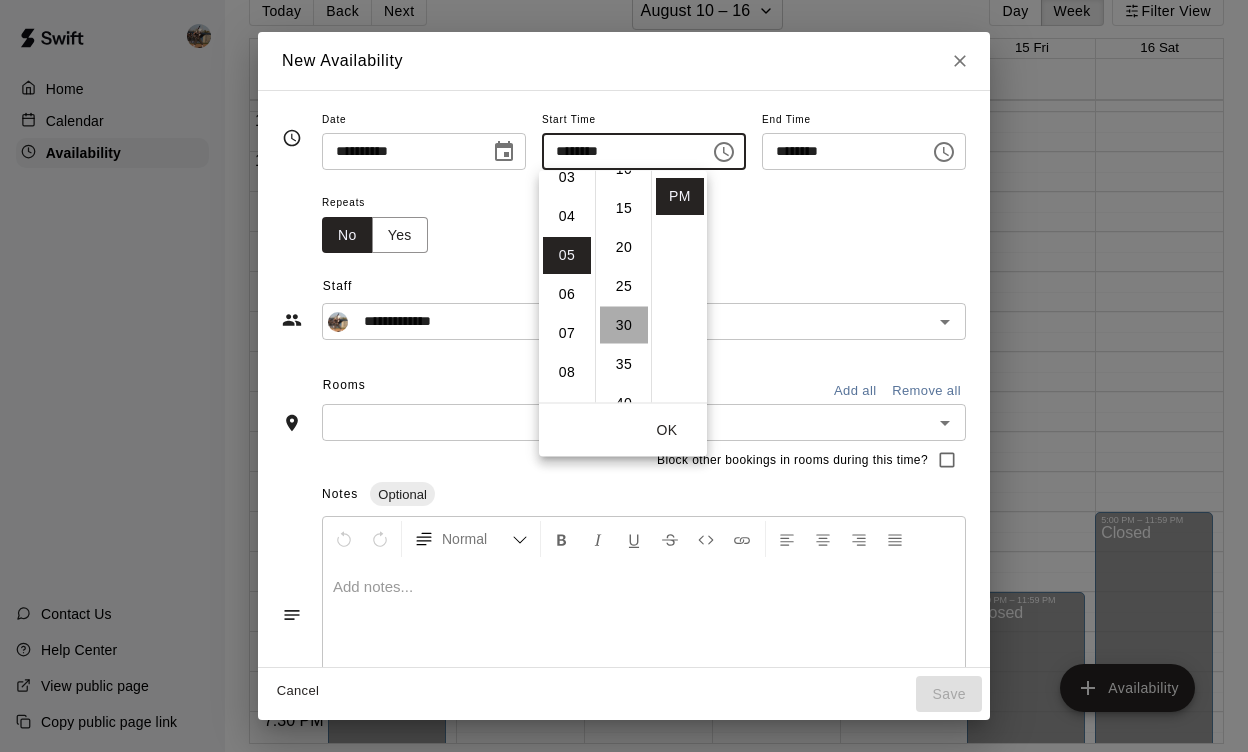 click on "30" at bounding box center [624, 325] 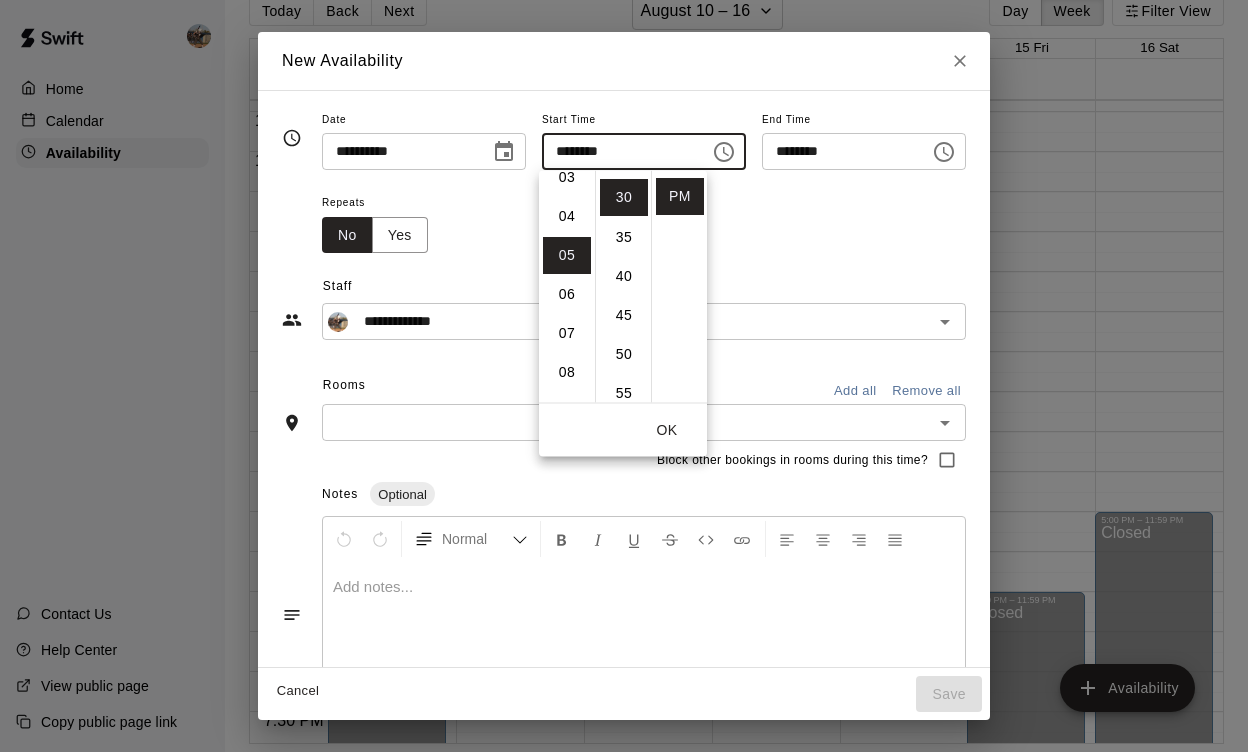 scroll, scrollTop: 234, scrollLeft: 0, axis: vertical 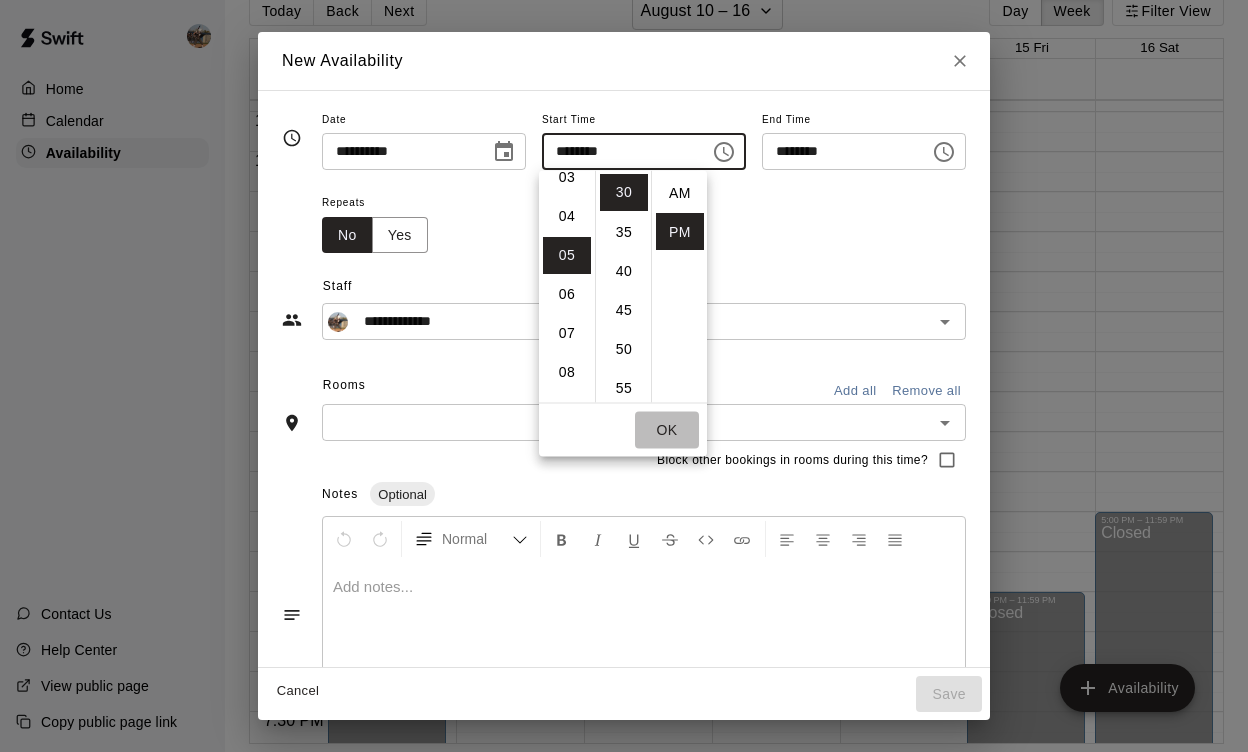 click on "OK" at bounding box center [667, 430] 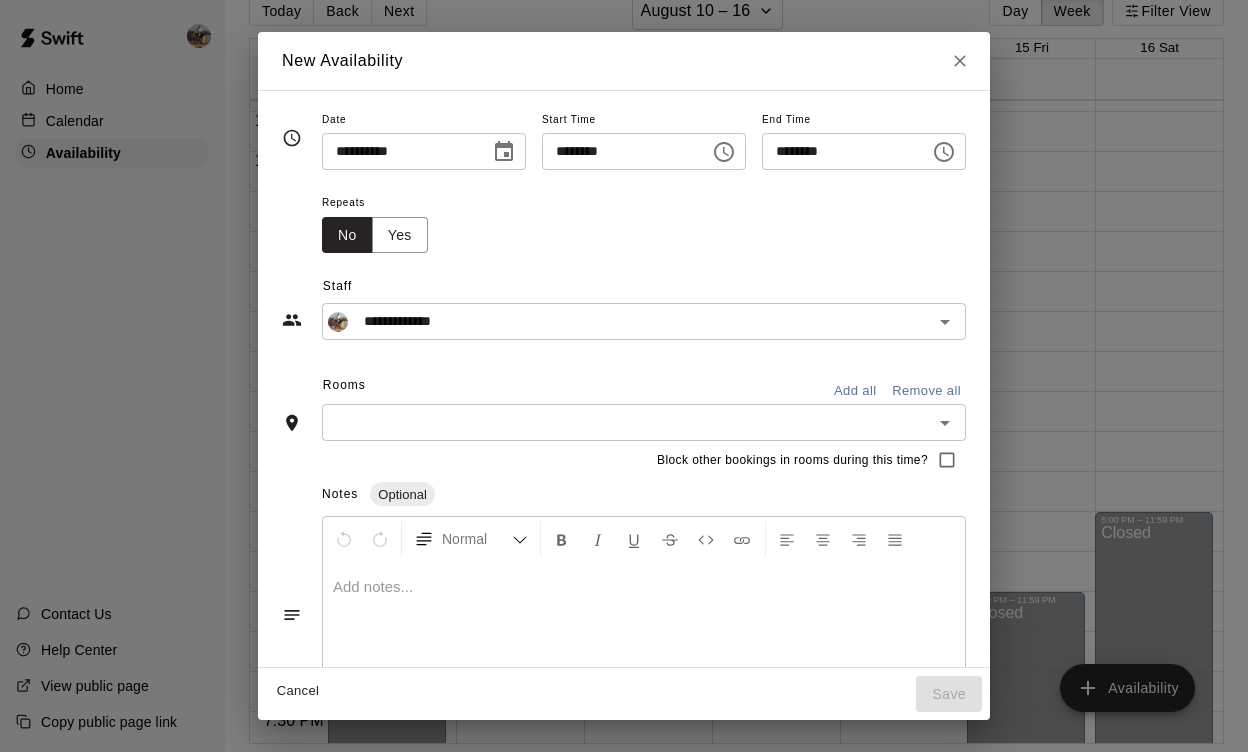 click 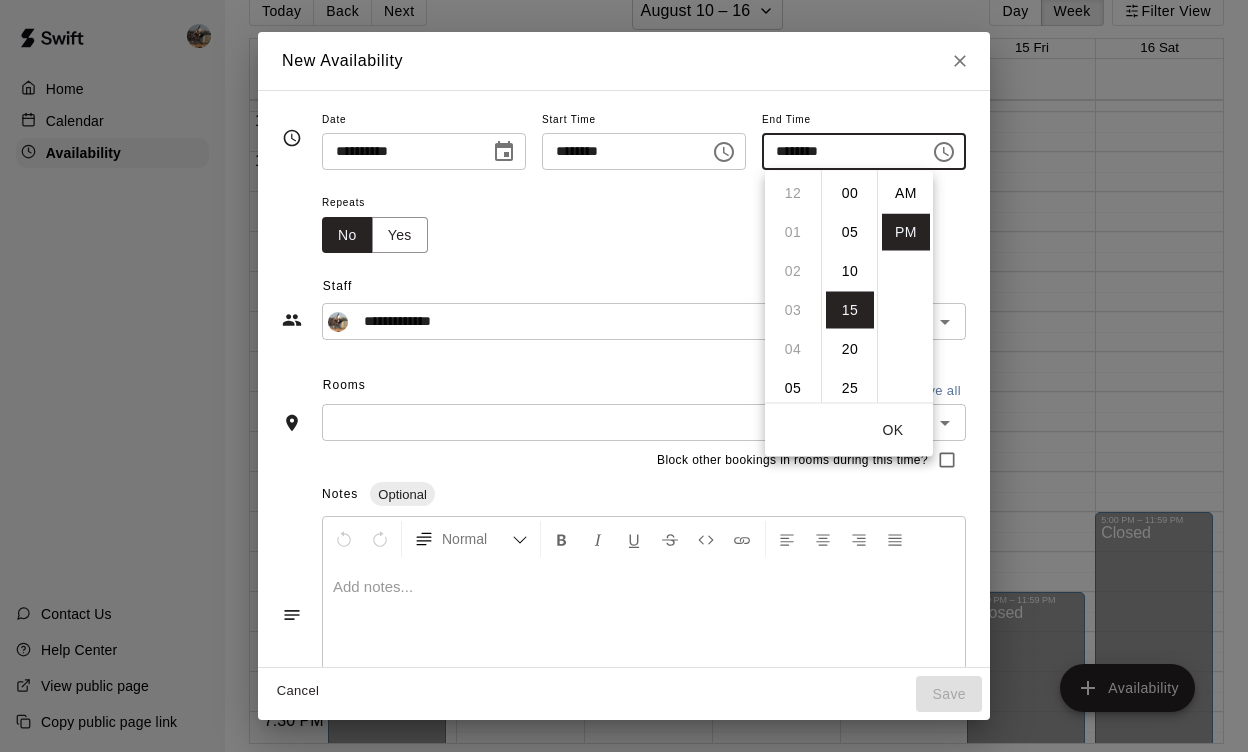 scroll, scrollTop: 234, scrollLeft: 0, axis: vertical 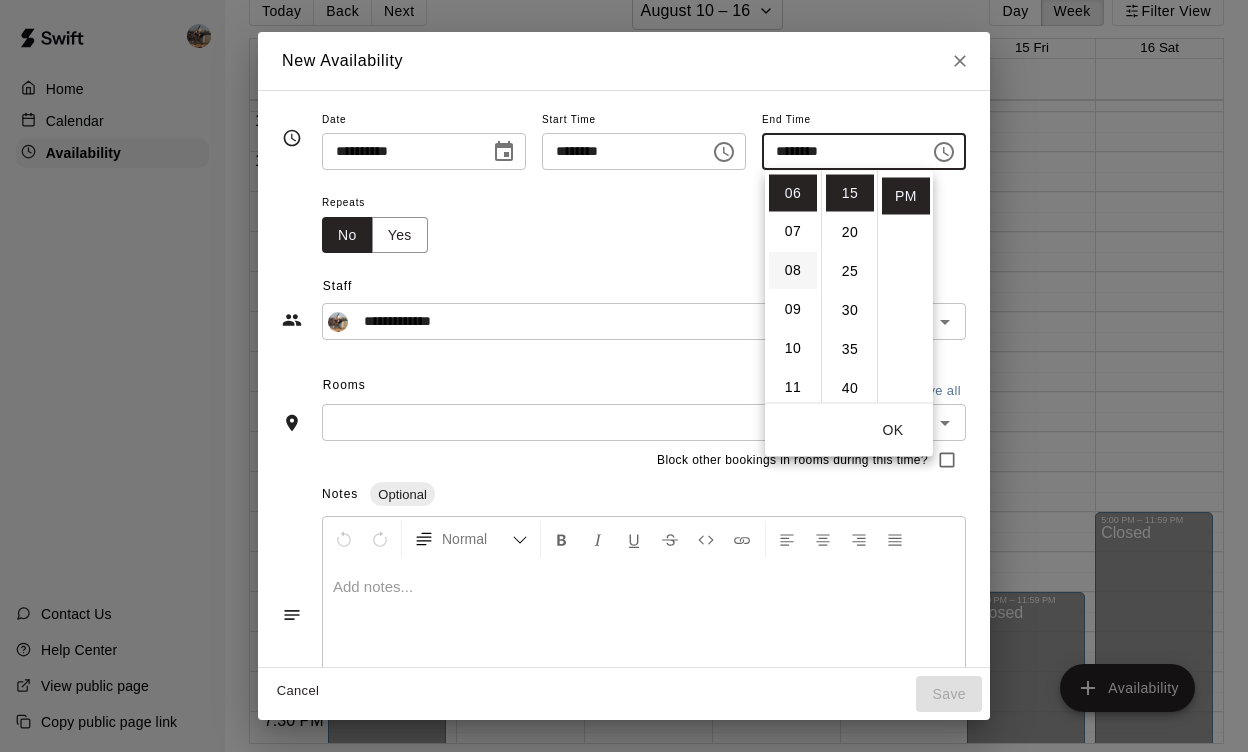click on "08" at bounding box center (793, 271) 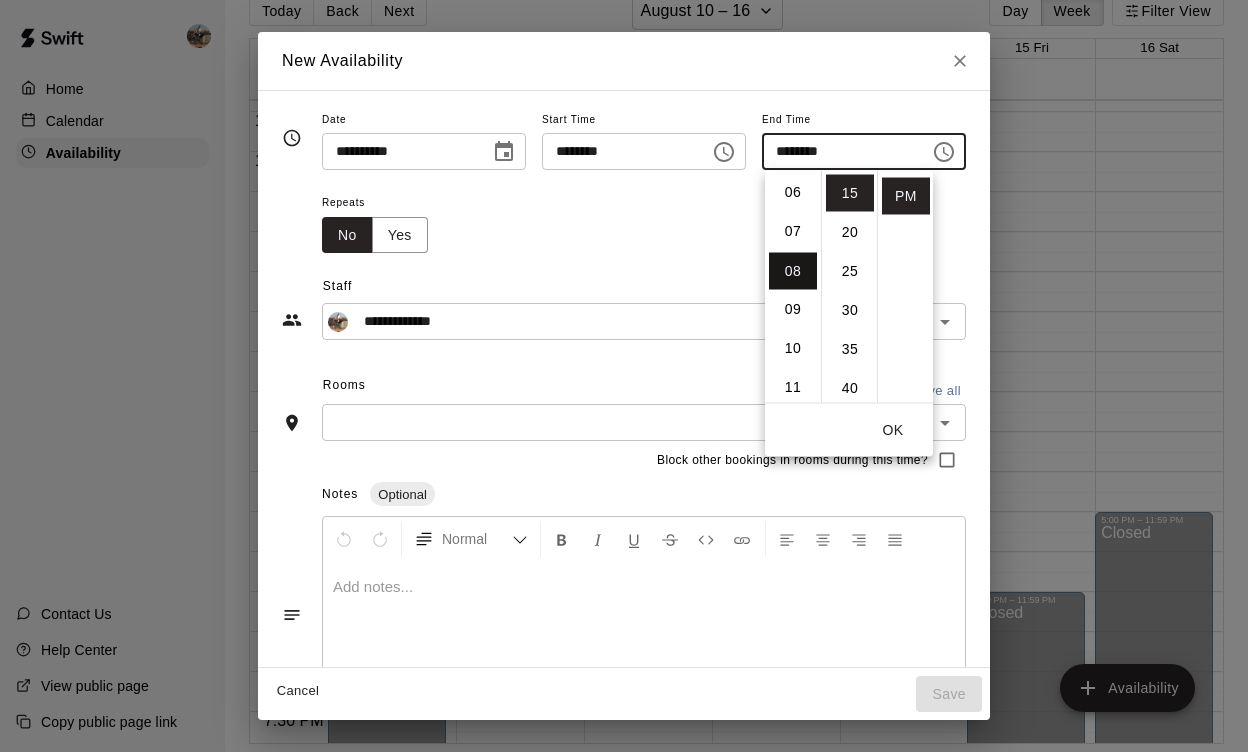 scroll, scrollTop: 312, scrollLeft: 0, axis: vertical 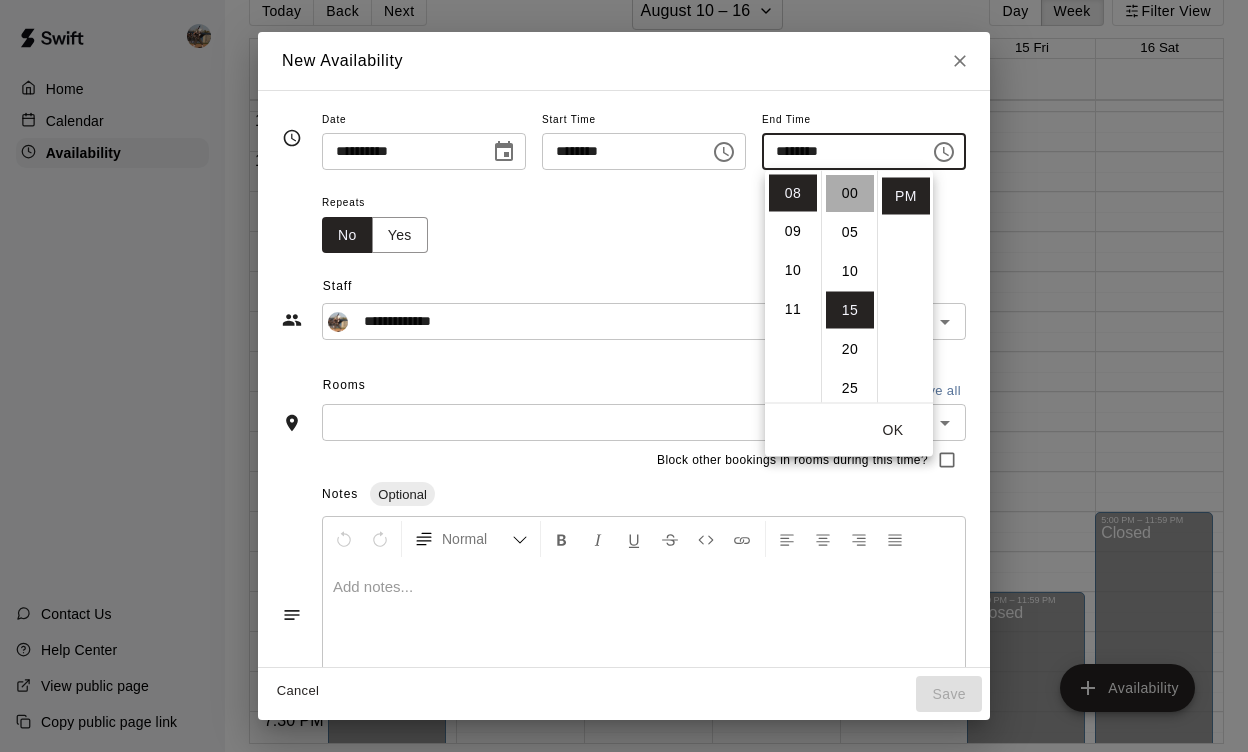 click on "00" at bounding box center (850, 193) 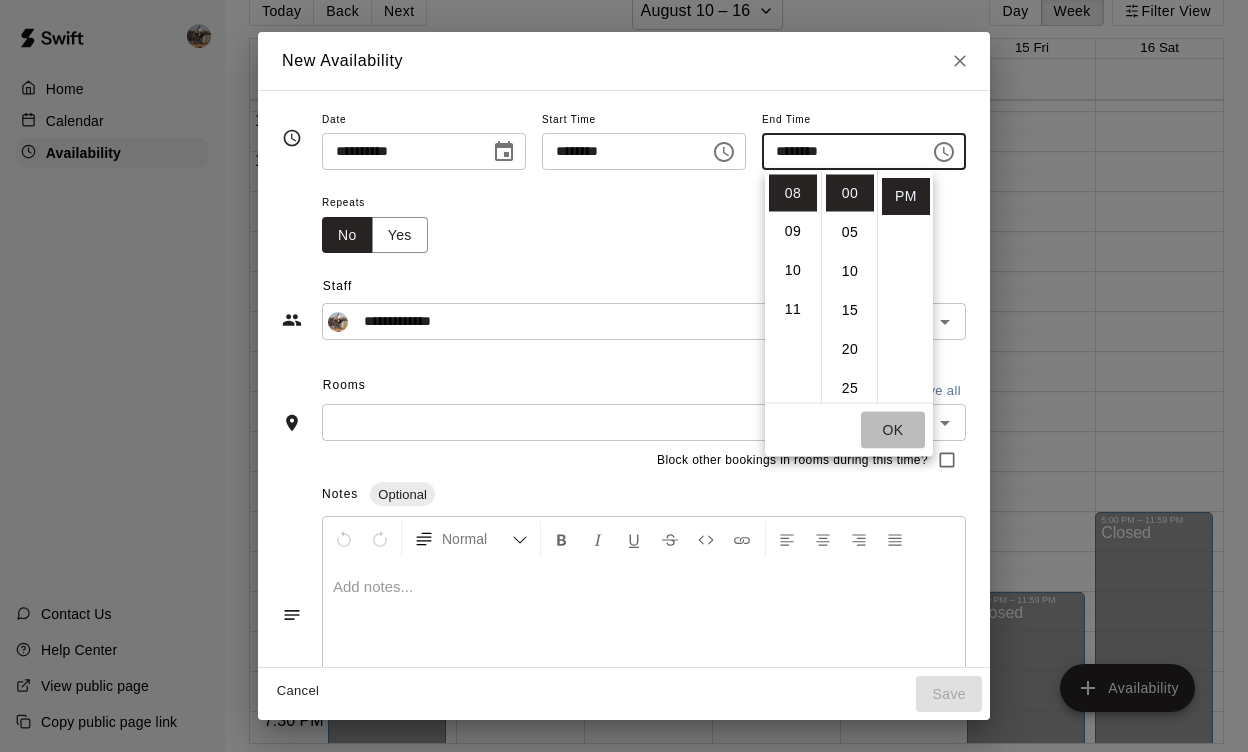 click on "OK" at bounding box center [893, 430] 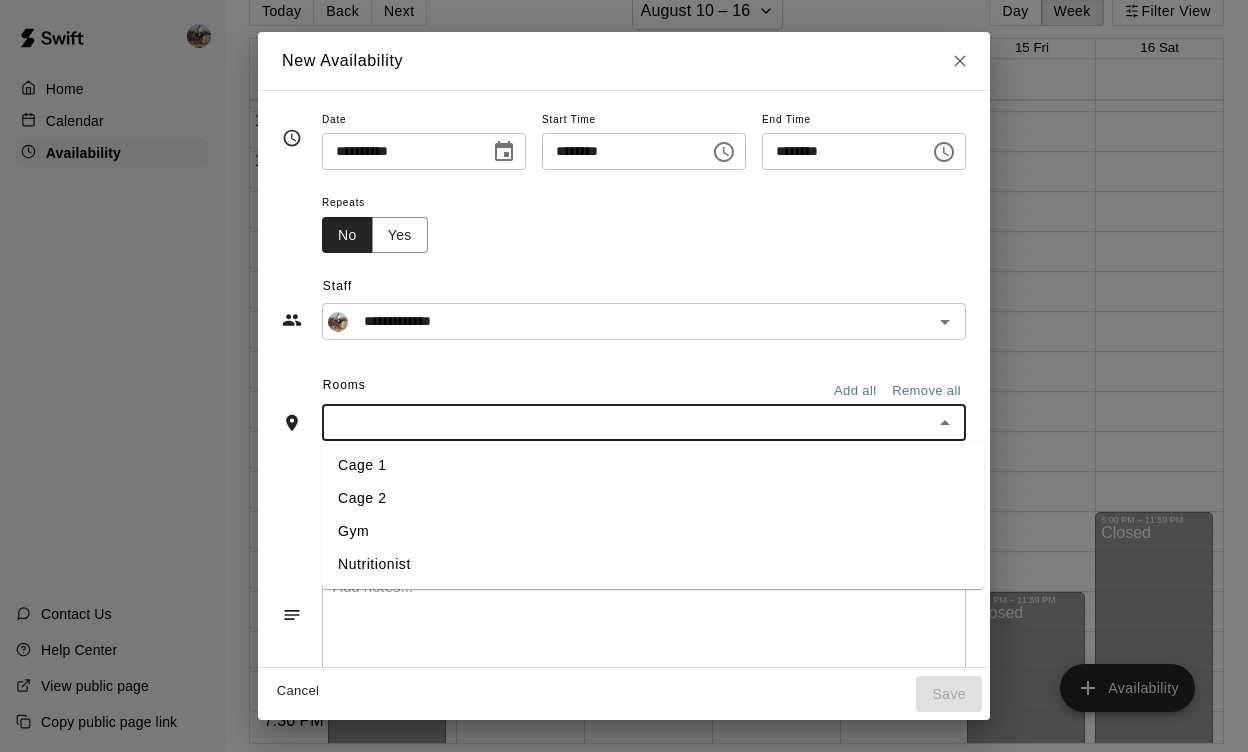 click at bounding box center [627, 422] 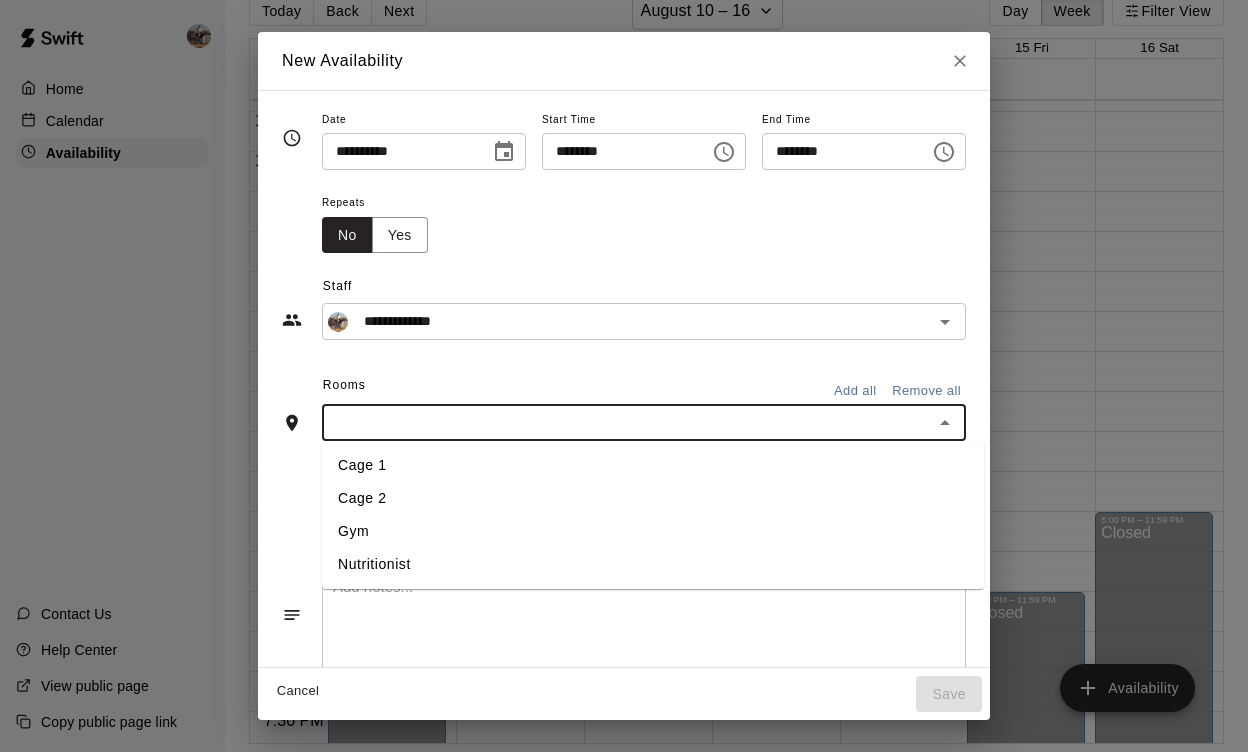 click on "Cage 1" at bounding box center (653, 465) 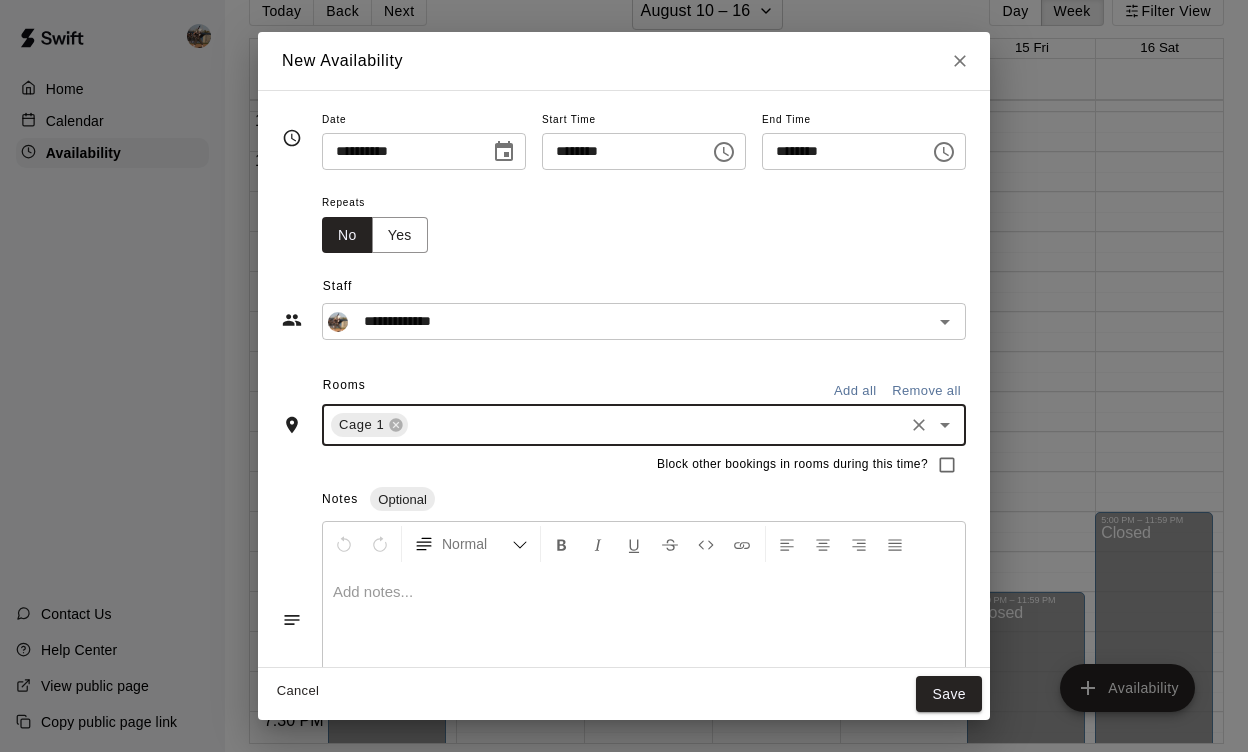 click at bounding box center [656, 425] 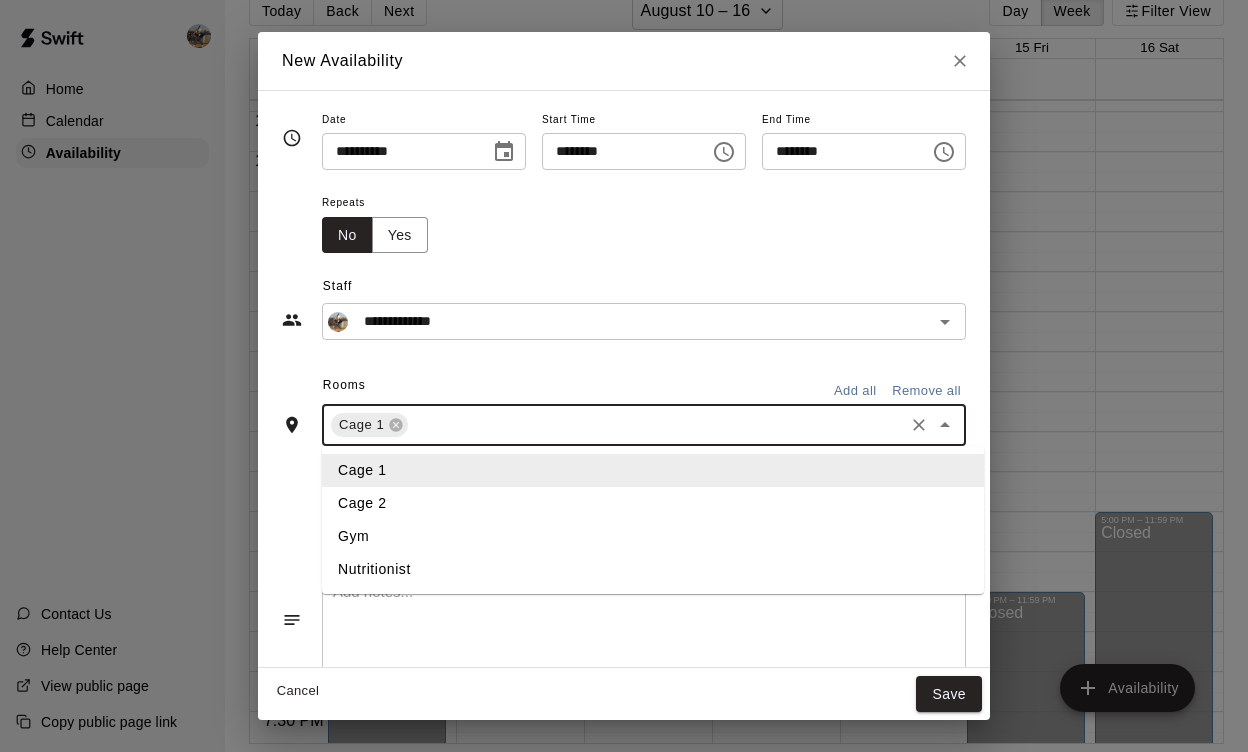 click on "Cage 2" at bounding box center (653, 503) 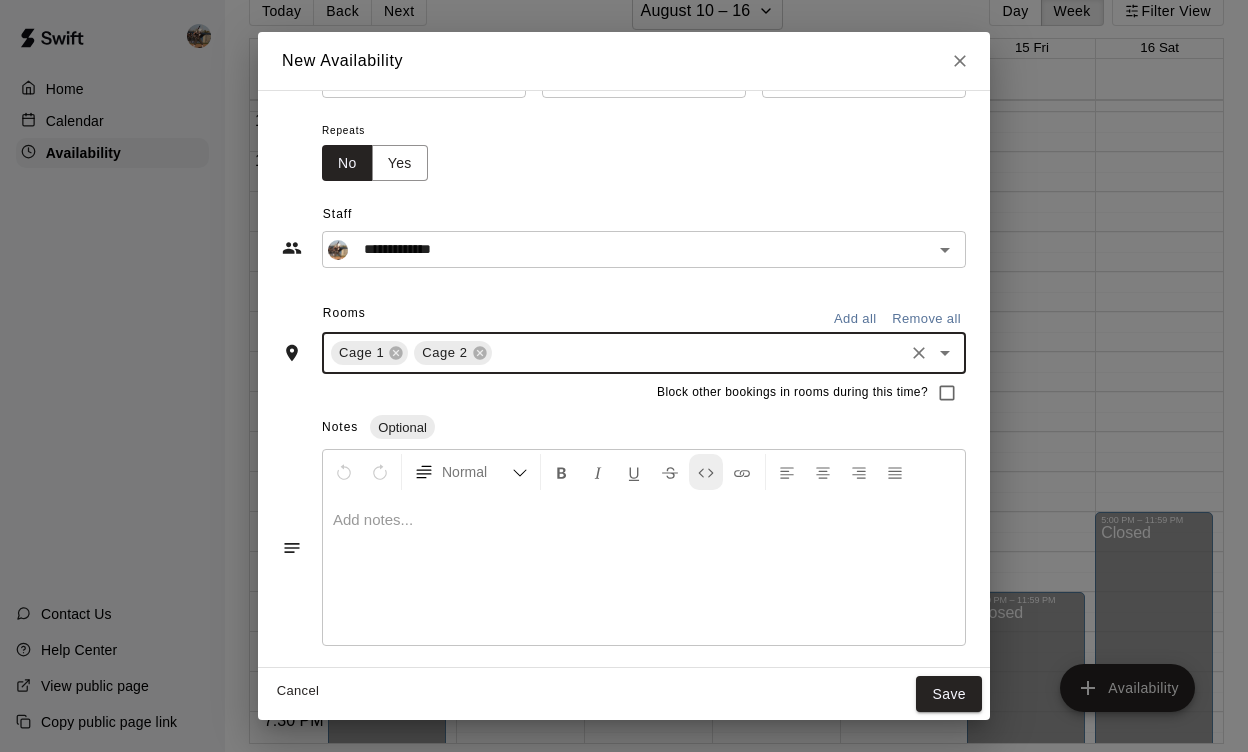 scroll, scrollTop: 0, scrollLeft: 0, axis: both 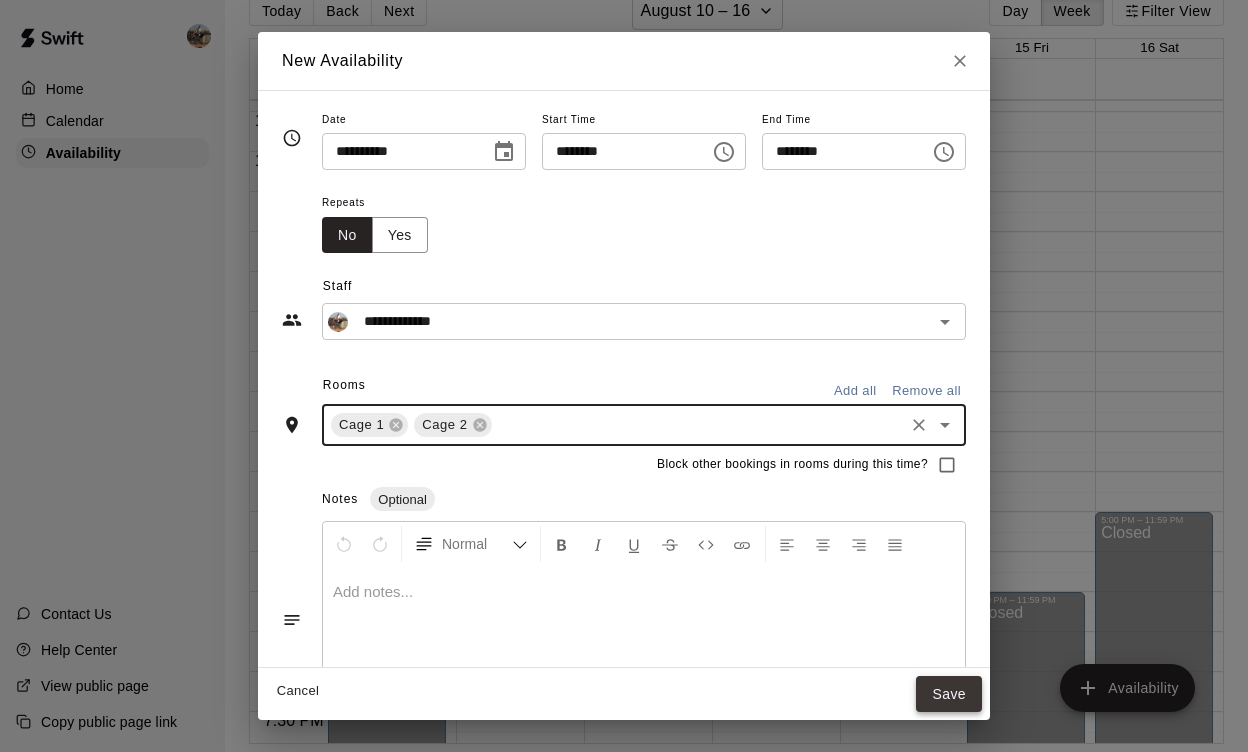 click on "Save" at bounding box center (949, 694) 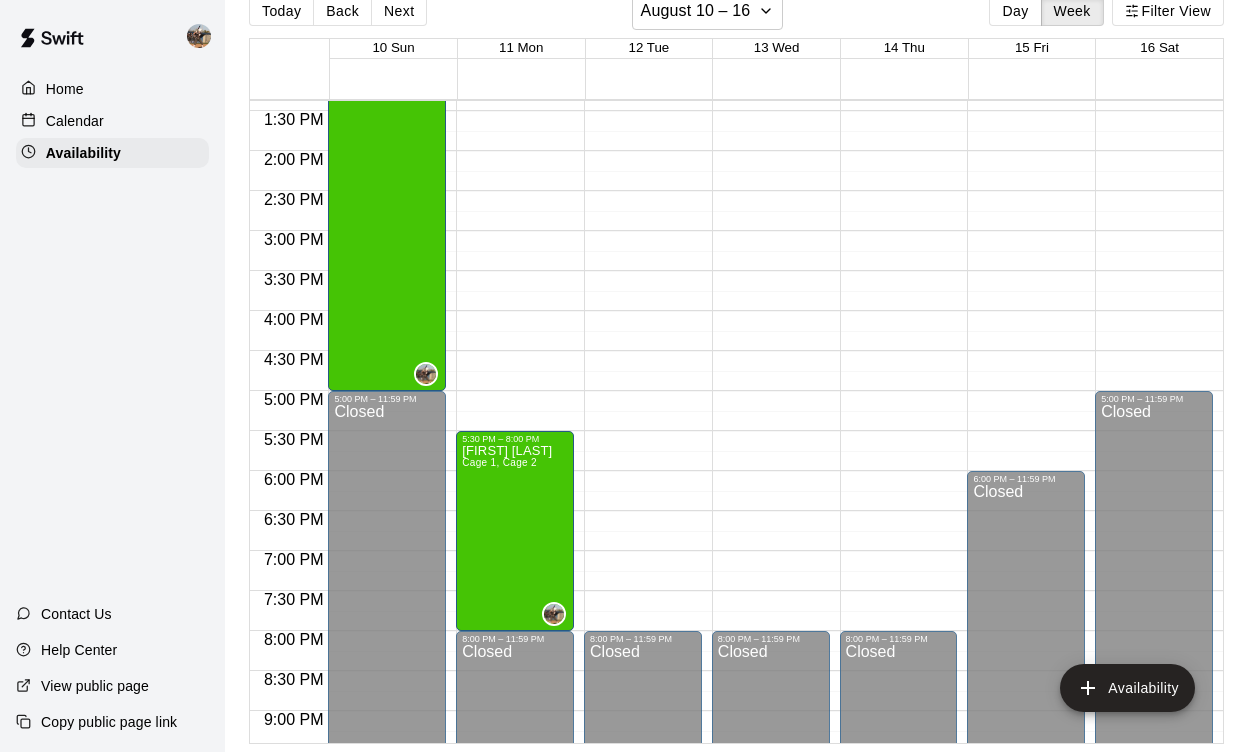 scroll, scrollTop: 1073, scrollLeft: 0, axis: vertical 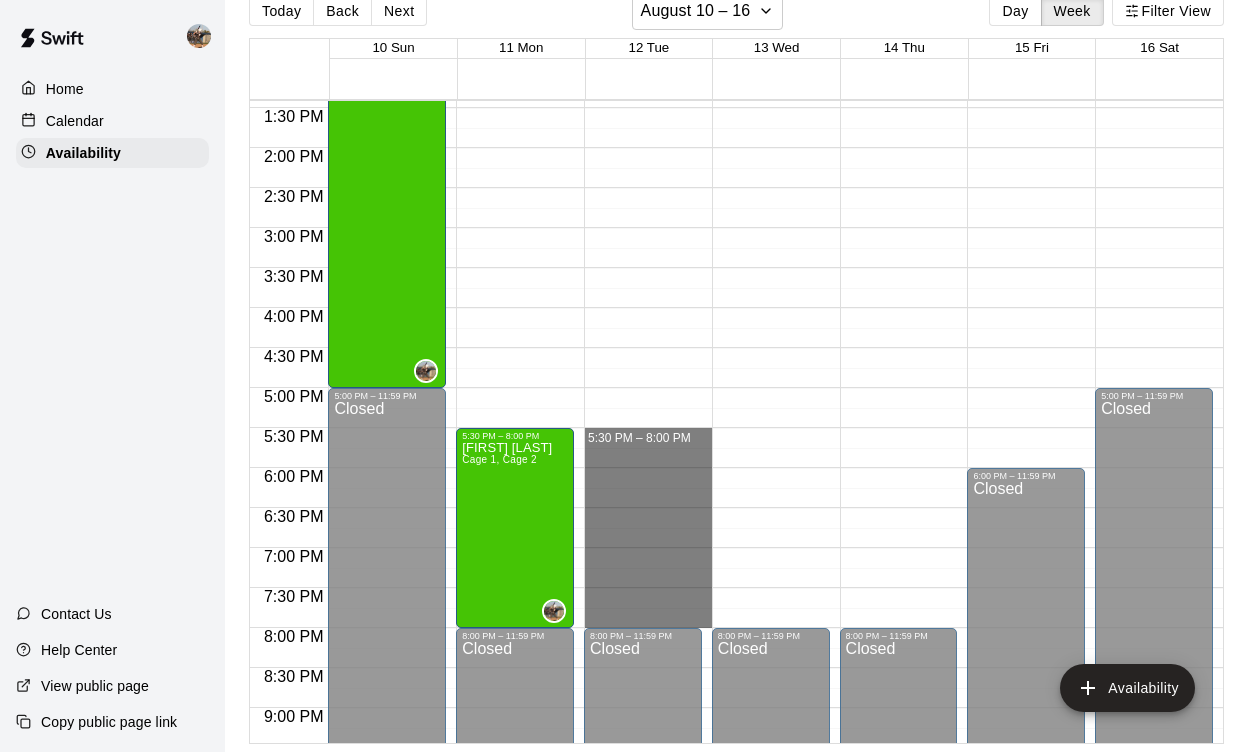 drag, startPoint x: 637, startPoint y: 431, endPoint x: 631, endPoint y: 624, distance: 193.09325 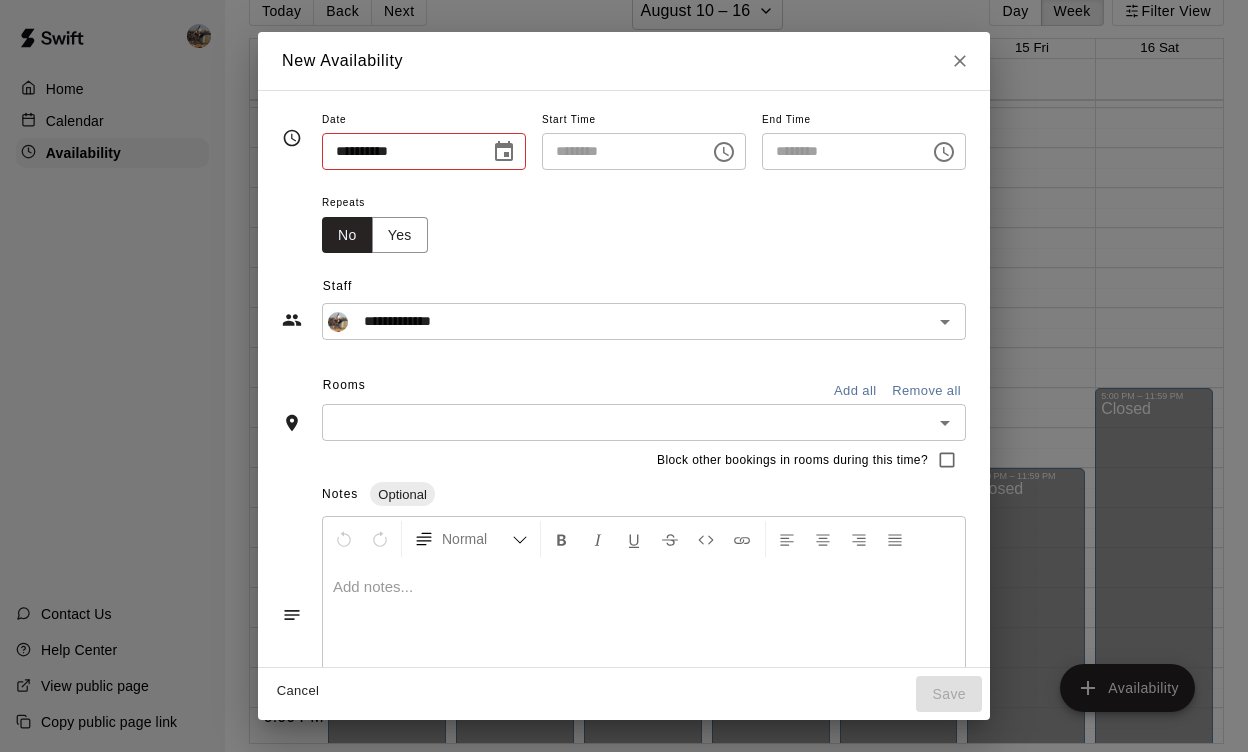 type on "**********" 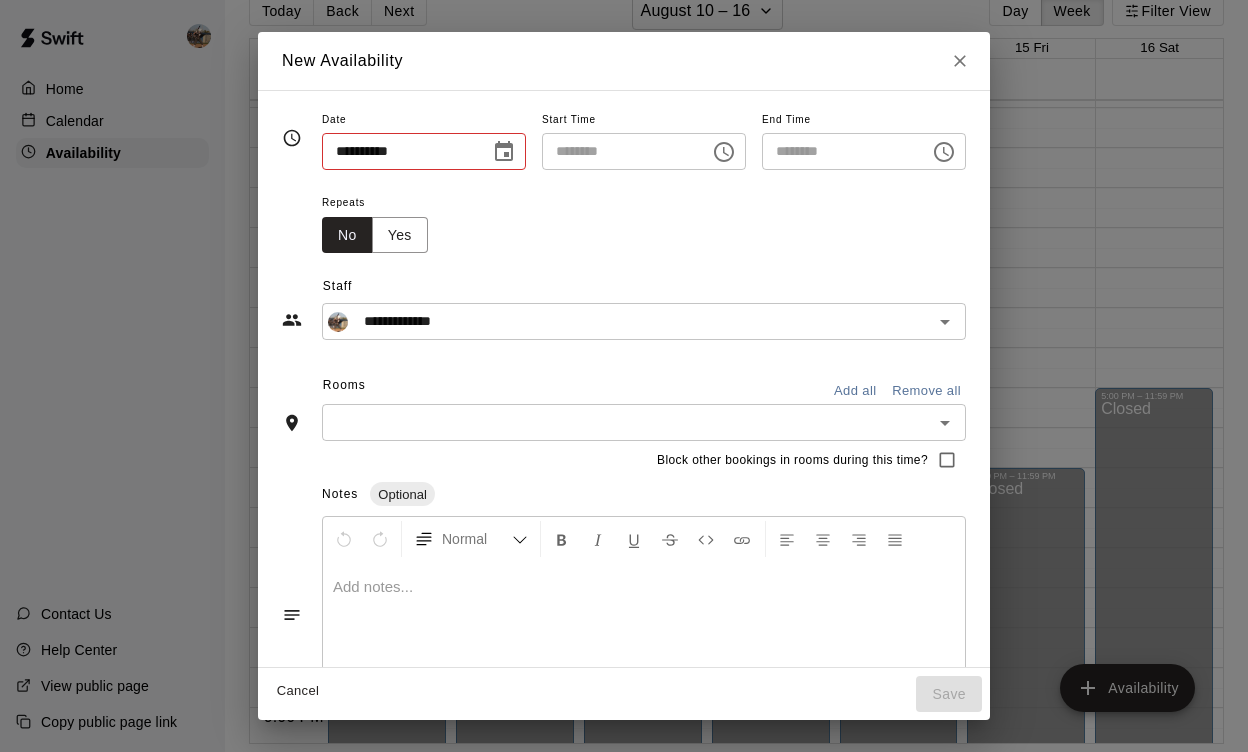 type on "********" 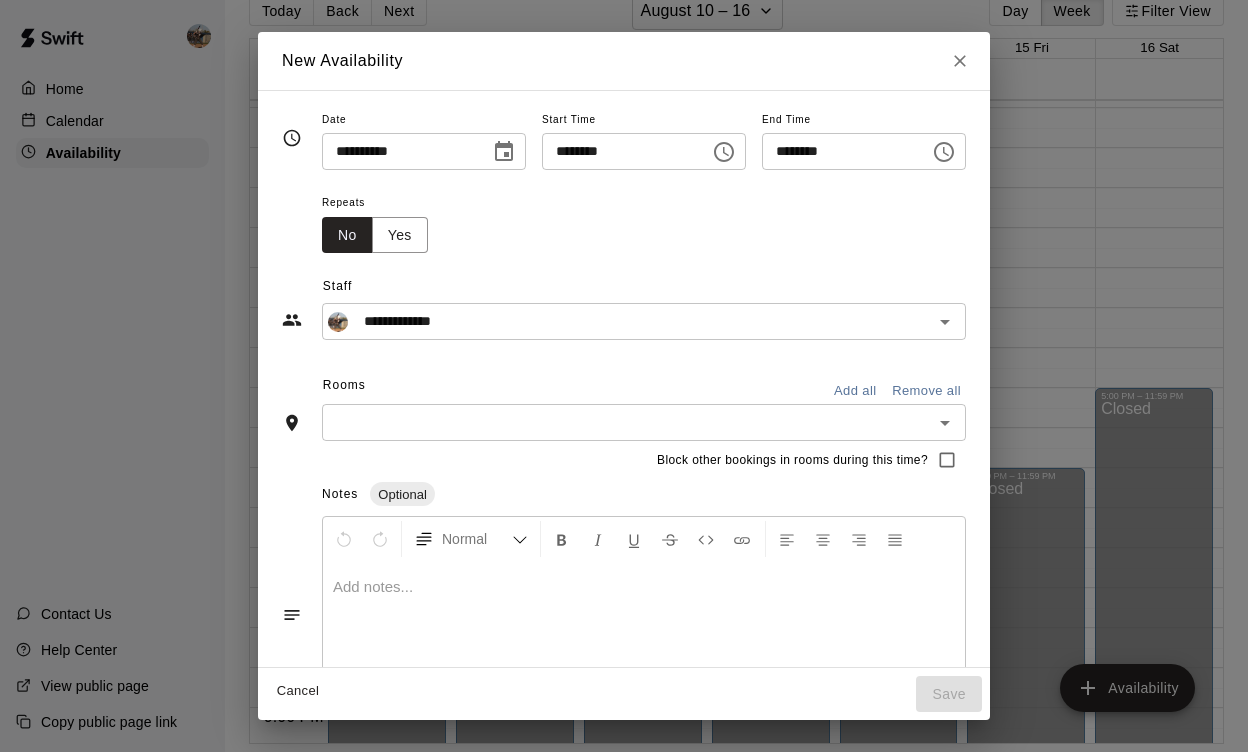 click at bounding box center (627, 422) 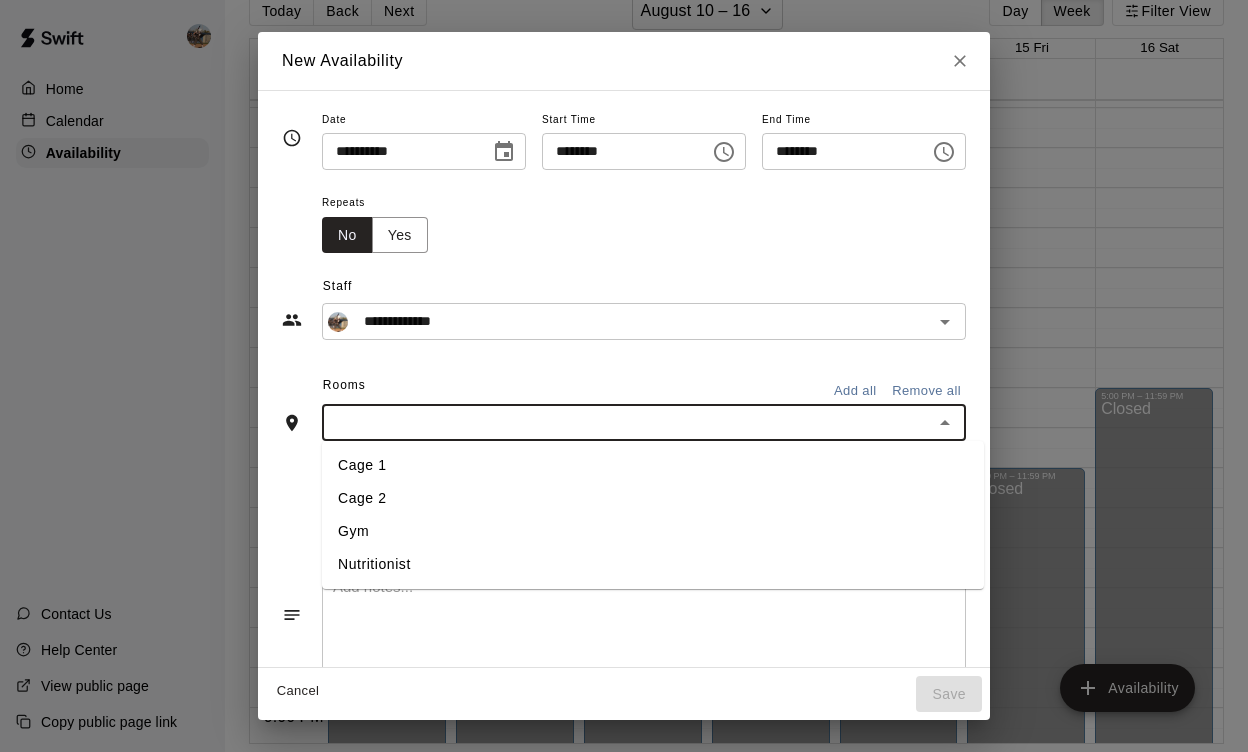 click on "Cage 1" at bounding box center (653, 465) 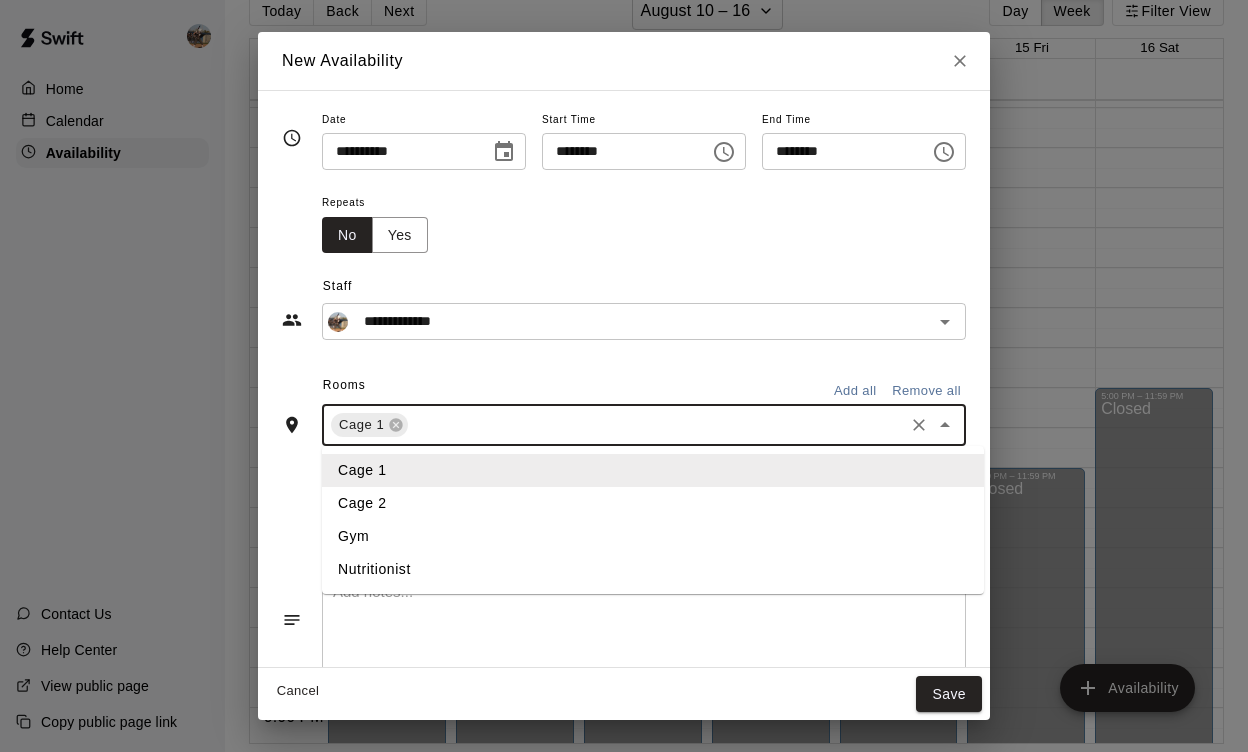 click at bounding box center [656, 425] 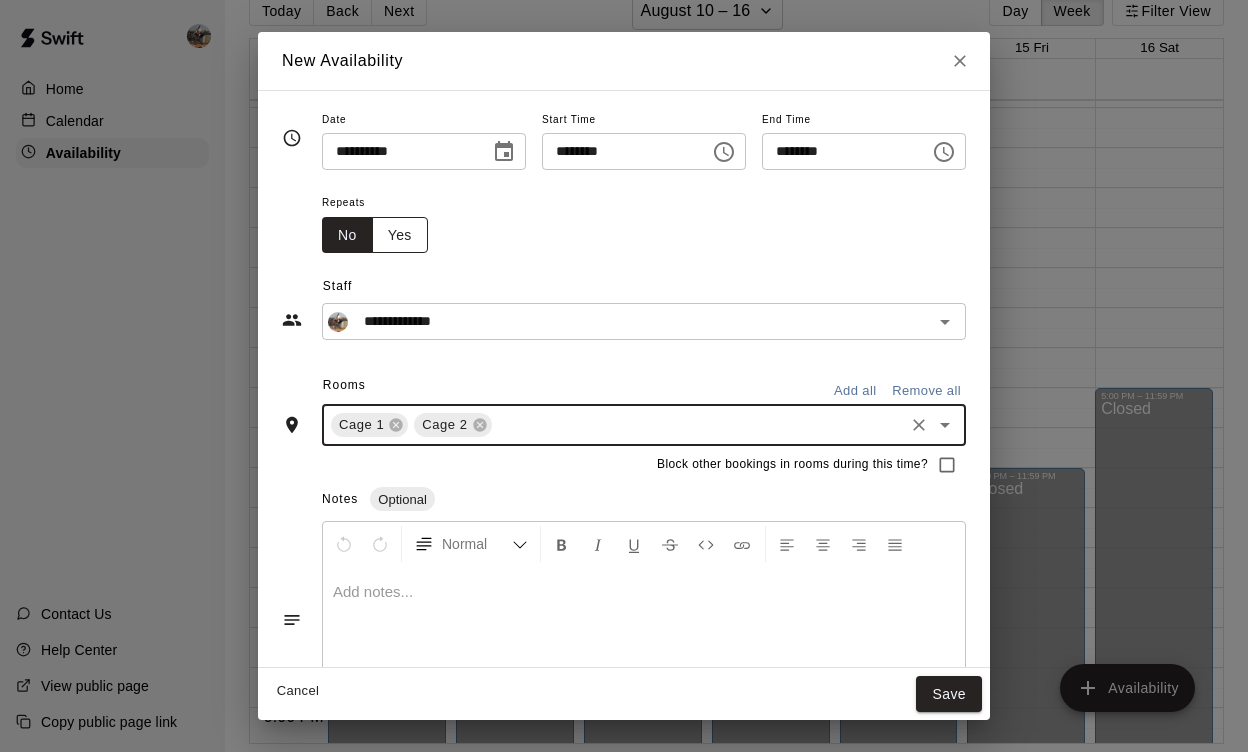 click on "Yes" at bounding box center [400, 235] 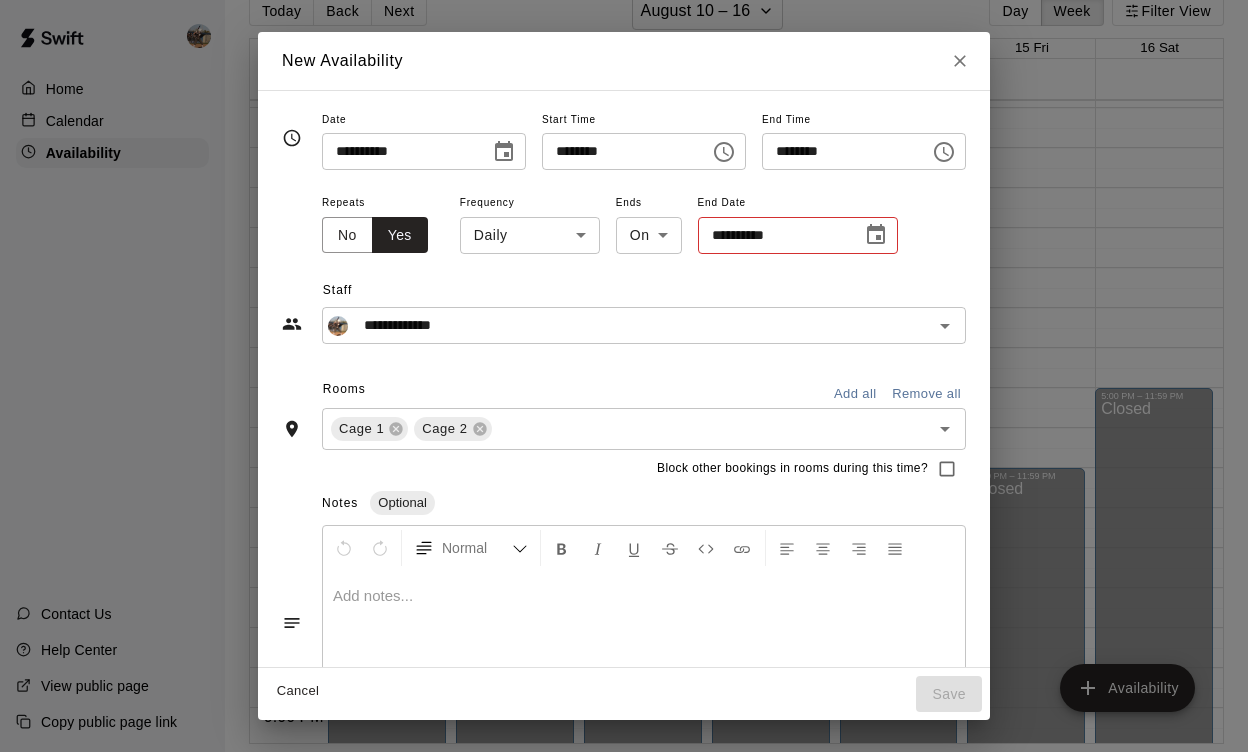 click on "**********" at bounding box center (773, 235) 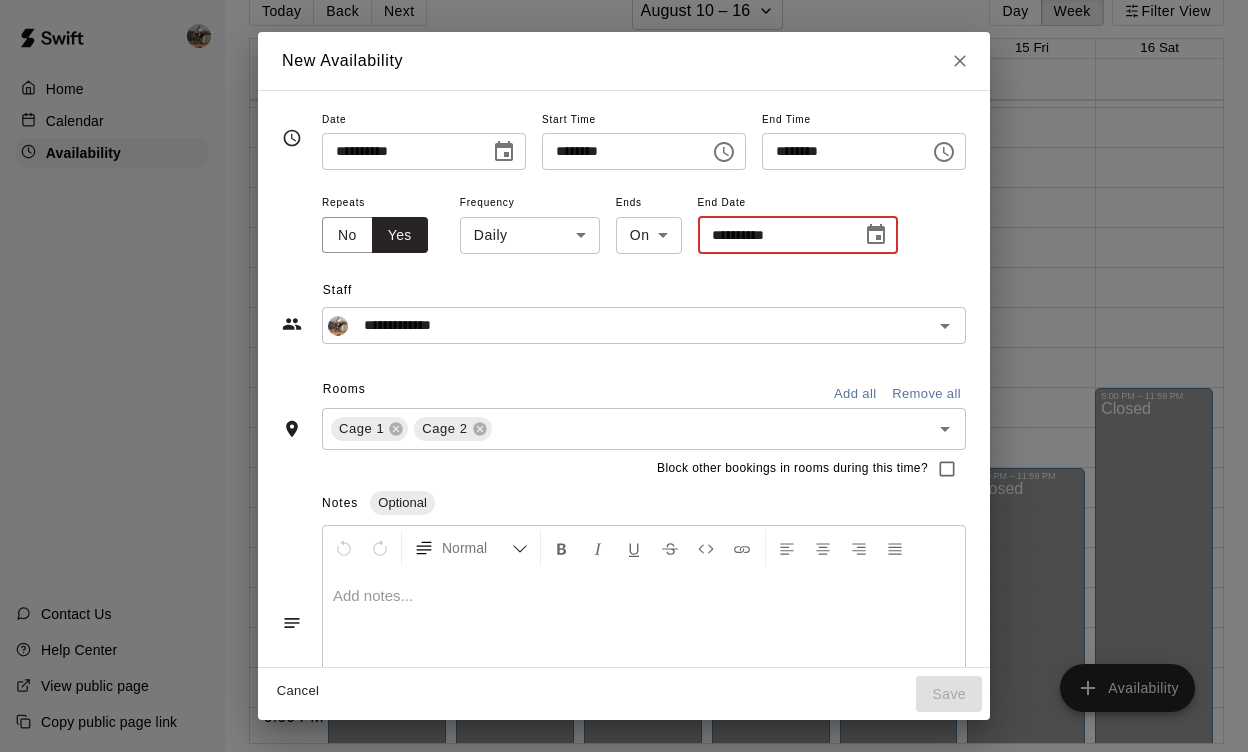 click 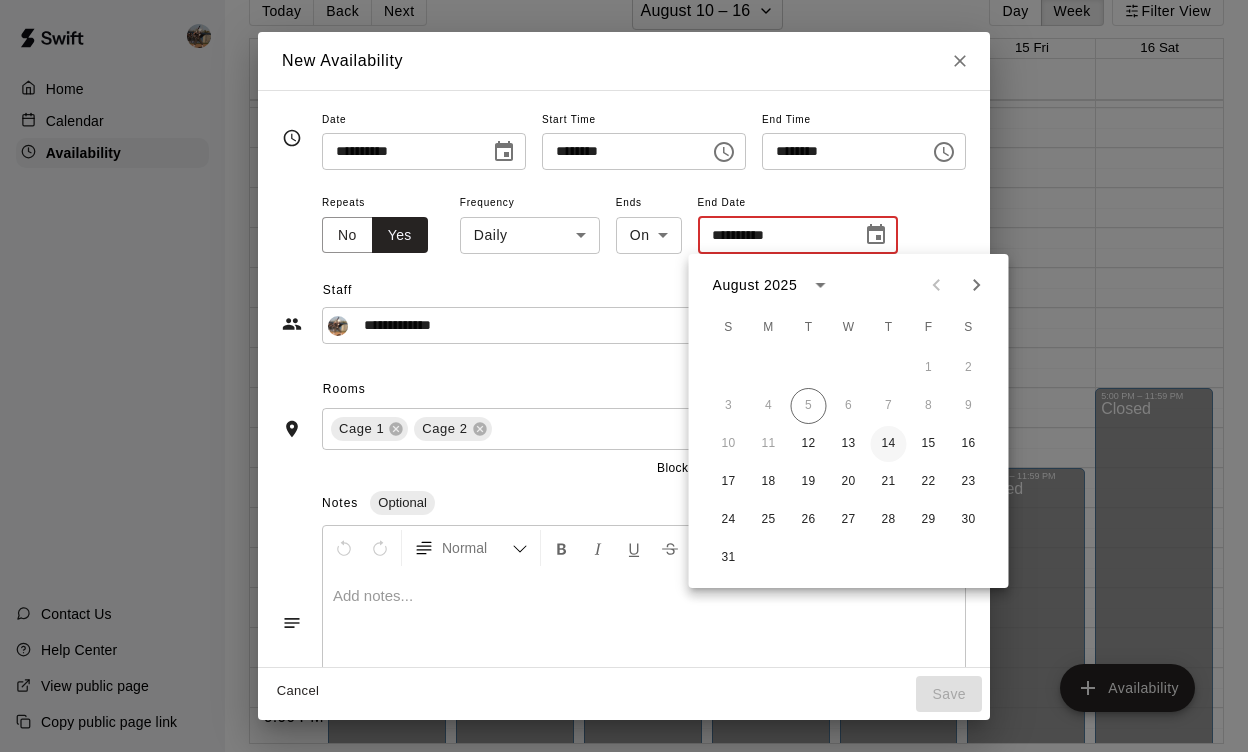 click on "14" at bounding box center (889, 444) 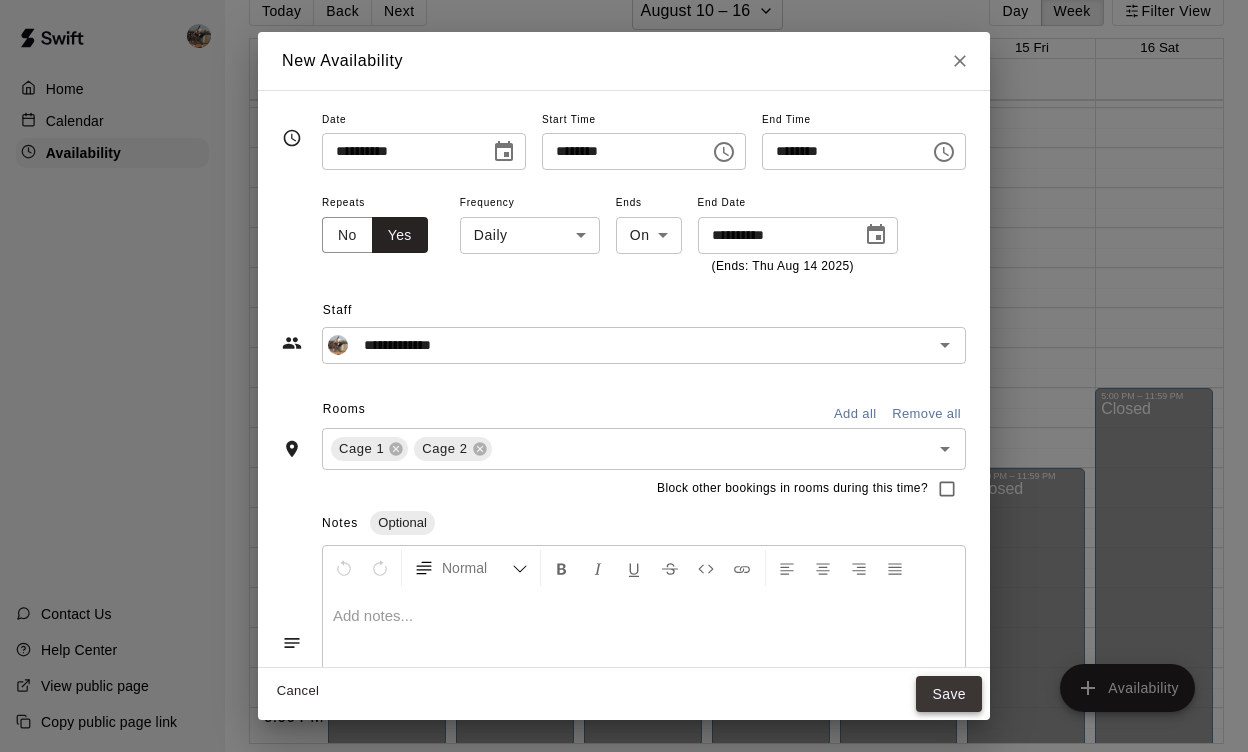 click on "Save" at bounding box center [949, 694] 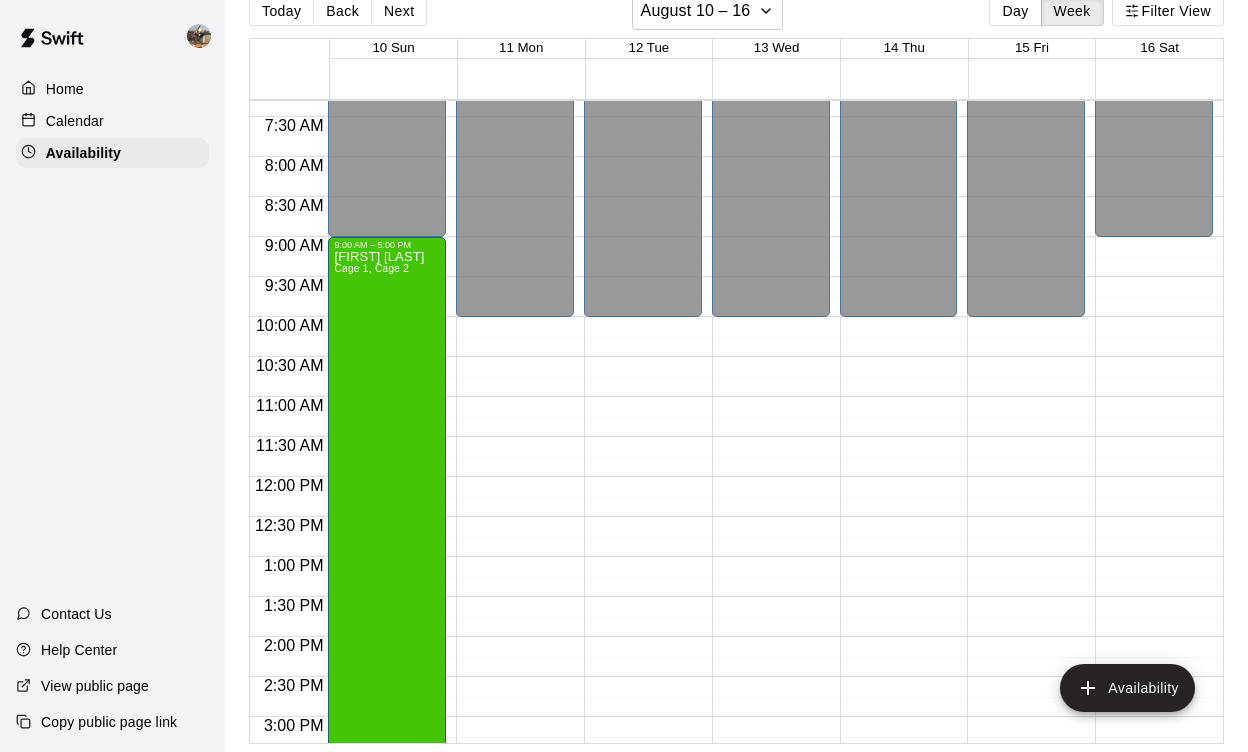 scroll, scrollTop: 377, scrollLeft: 0, axis: vertical 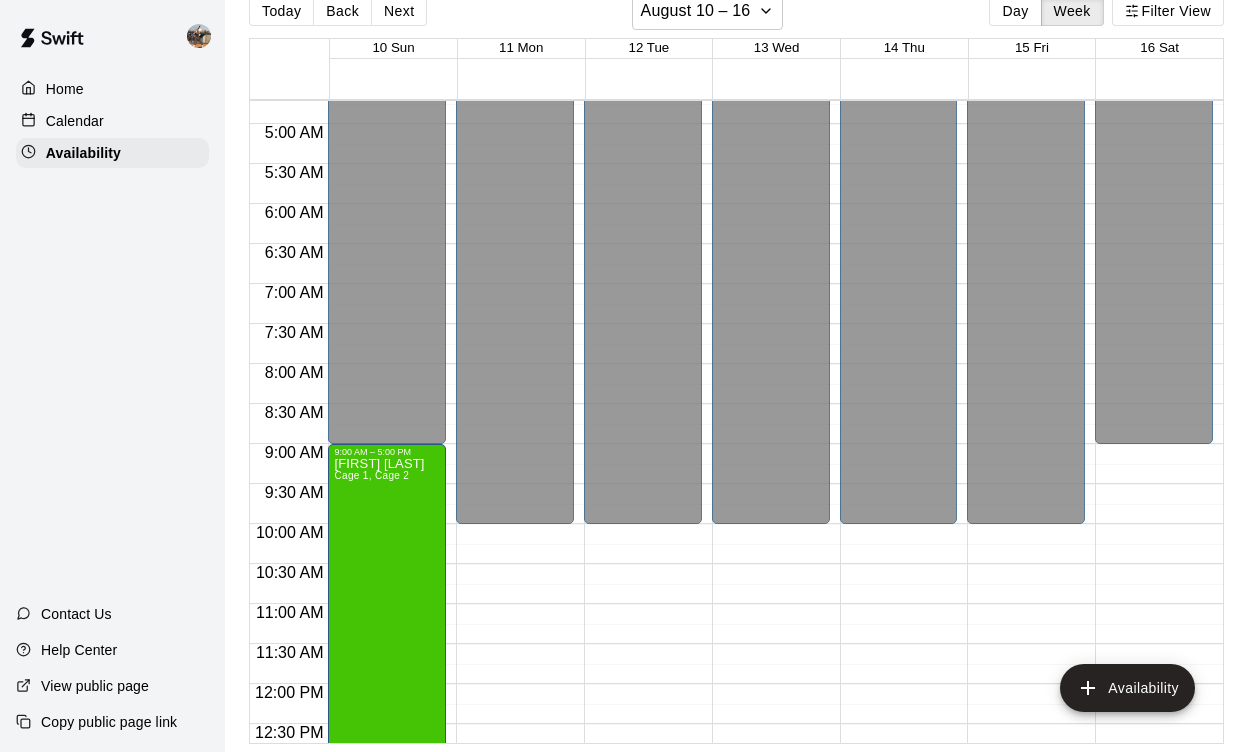 click on "[FIRST] [LAST] Cage 1, Cage 2" at bounding box center (387, 833) 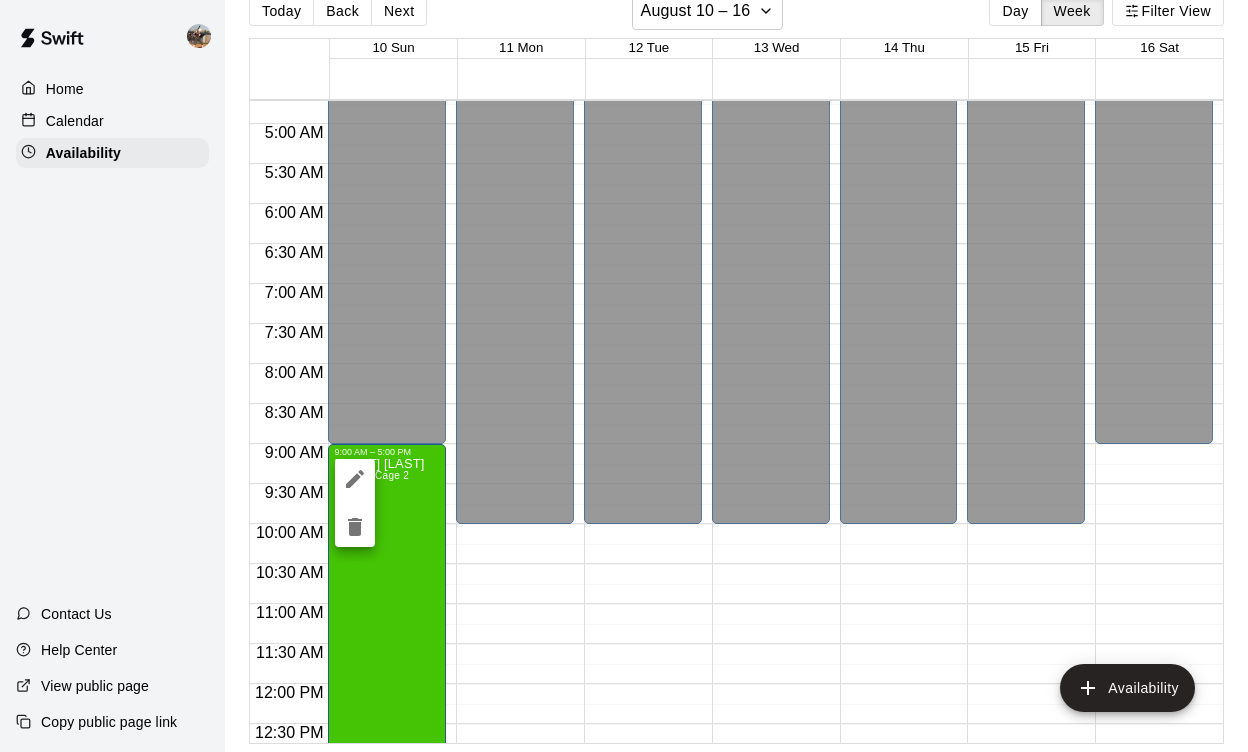 click at bounding box center (624, 376) 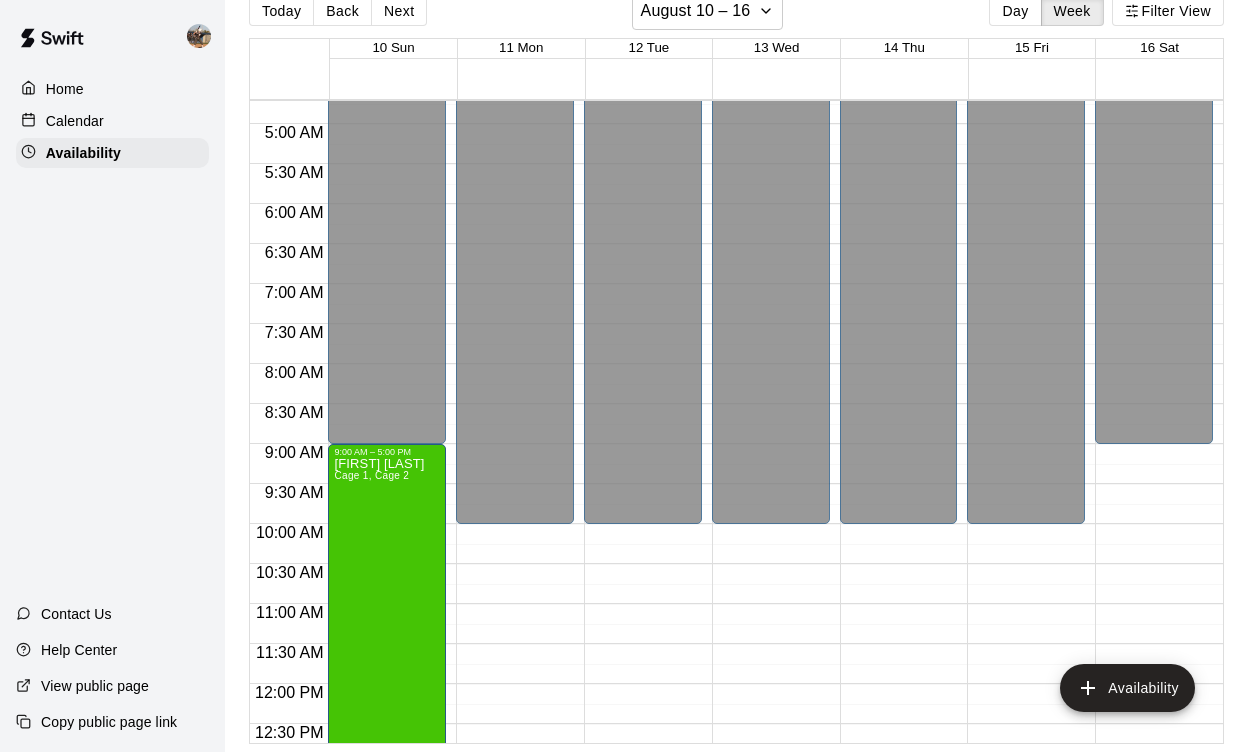 click on "Home Calendar Availability" at bounding box center [112, 121] 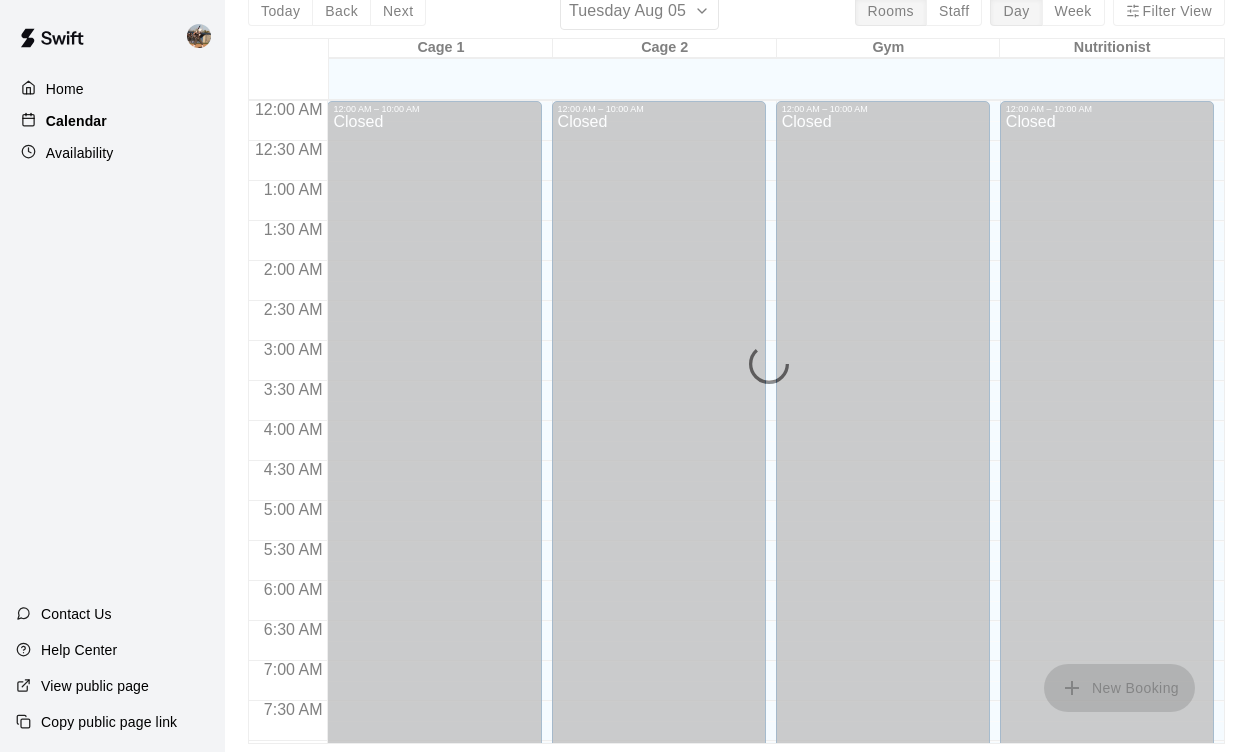 scroll, scrollTop: 0, scrollLeft: 0, axis: both 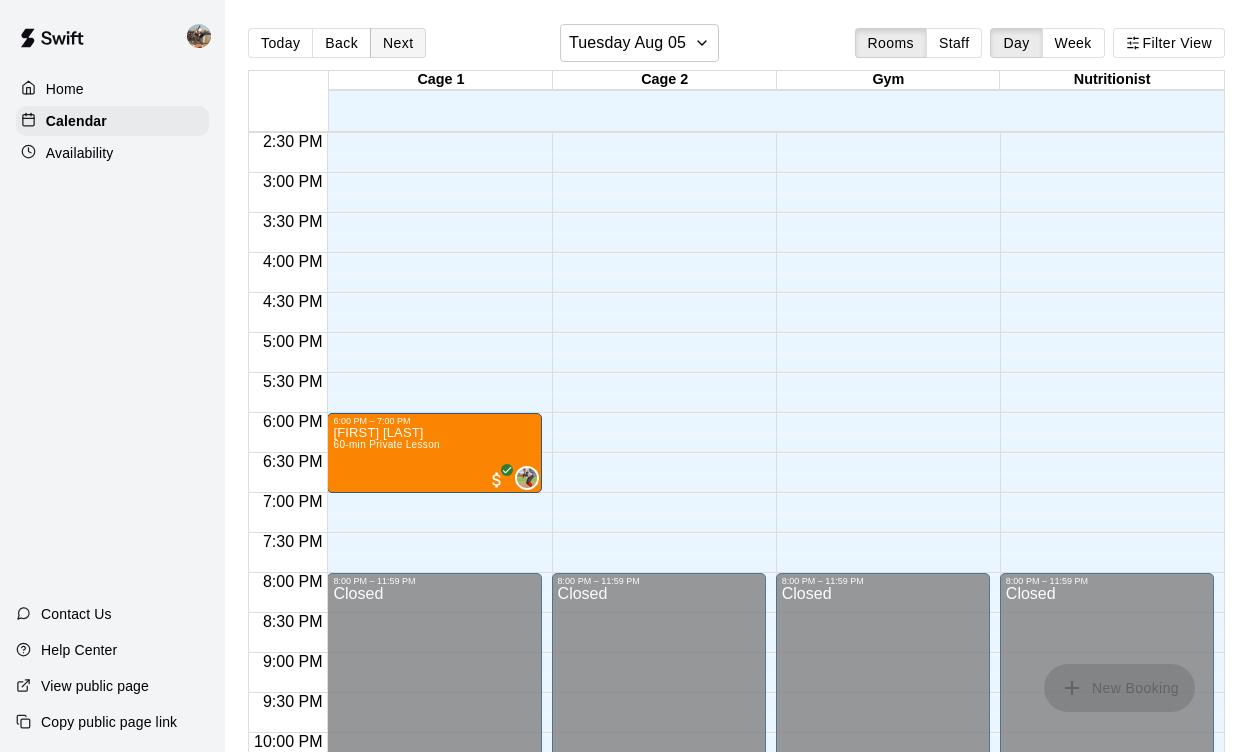 click on "Next" at bounding box center (398, 43) 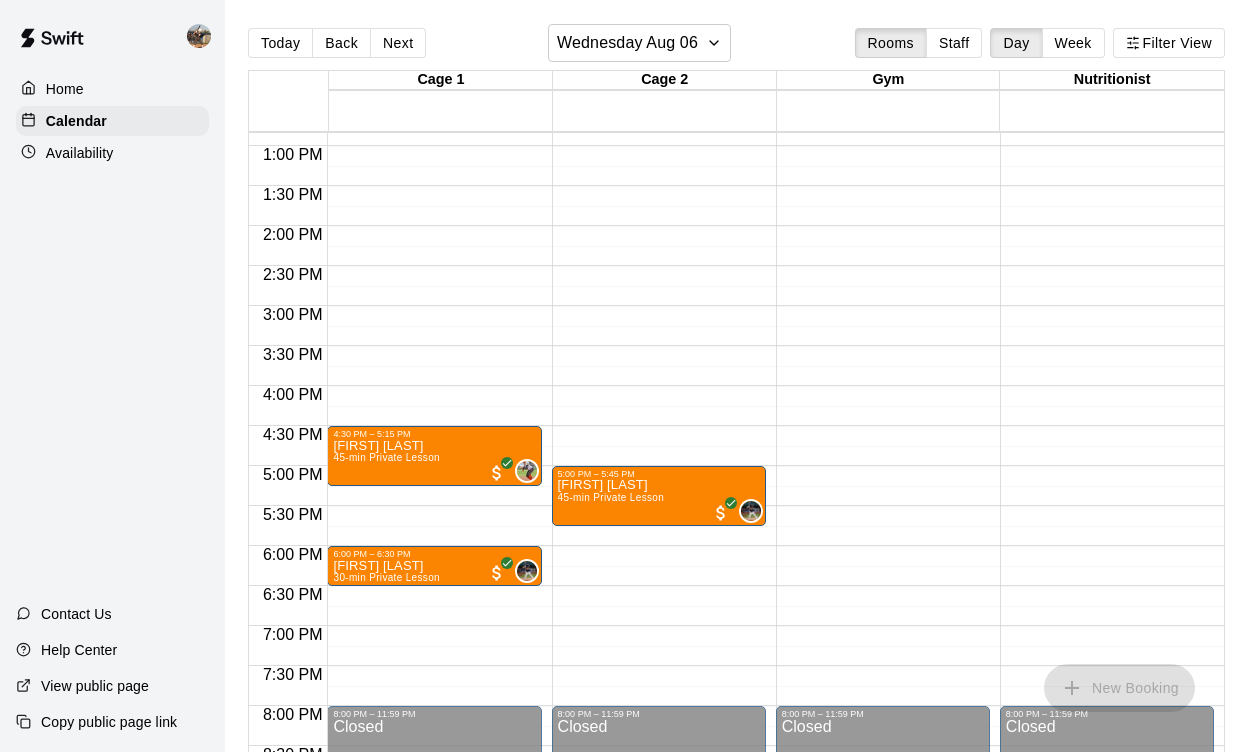 scroll, scrollTop: 1023, scrollLeft: 0, axis: vertical 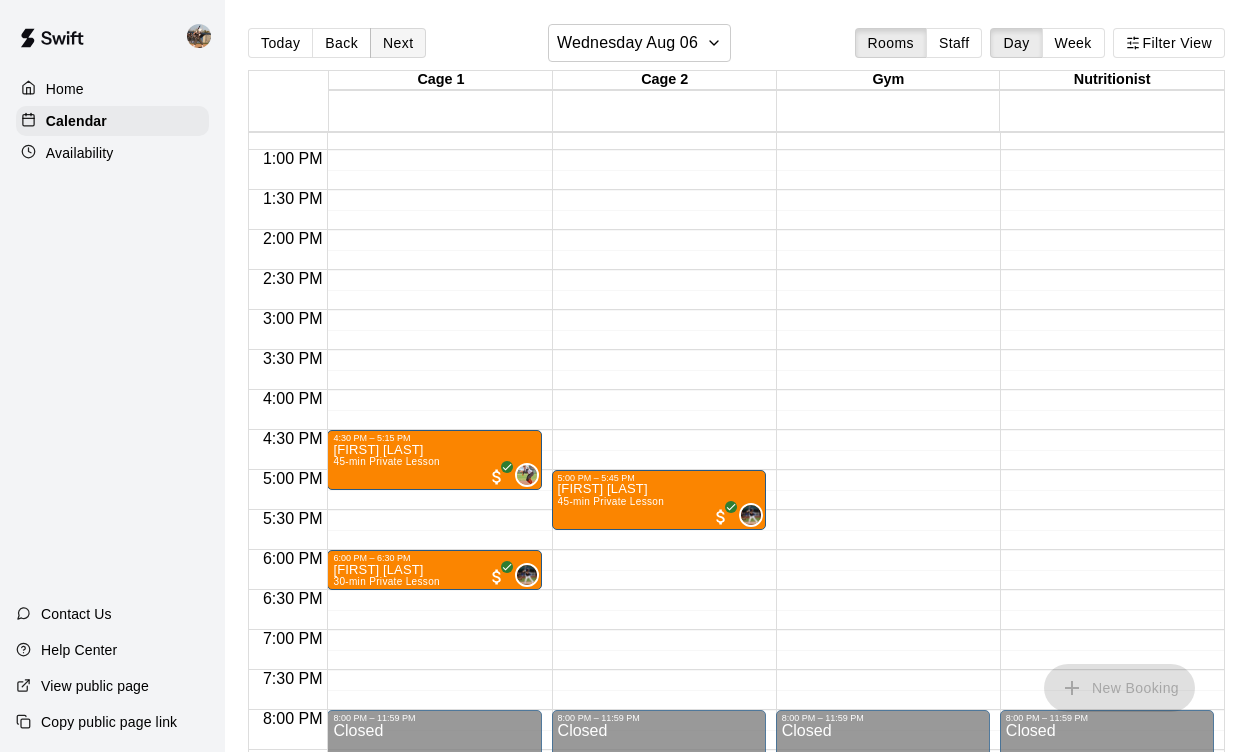 click on "Next" at bounding box center [398, 43] 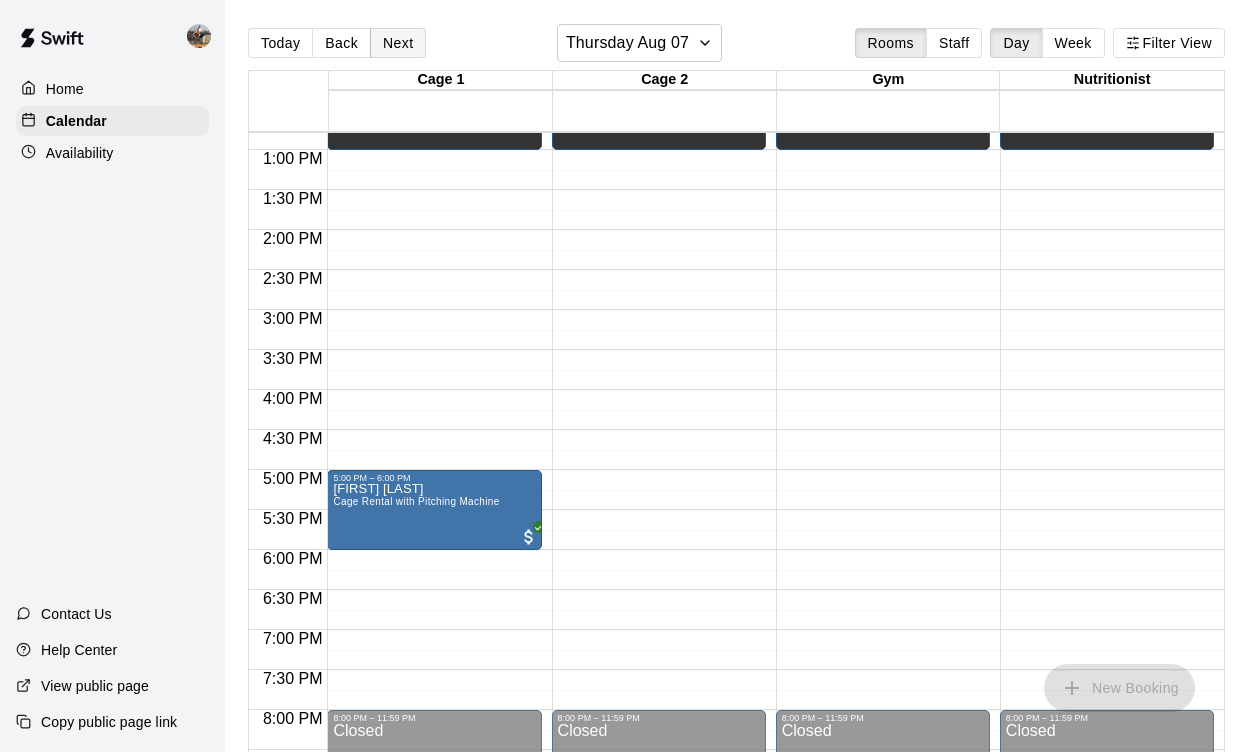 click on "Next" at bounding box center (398, 43) 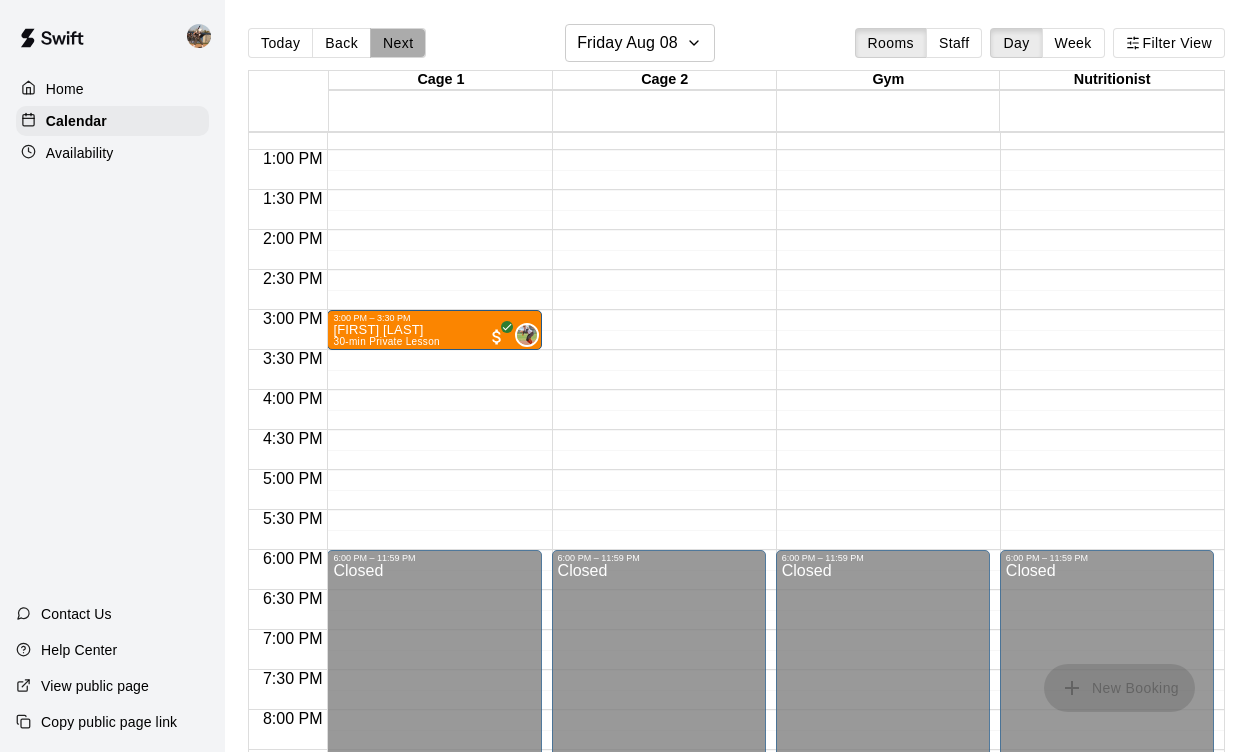 click on "Next" at bounding box center [398, 43] 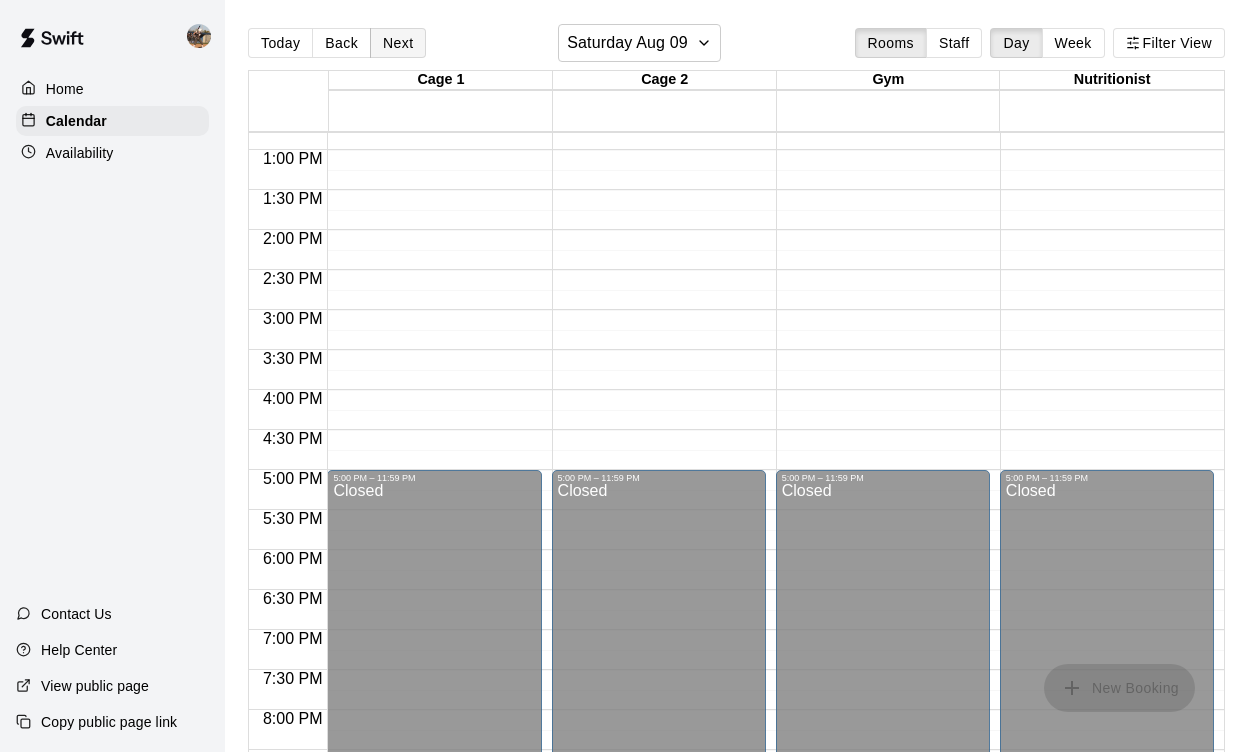 click on "Next" at bounding box center (398, 43) 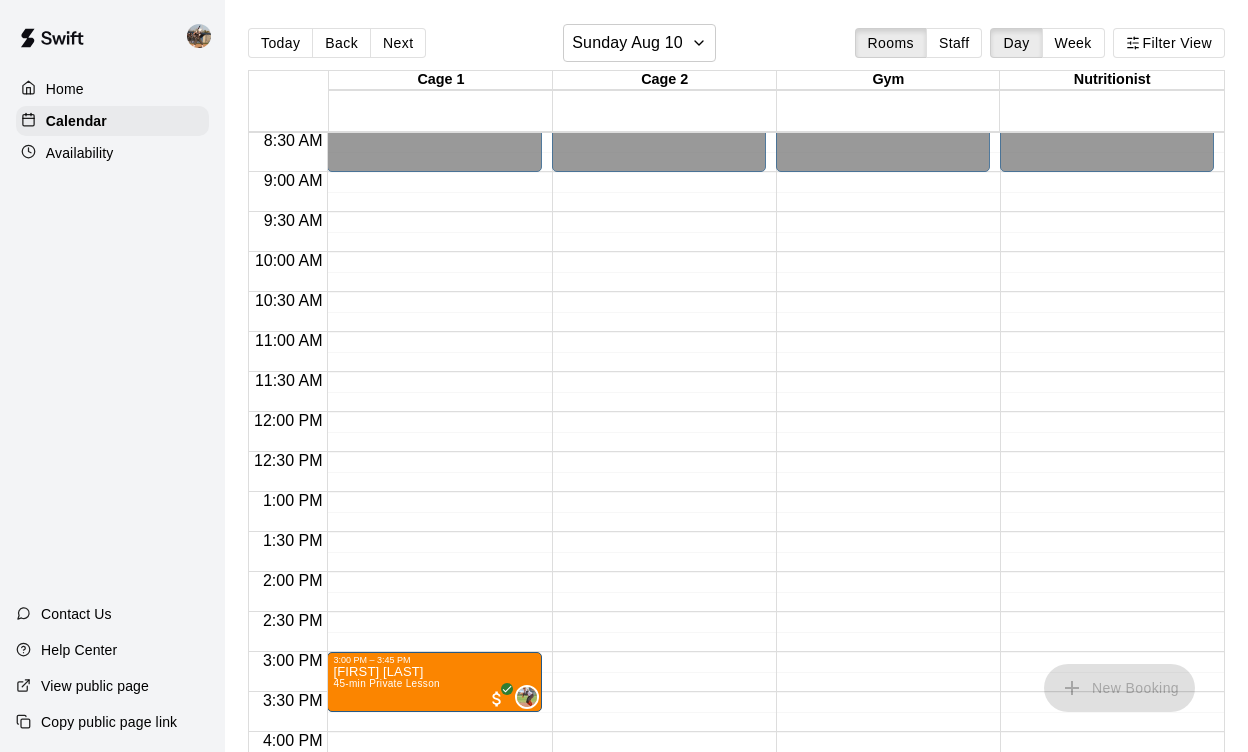 scroll, scrollTop: 686, scrollLeft: 0, axis: vertical 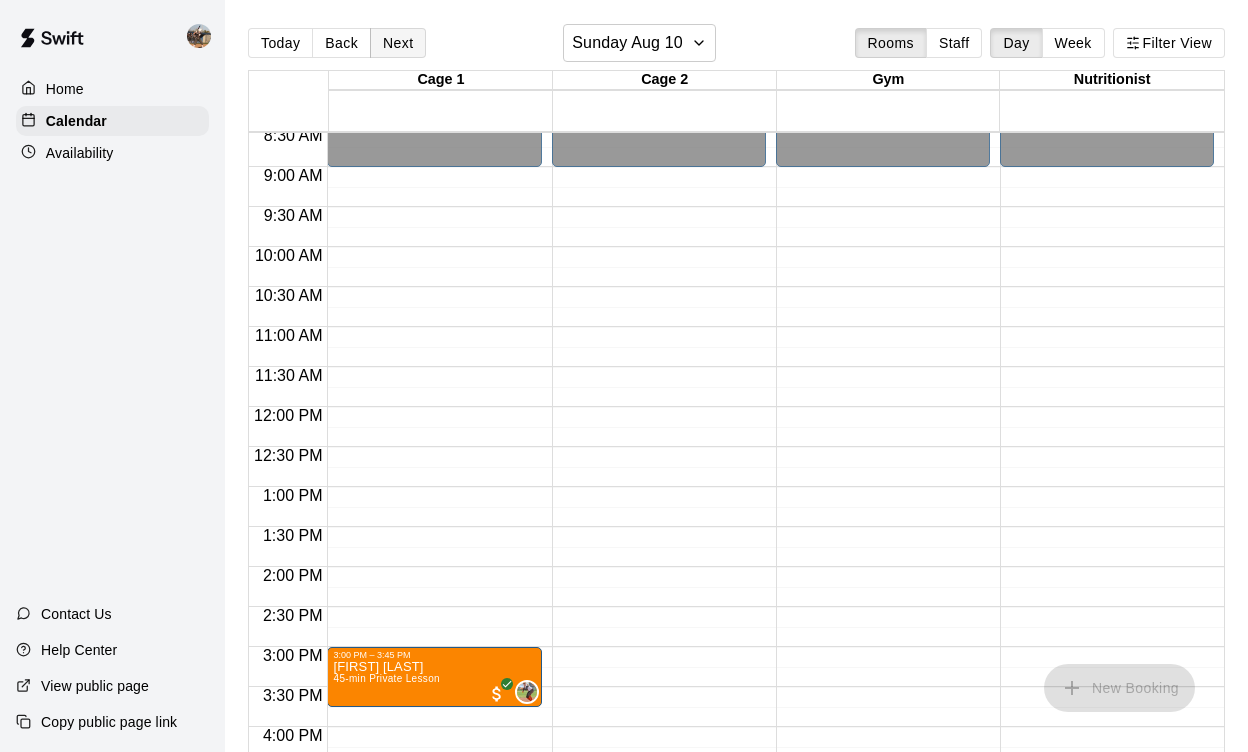 click on "Next" at bounding box center (398, 43) 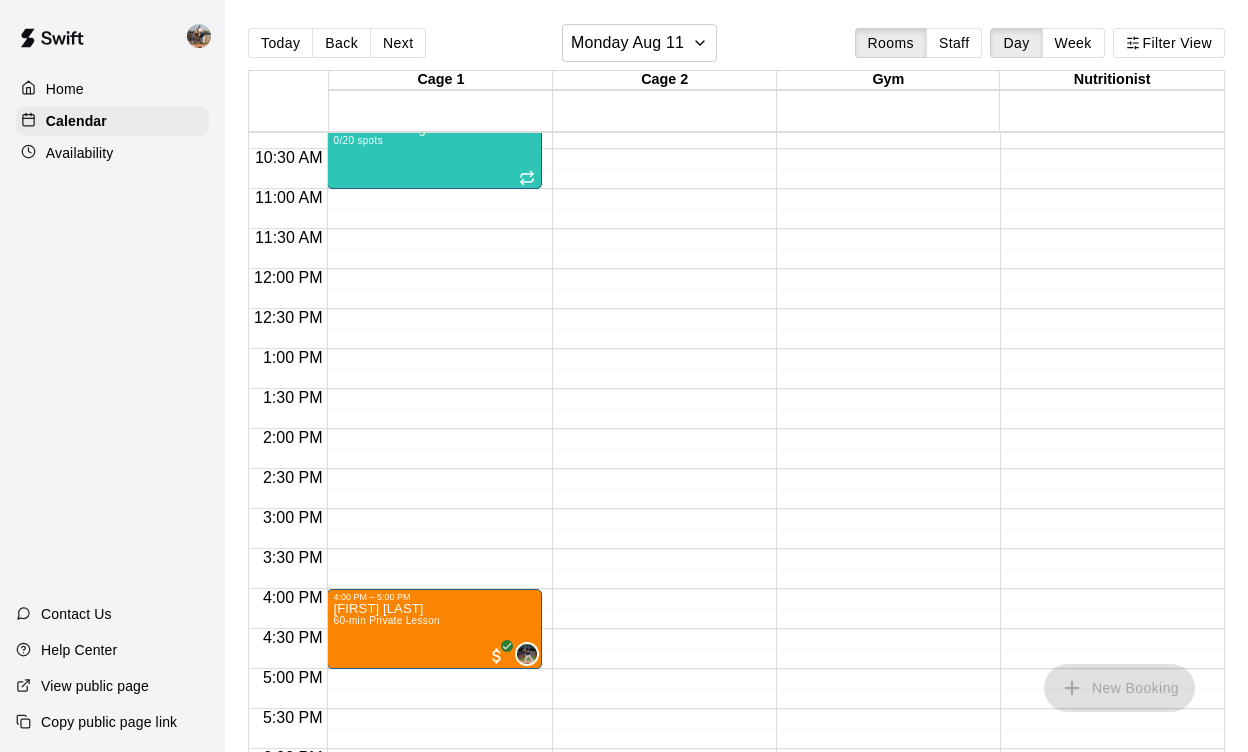 scroll, scrollTop: 806, scrollLeft: 0, axis: vertical 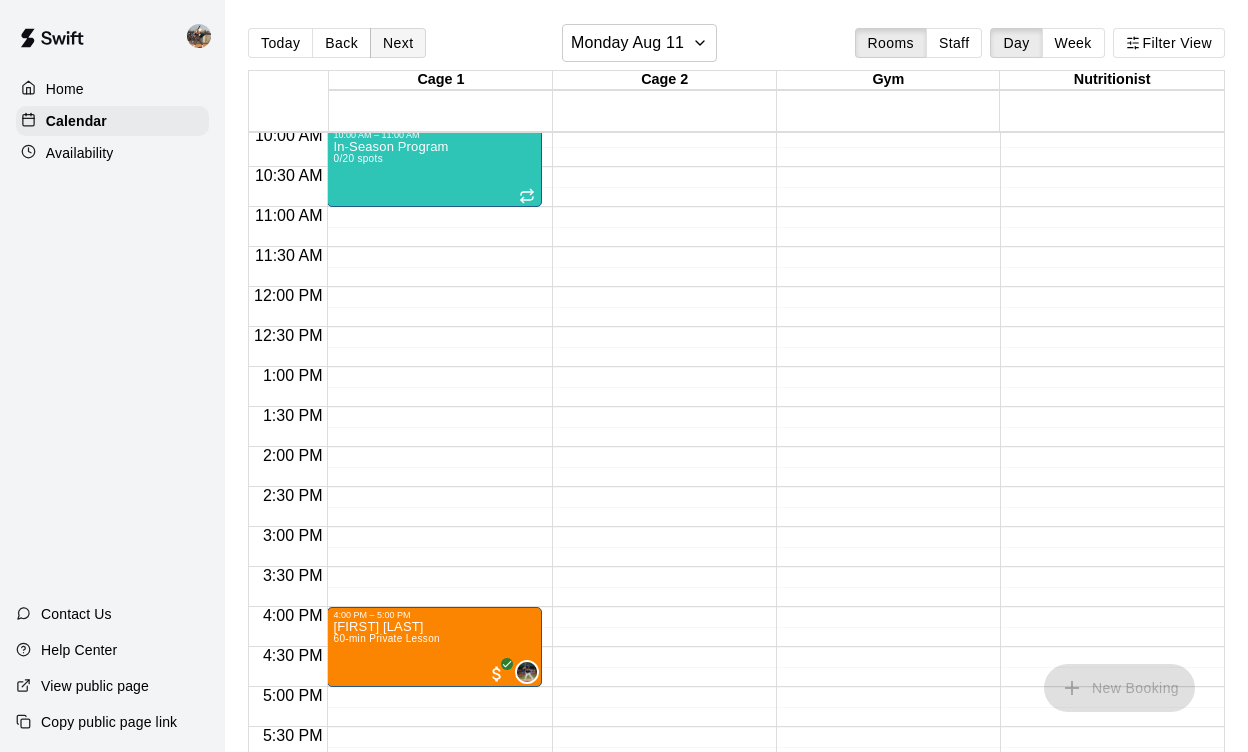 click on "Next" at bounding box center [398, 43] 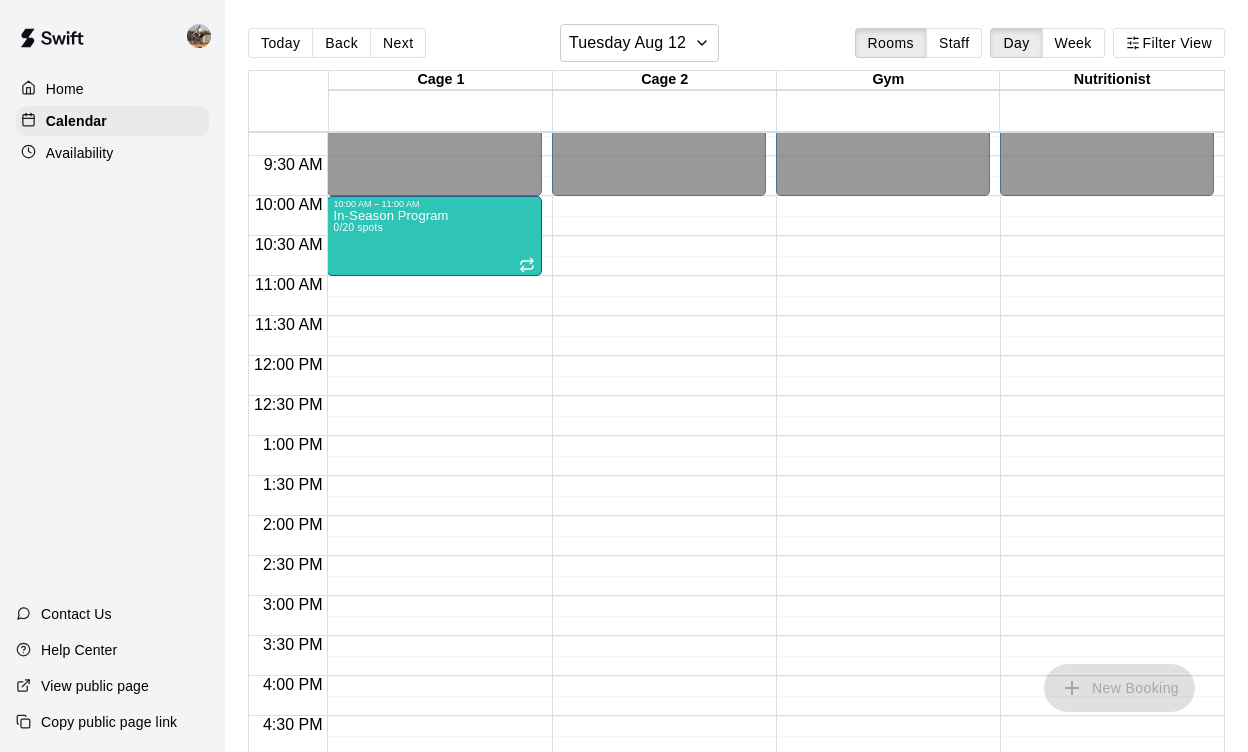 scroll, scrollTop: 736, scrollLeft: 0, axis: vertical 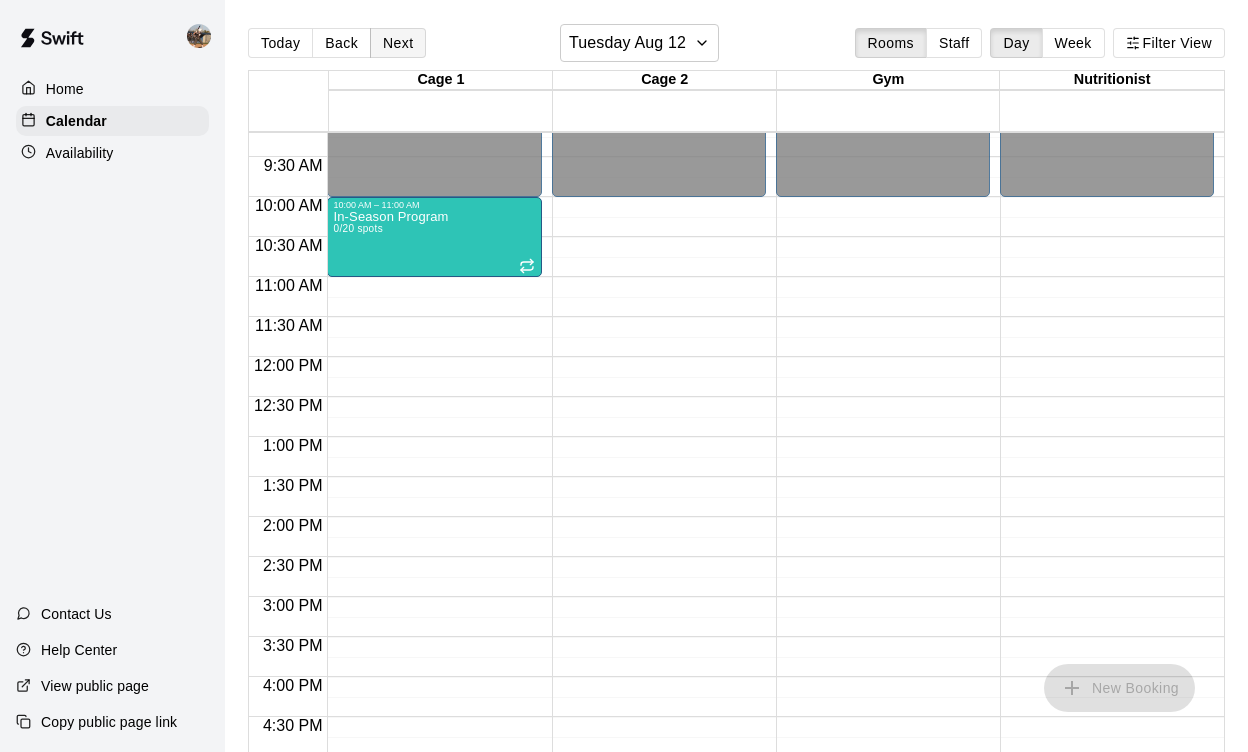 click on "Next" at bounding box center [398, 43] 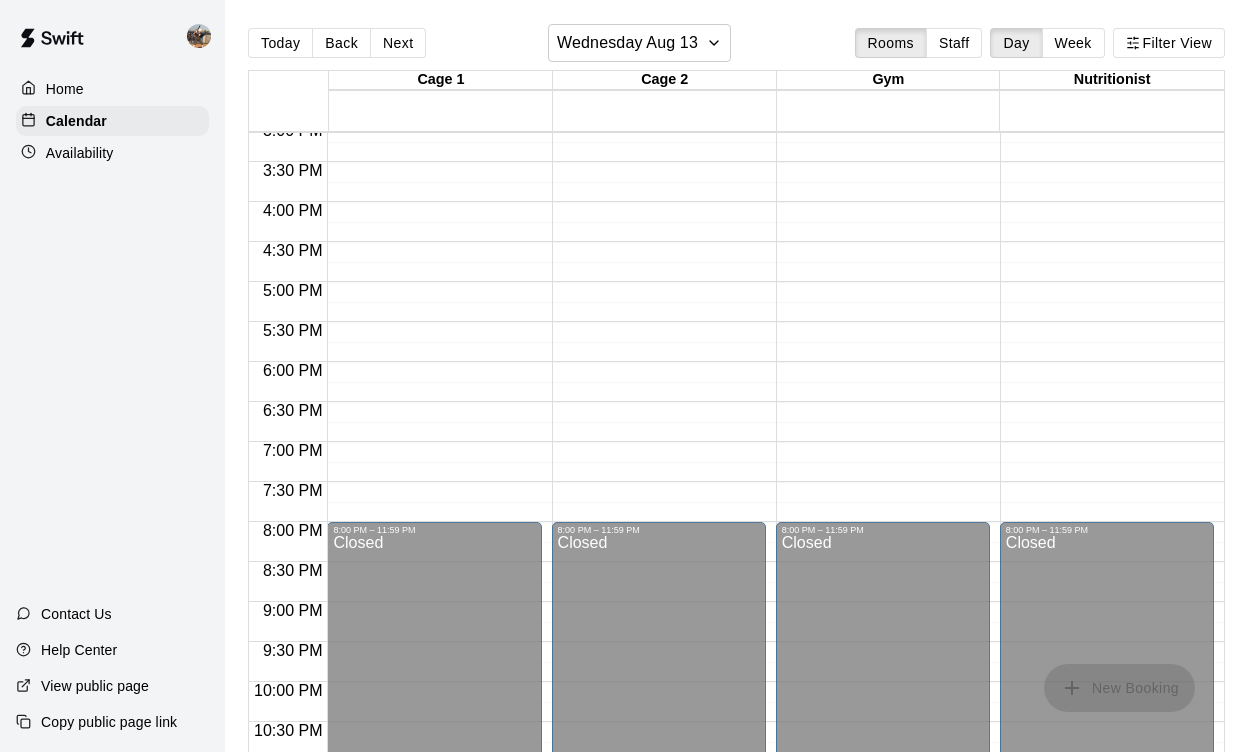 scroll, scrollTop: 1279, scrollLeft: 0, axis: vertical 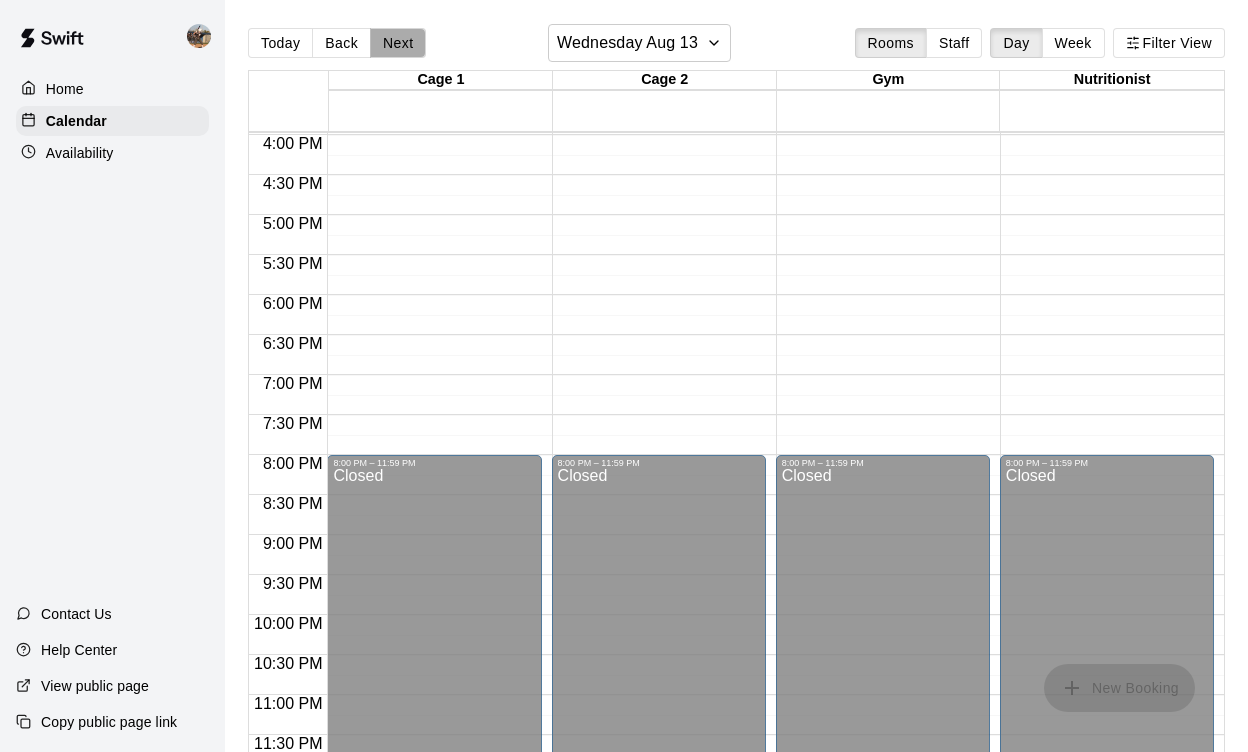 click on "Next" at bounding box center [398, 43] 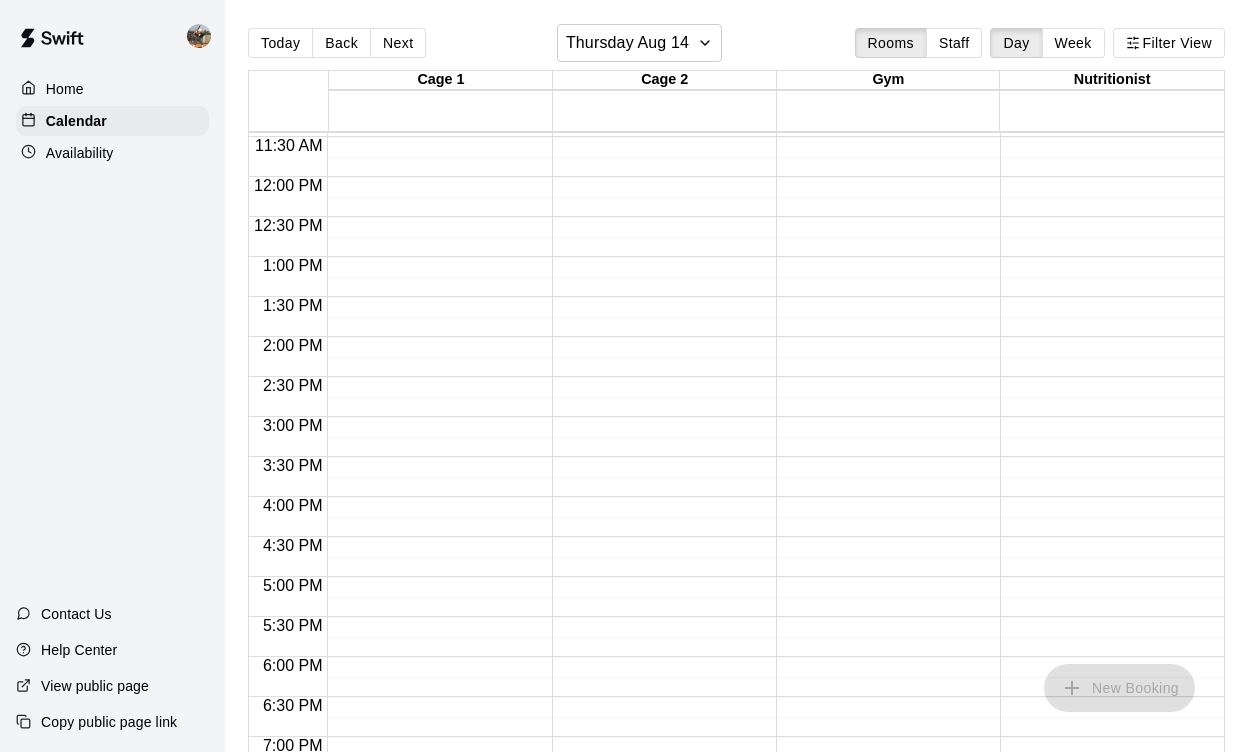scroll, scrollTop: 848, scrollLeft: 0, axis: vertical 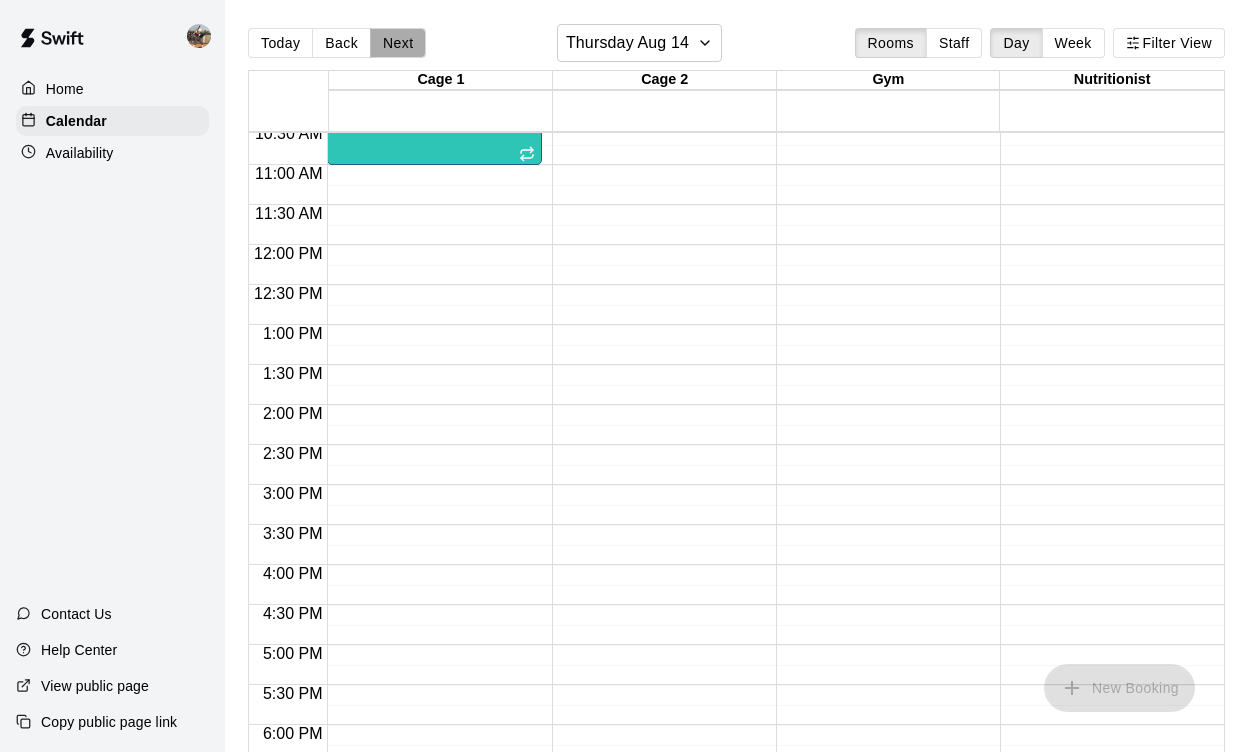 click on "Next" at bounding box center [398, 43] 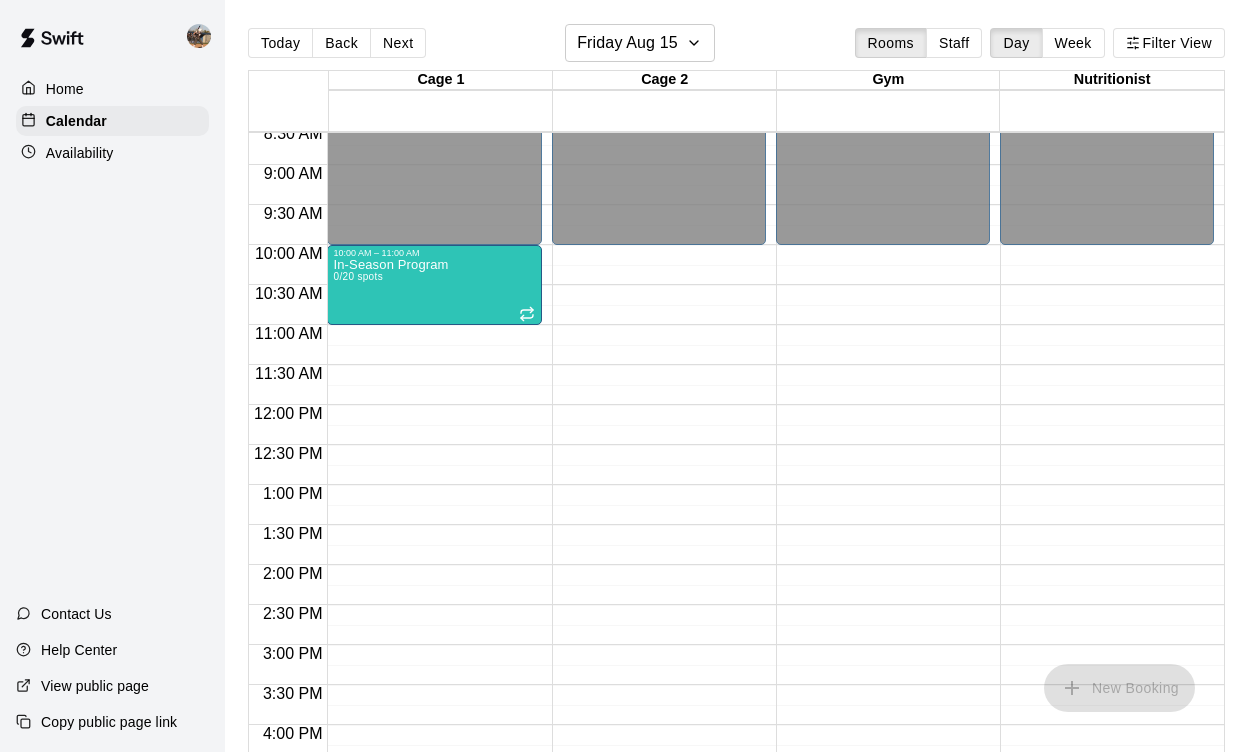 scroll, scrollTop: 686, scrollLeft: 0, axis: vertical 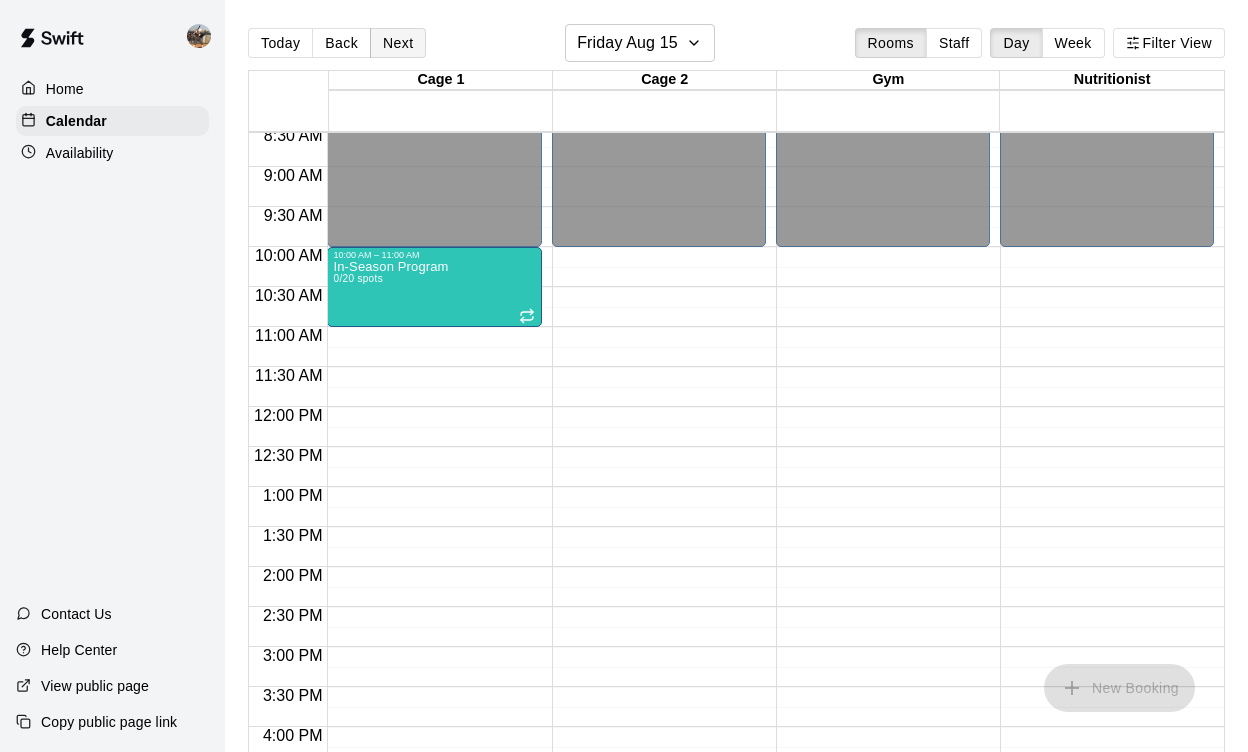 click on "Next" at bounding box center [398, 43] 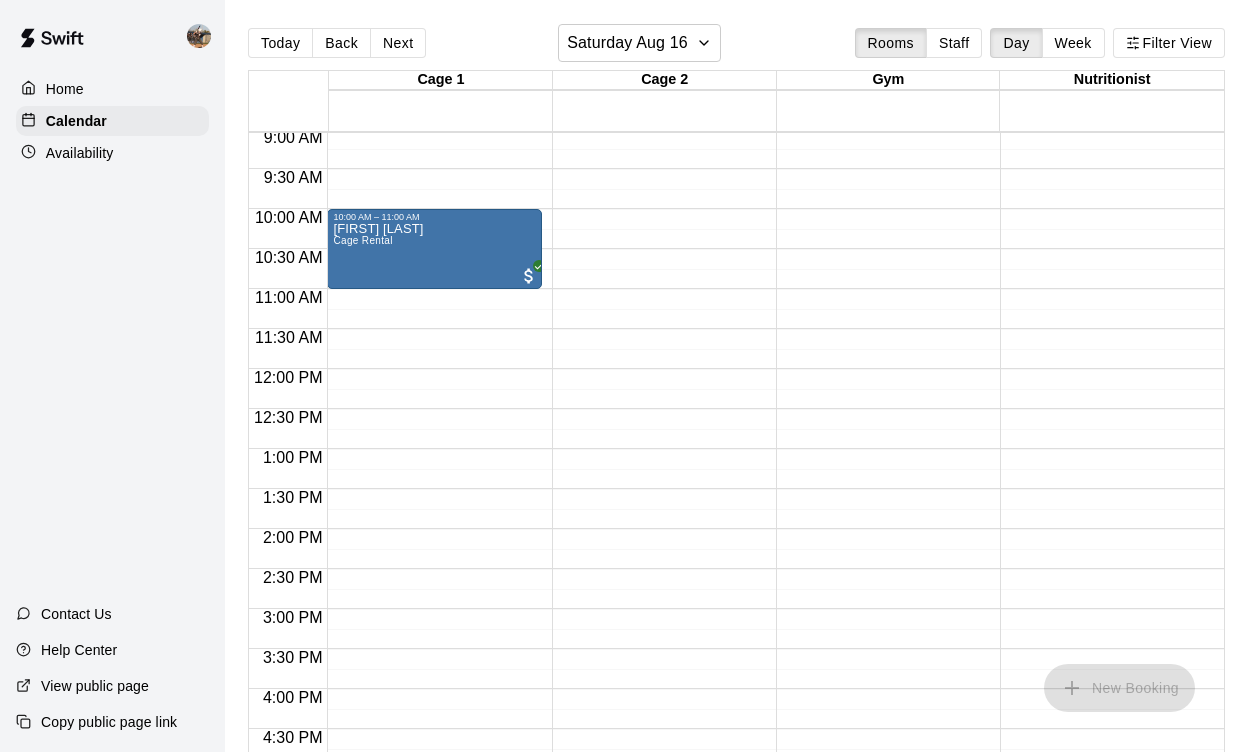 scroll, scrollTop: 721, scrollLeft: 0, axis: vertical 